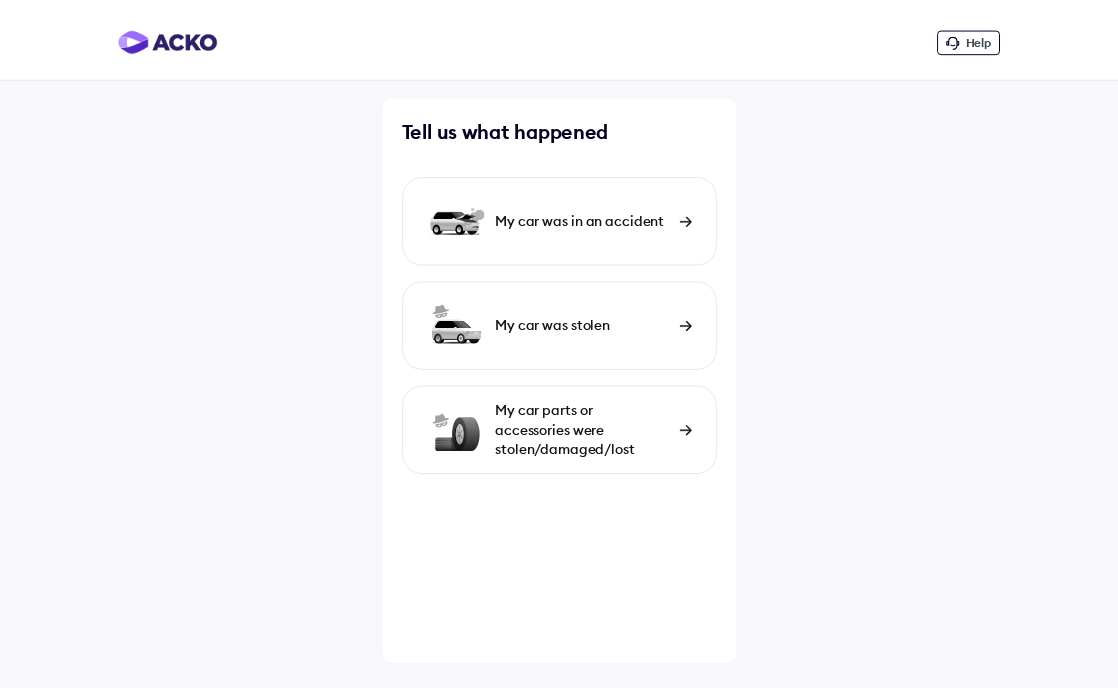 scroll, scrollTop: 0, scrollLeft: 0, axis: both 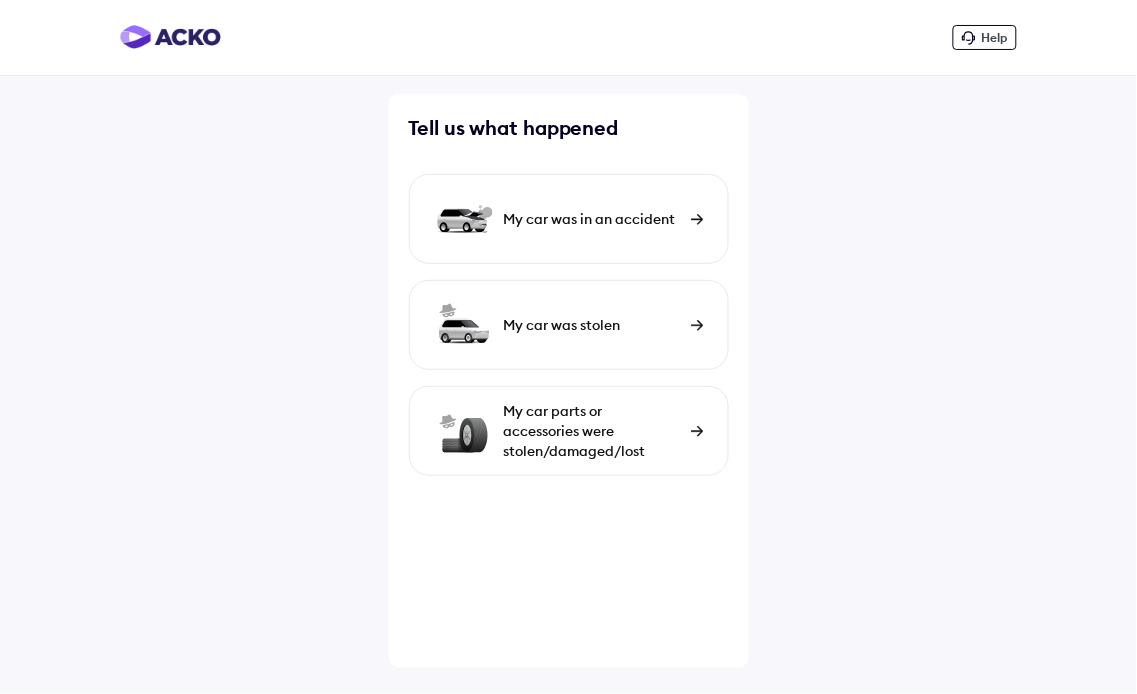 click on "My car was in an accident" at bounding box center (592, 219) 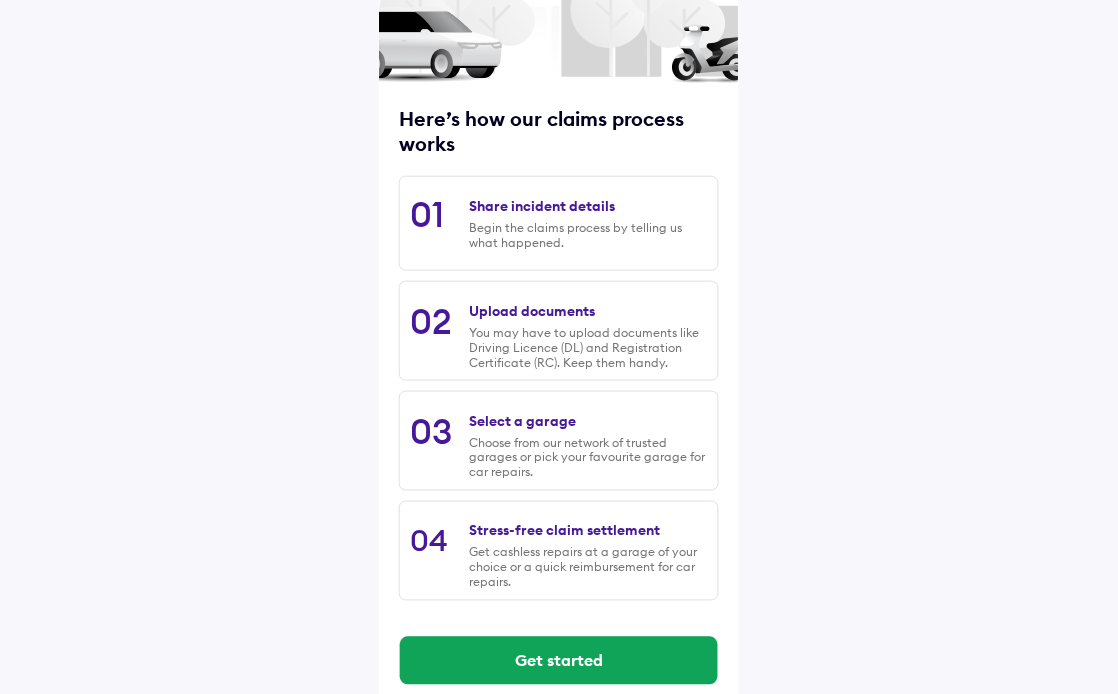 scroll, scrollTop: 208, scrollLeft: 0, axis: vertical 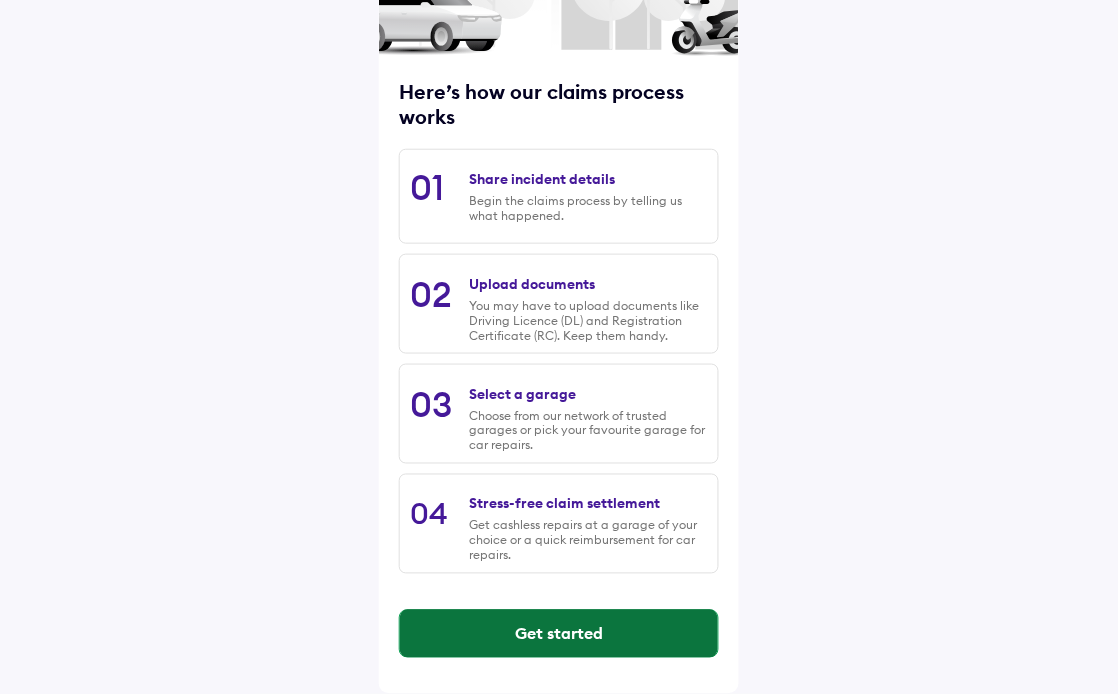 click on "Get started" at bounding box center [559, 634] 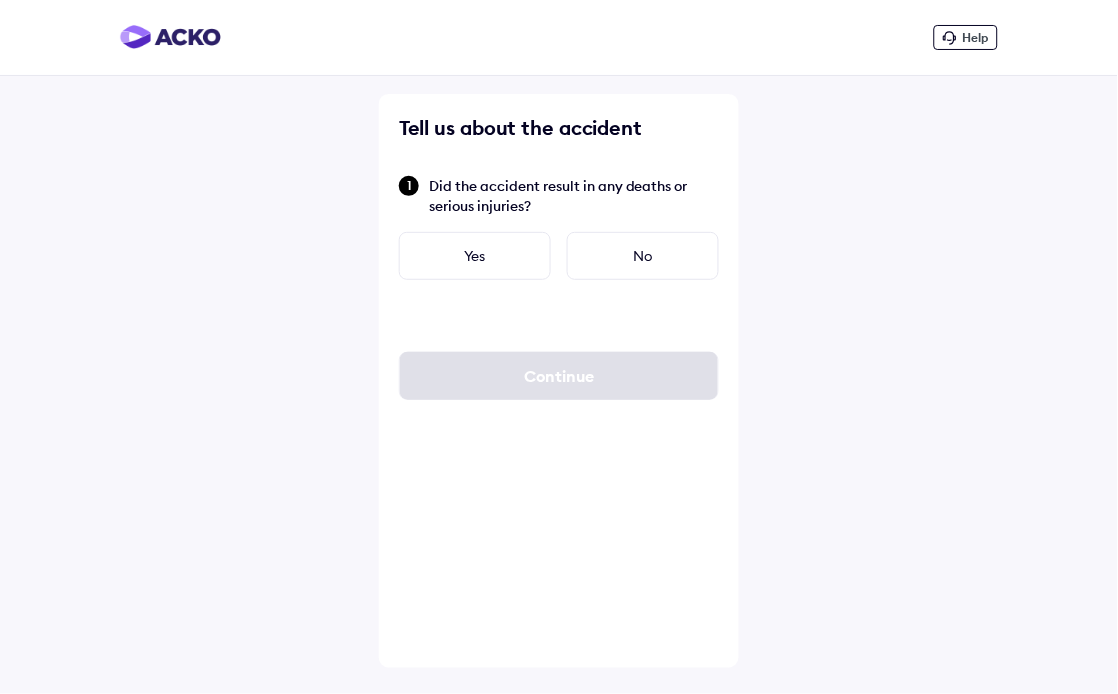 scroll, scrollTop: 0, scrollLeft: 0, axis: both 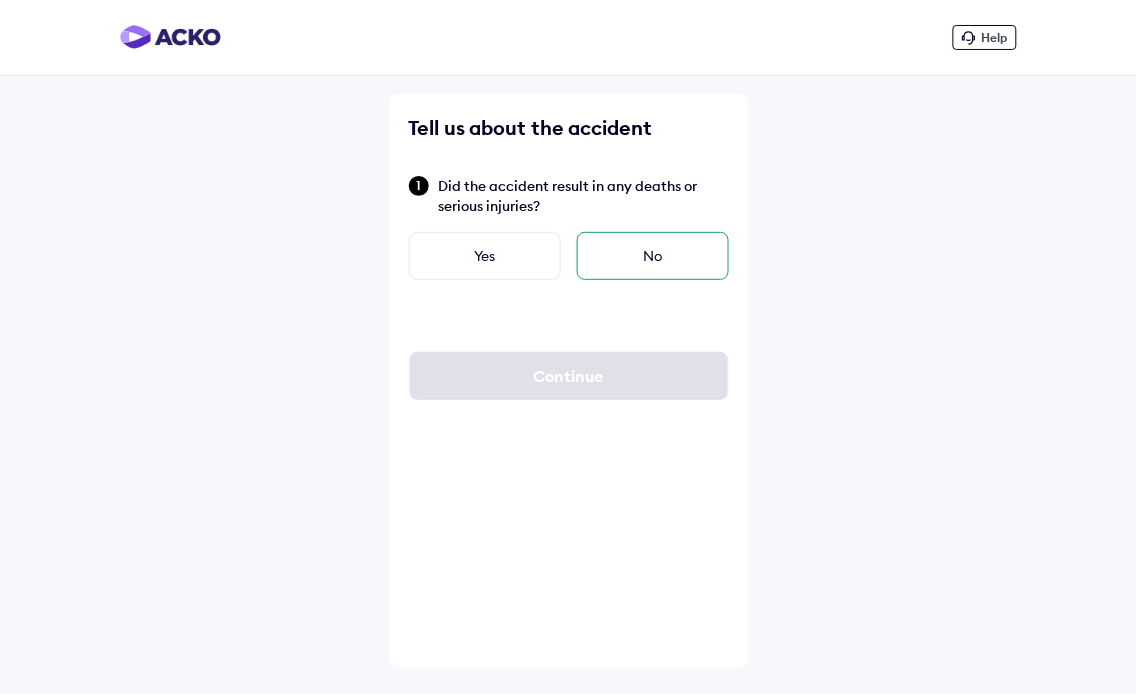 click on "No" at bounding box center (653, 256) 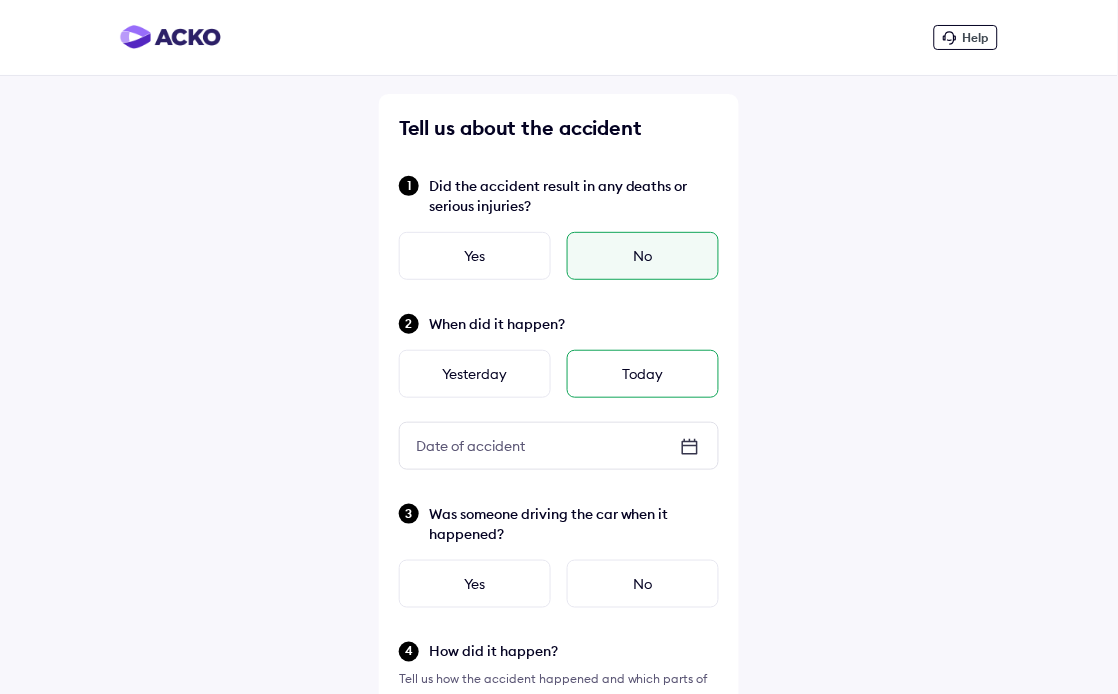 click on "Today" at bounding box center [643, 374] 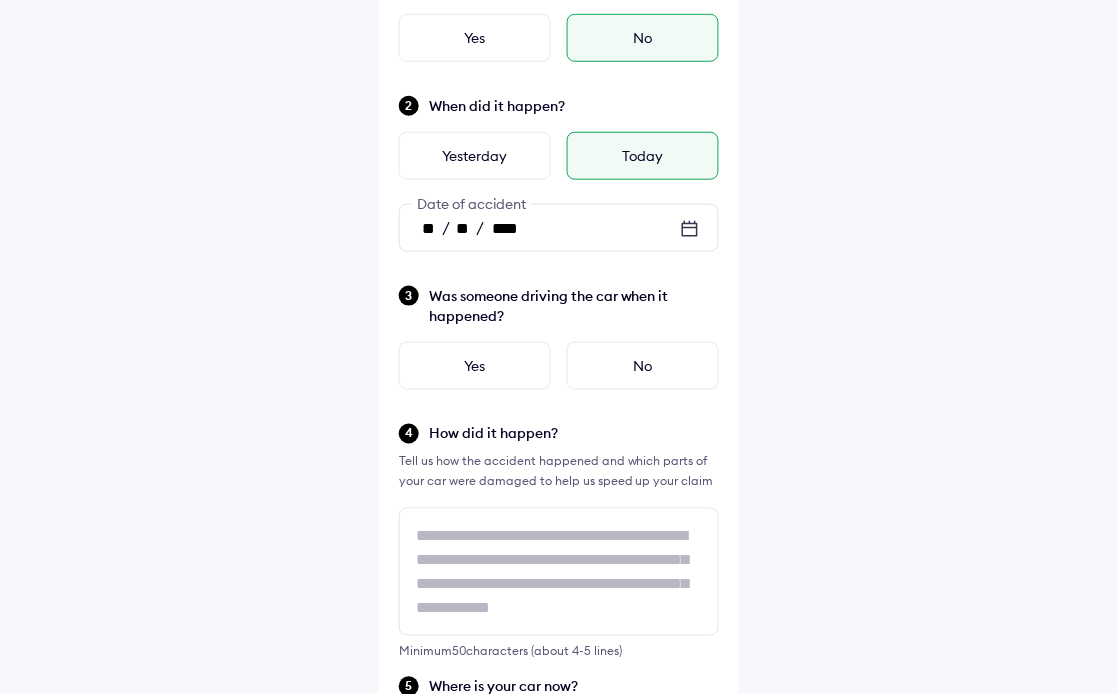 scroll, scrollTop: 222, scrollLeft: 0, axis: vertical 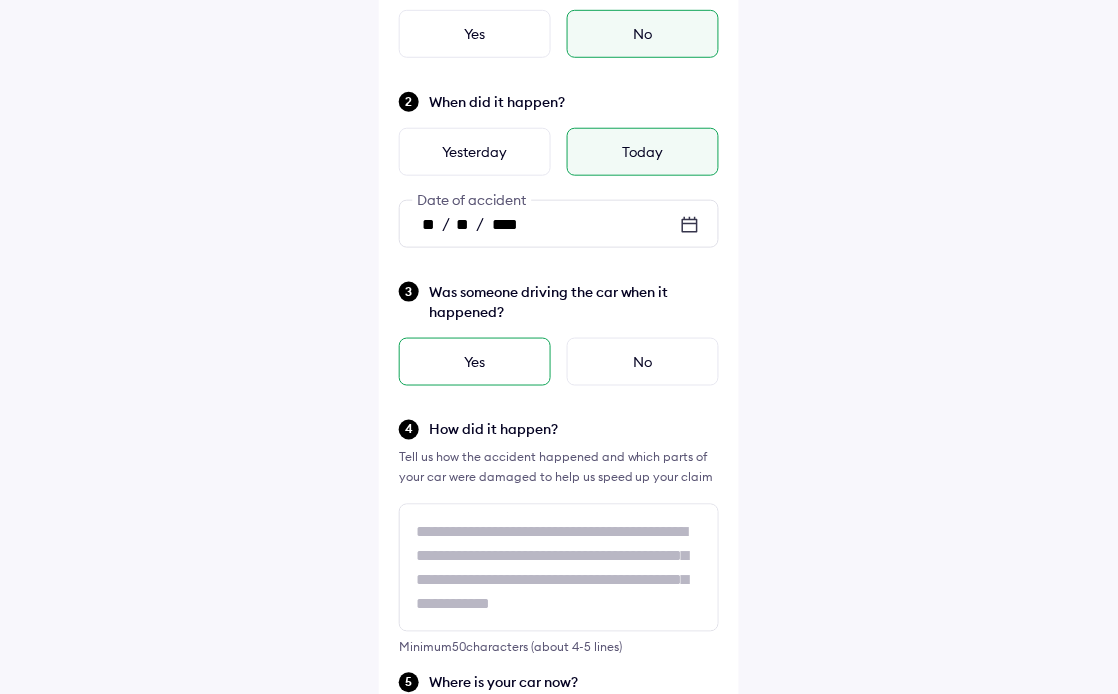 click on "Yes" at bounding box center (475, 362) 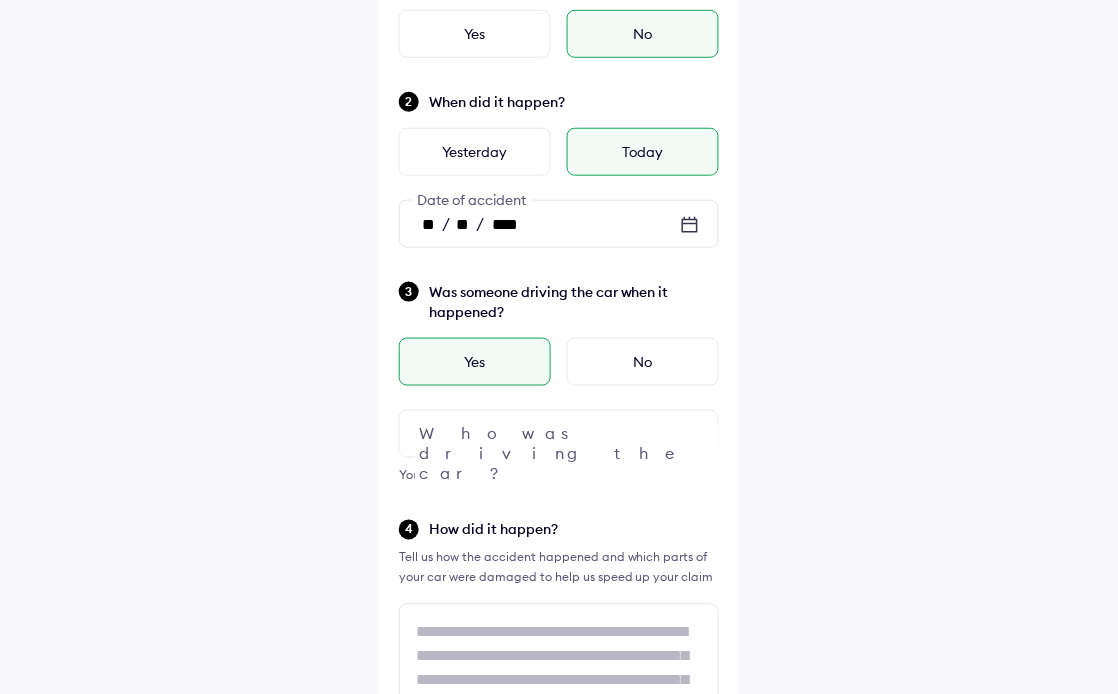 click at bounding box center [559, 434] 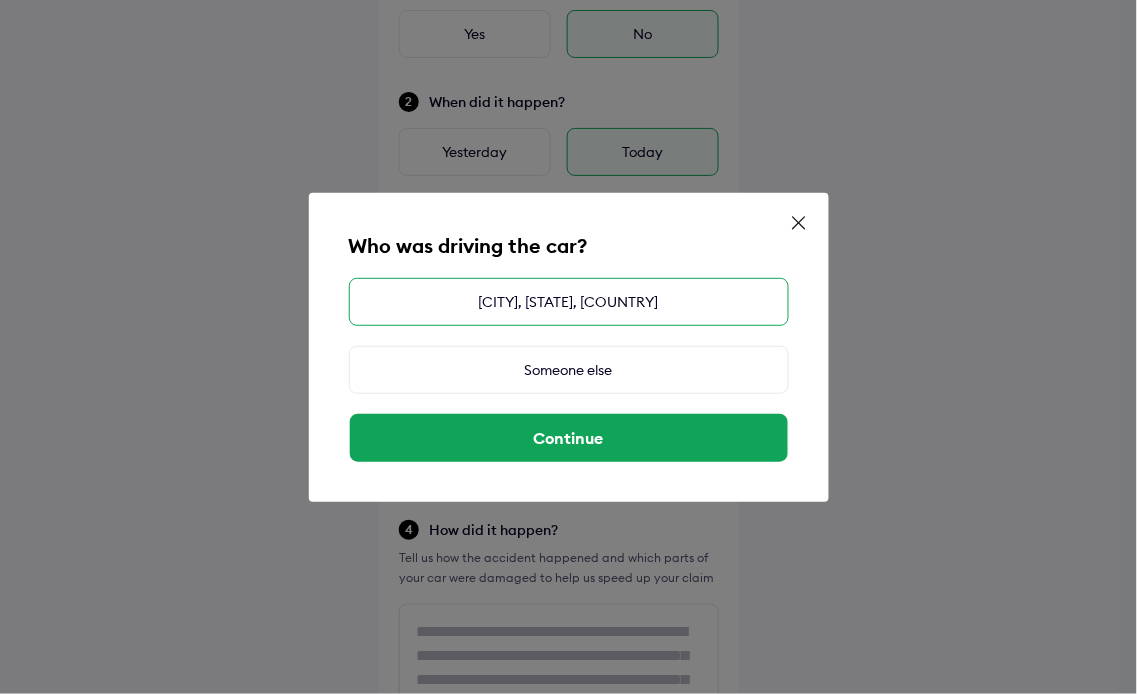 click on "[CITY], [STATE], [COUNTRY]" at bounding box center [569, 302] 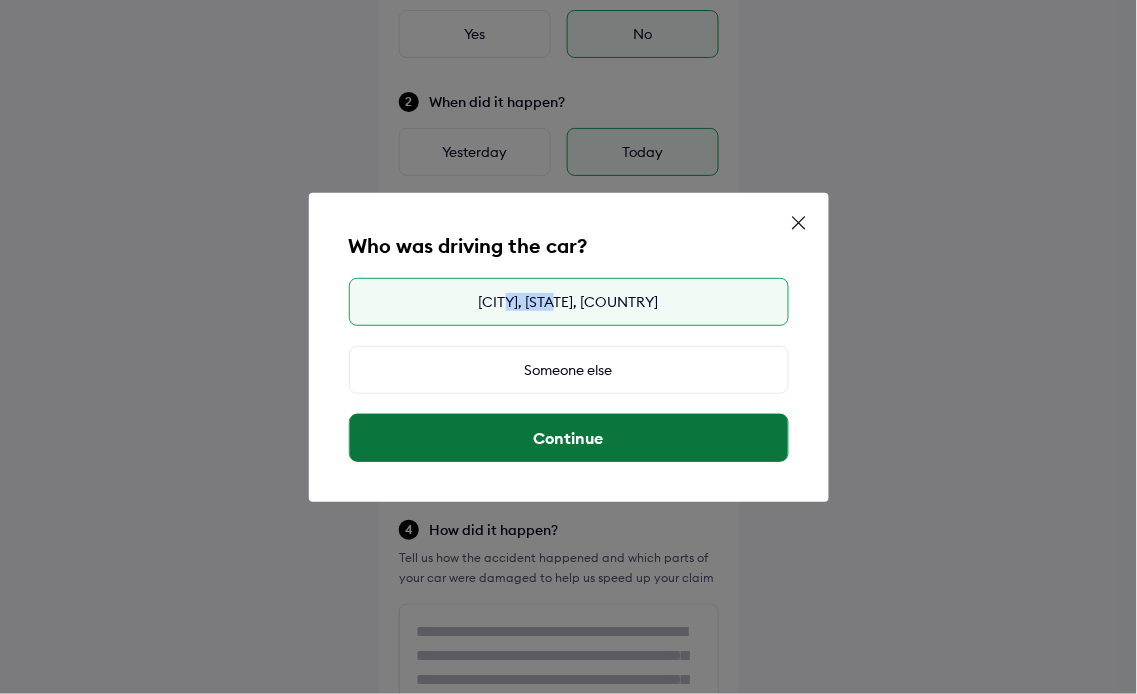 click on "Continue" at bounding box center (569, 438) 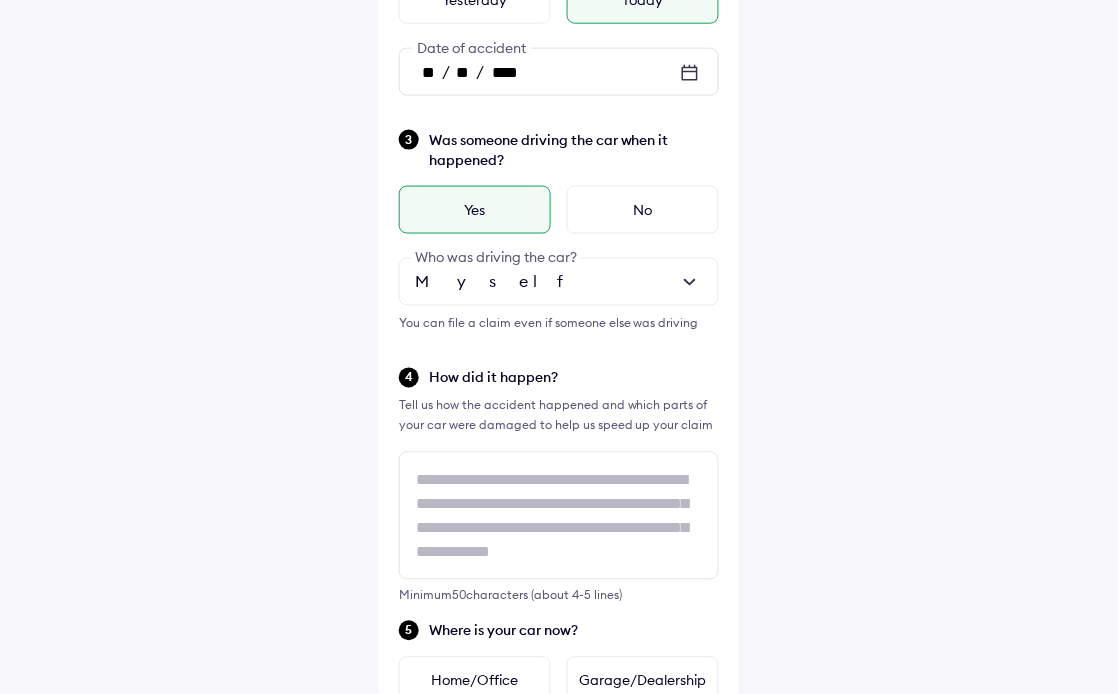 scroll, scrollTop: 444, scrollLeft: 0, axis: vertical 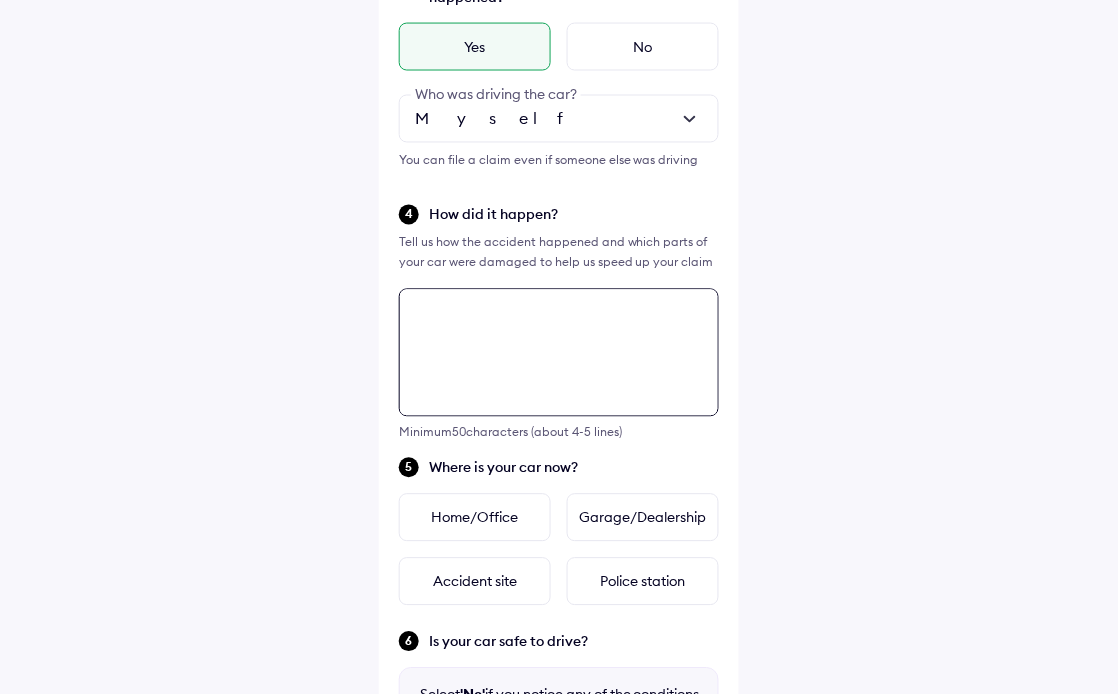 click at bounding box center [559, 353] 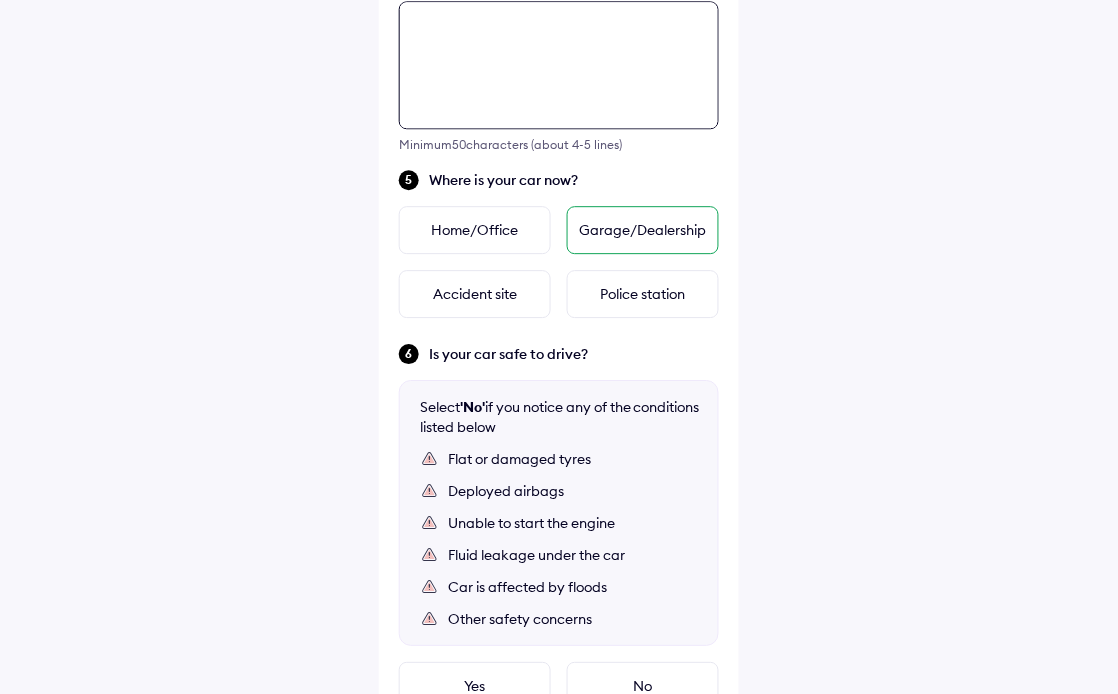 scroll, scrollTop: 714, scrollLeft: 0, axis: vertical 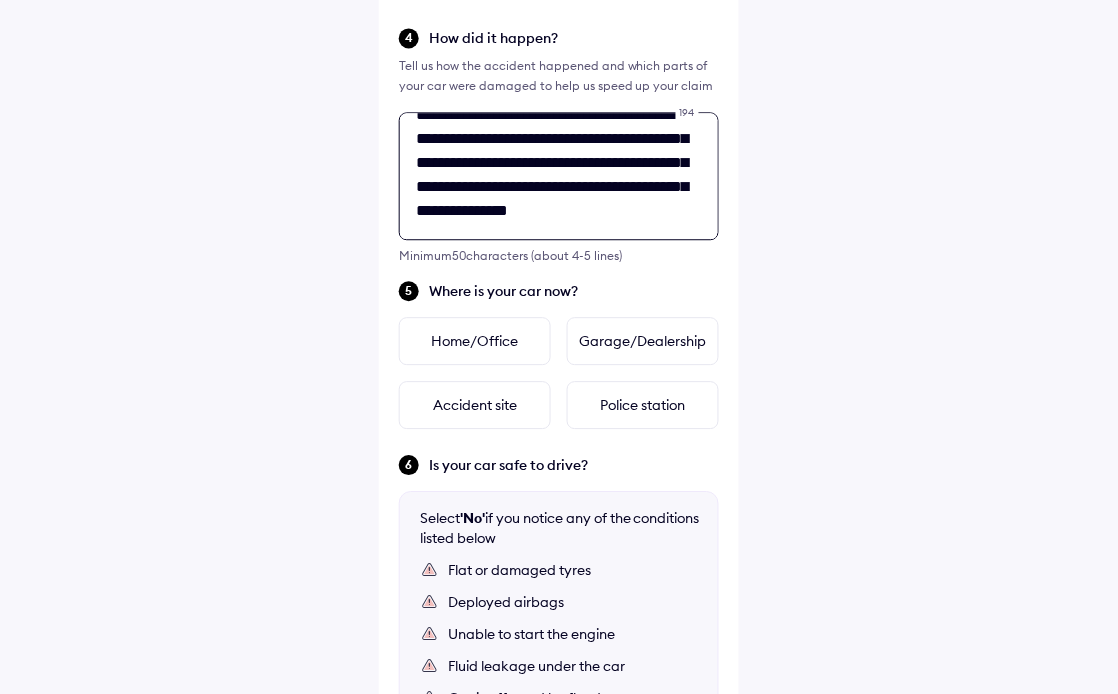 type on "**********" 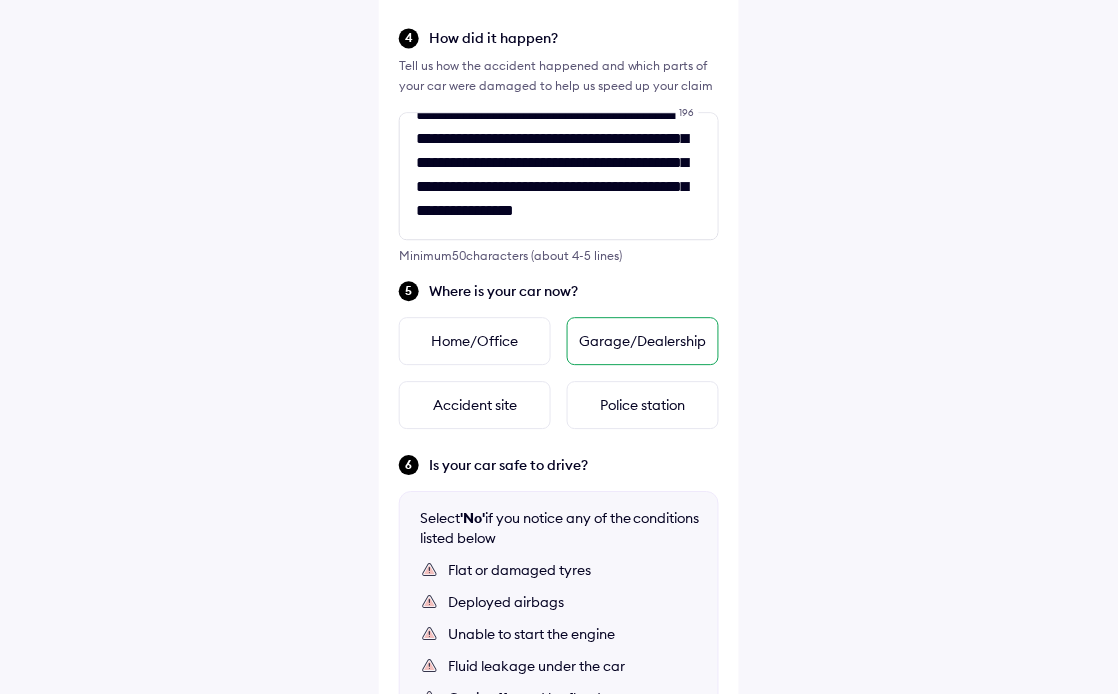 click on "Garage/Dealership" at bounding box center (643, 341) 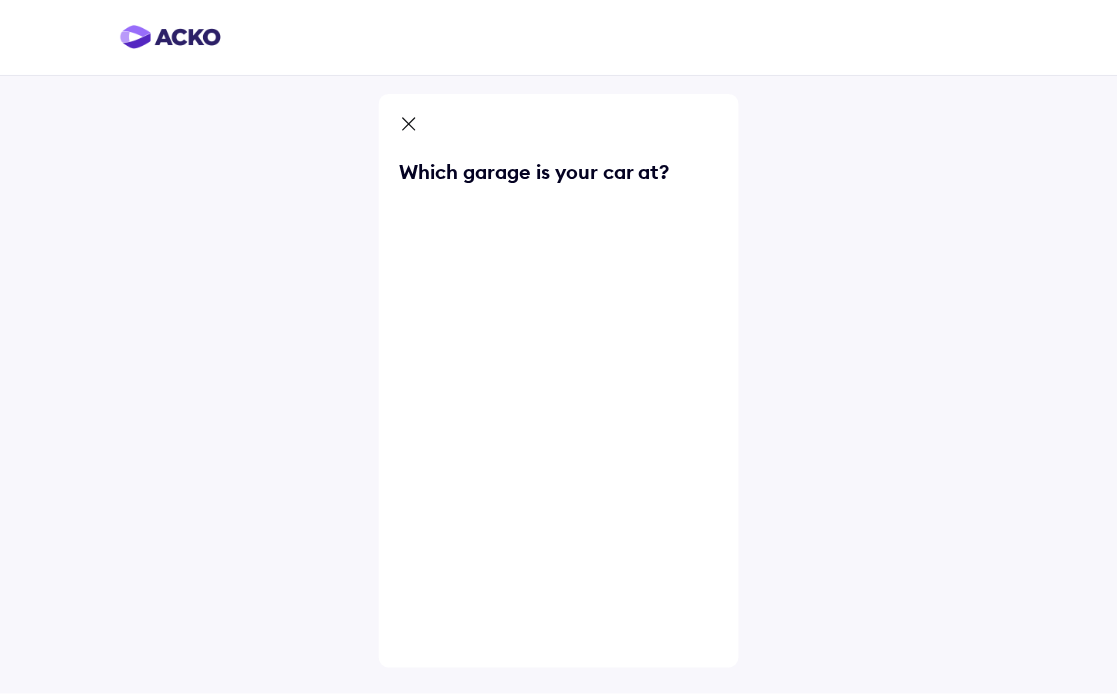 scroll, scrollTop: 0, scrollLeft: 0, axis: both 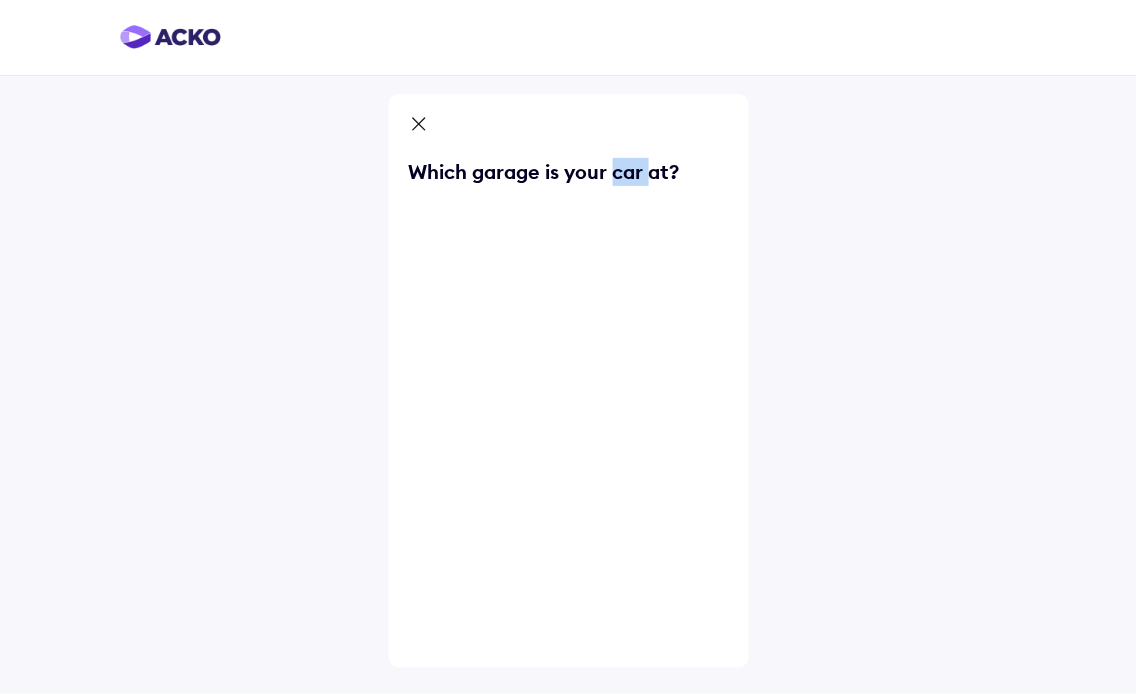 click on "Which garage is your car at?" at bounding box center (569, 381) 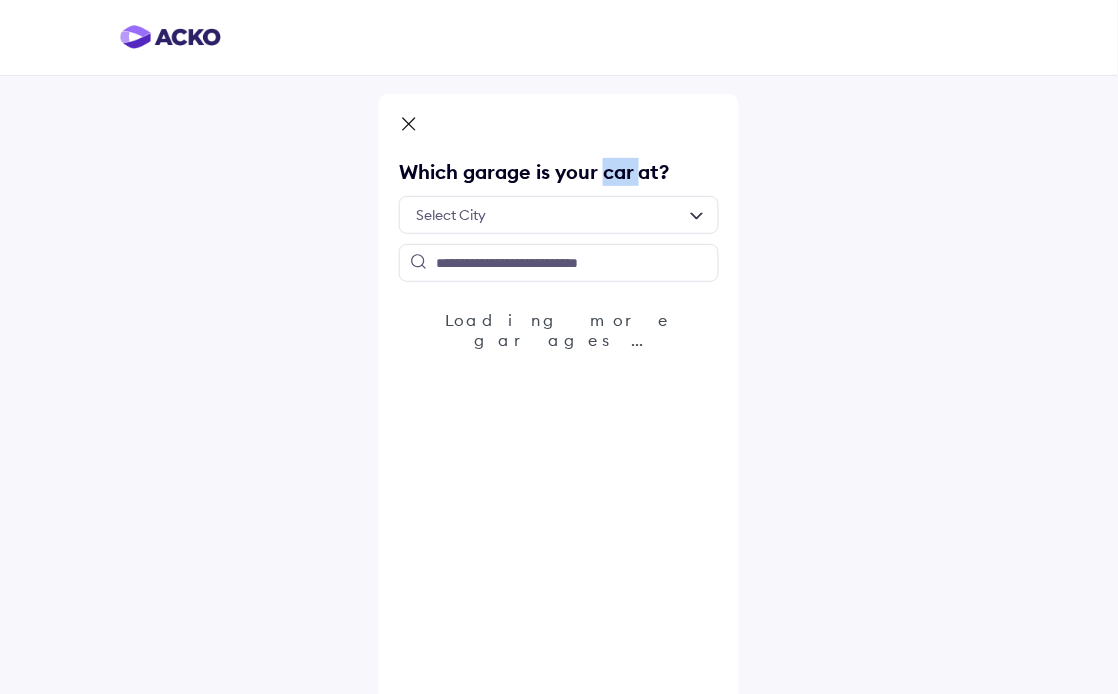 click at bounding box center [559, 215] 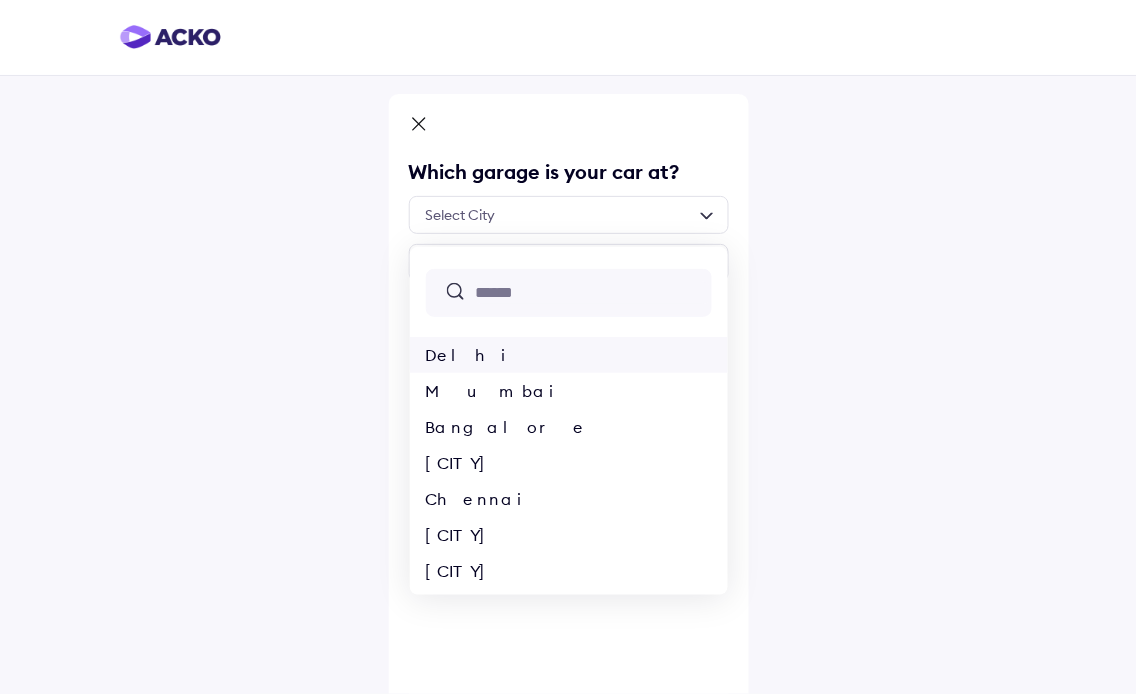 click on "Delhi" at bounding box center [569, 355] 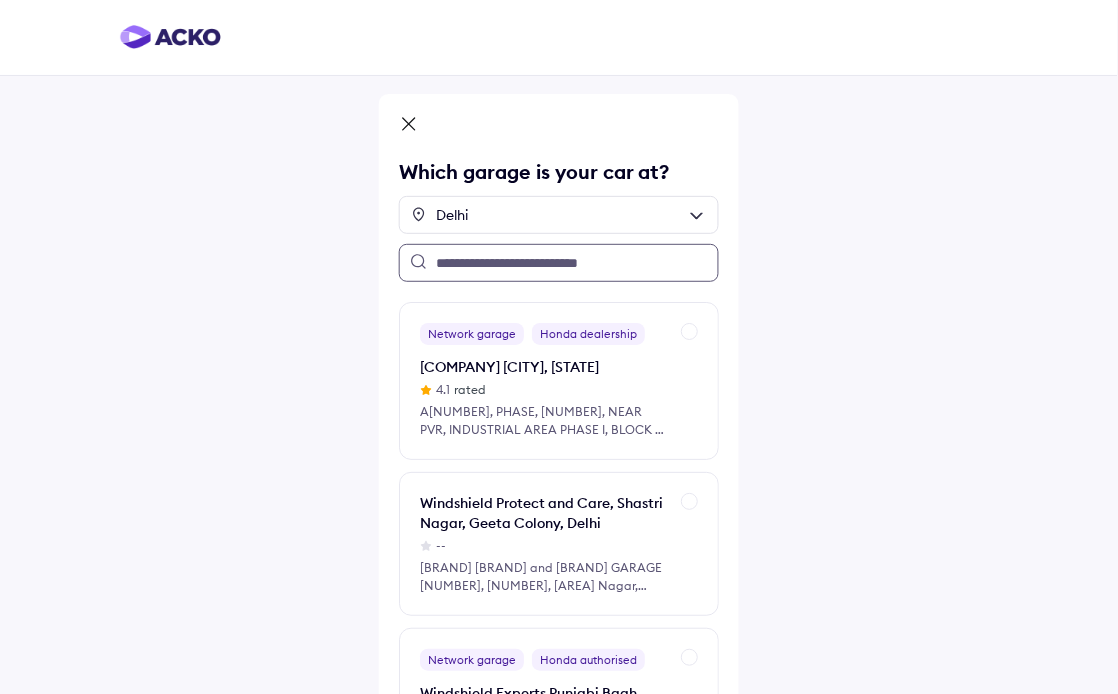 click at bounding box center (559, 263) 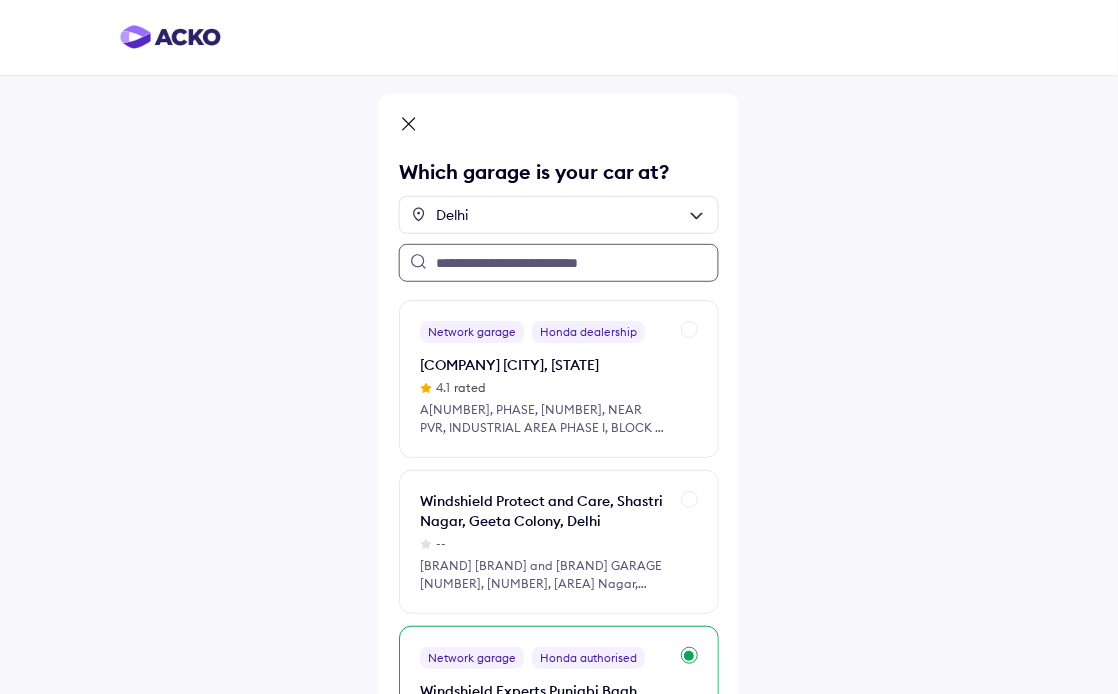 scroll, scrollTop: 0, scrollLeft: 0, axis: both 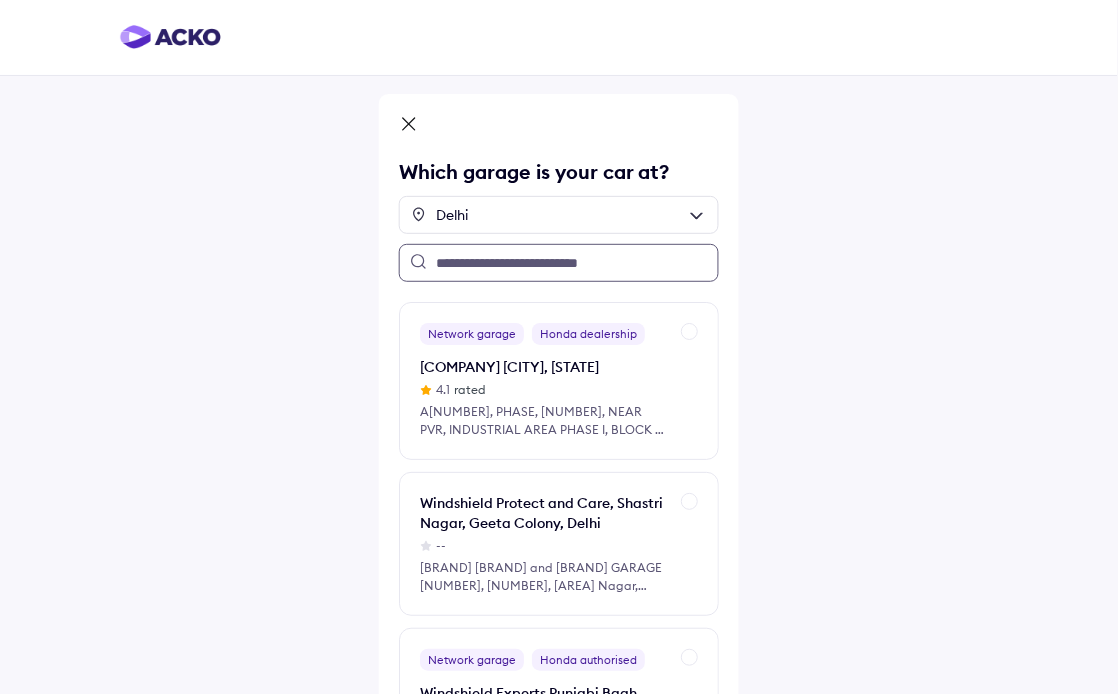 click at bounding box center (559, 263) 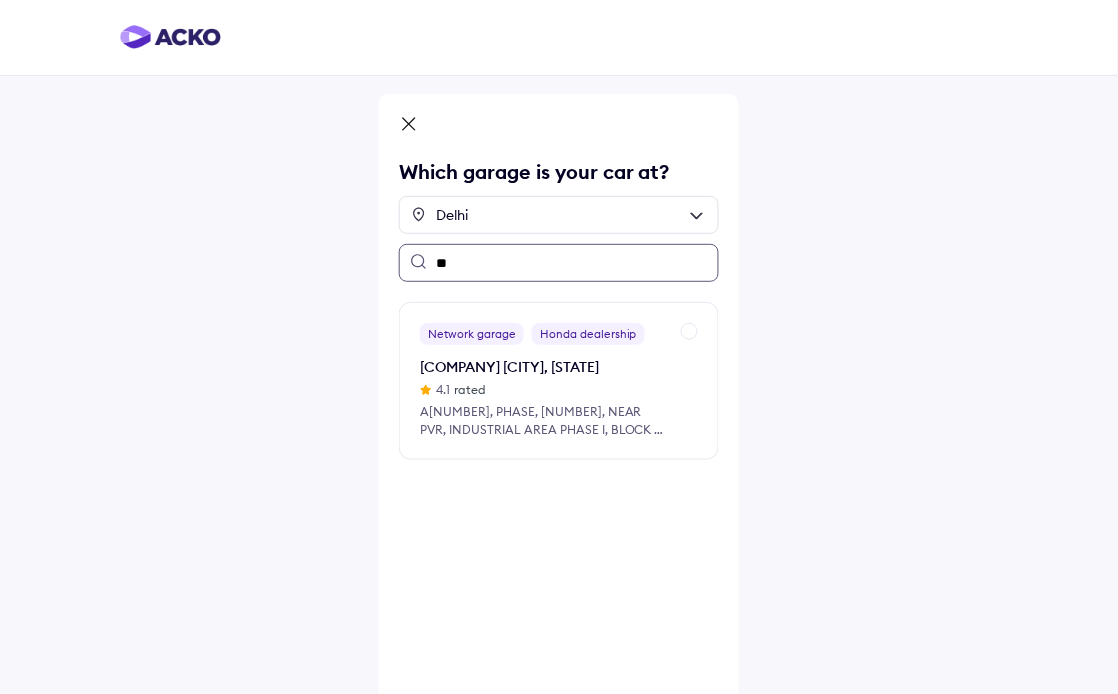 type on "*" 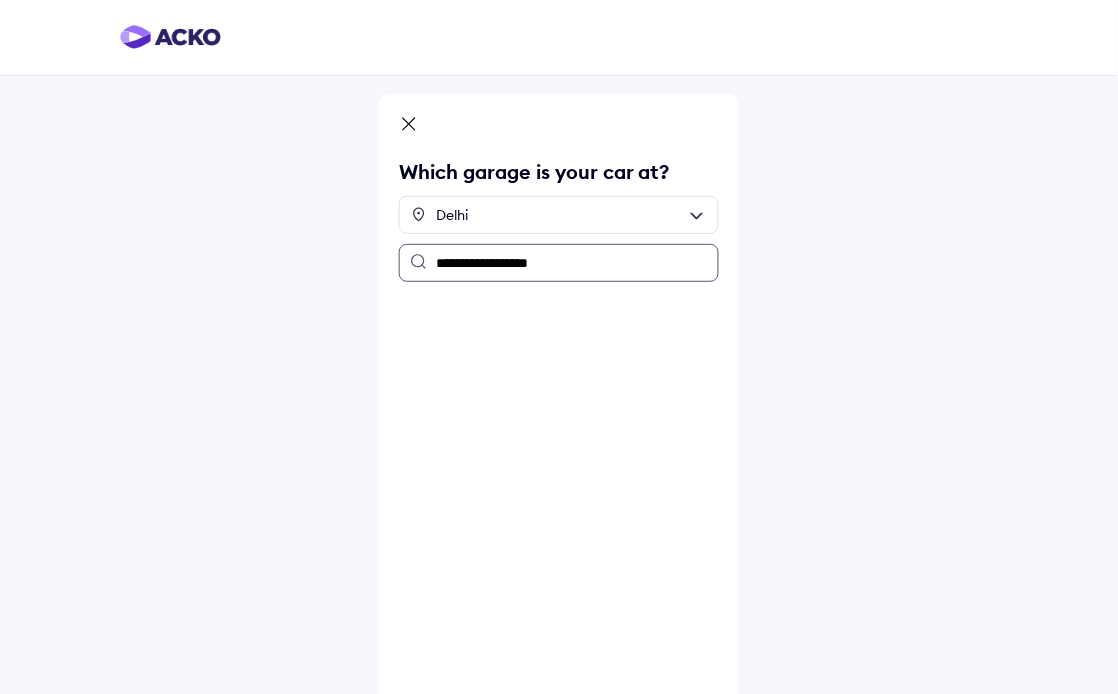 type on "**********" 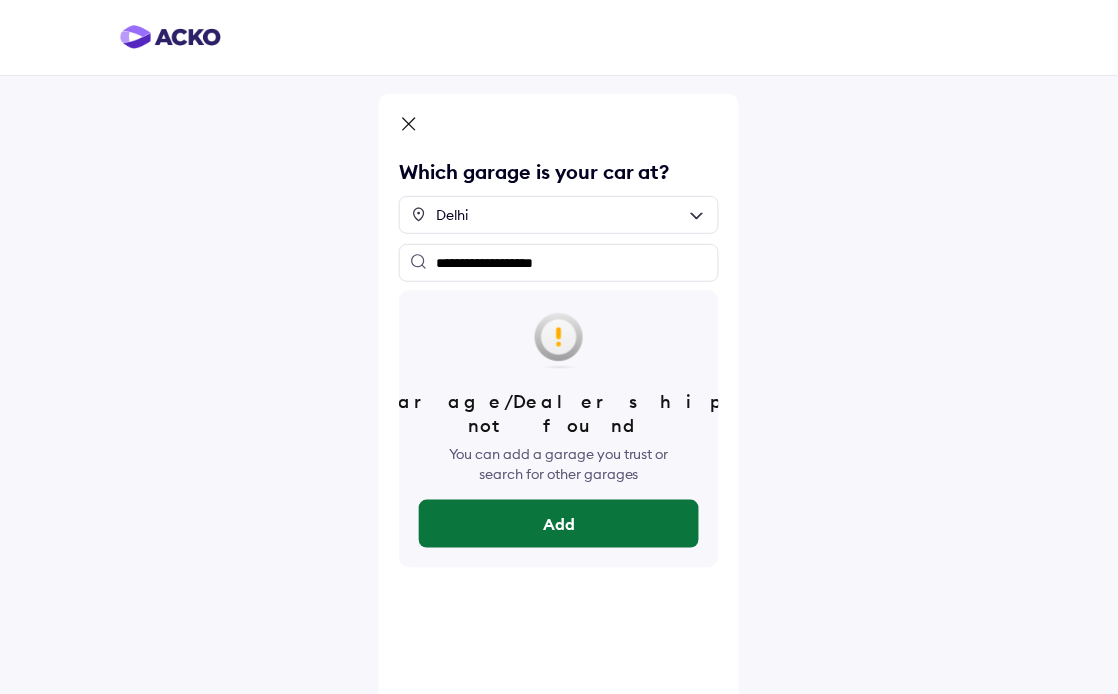 click on "Add" at bounding box center (559, 524) 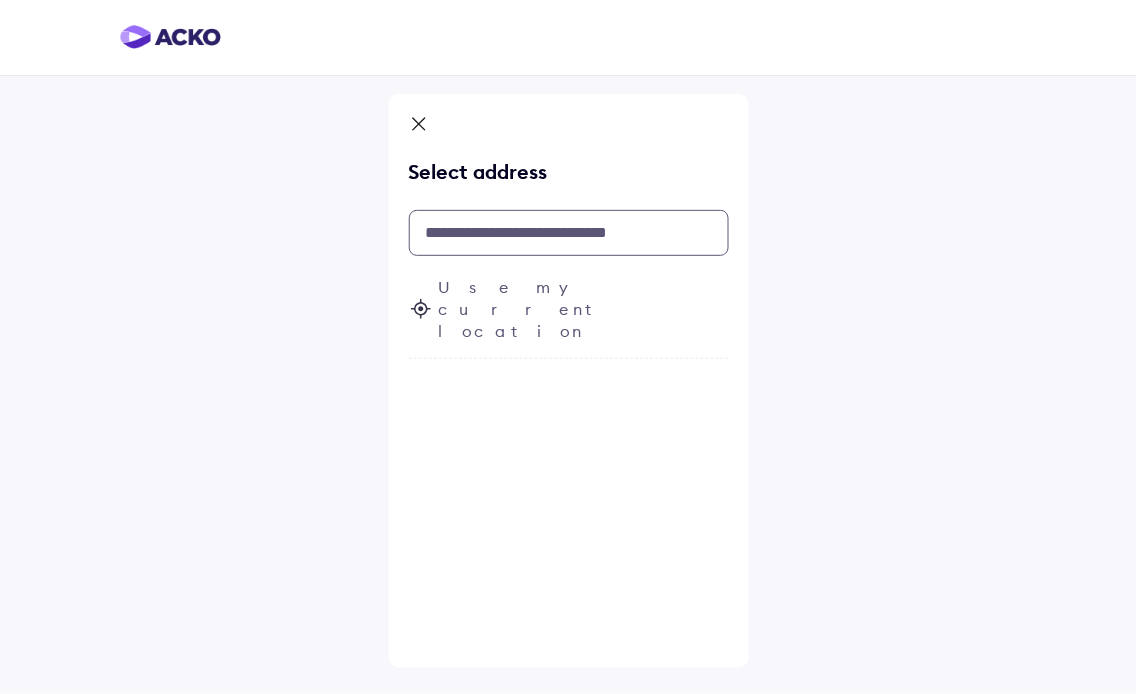 click at bounding box center [569, 233] 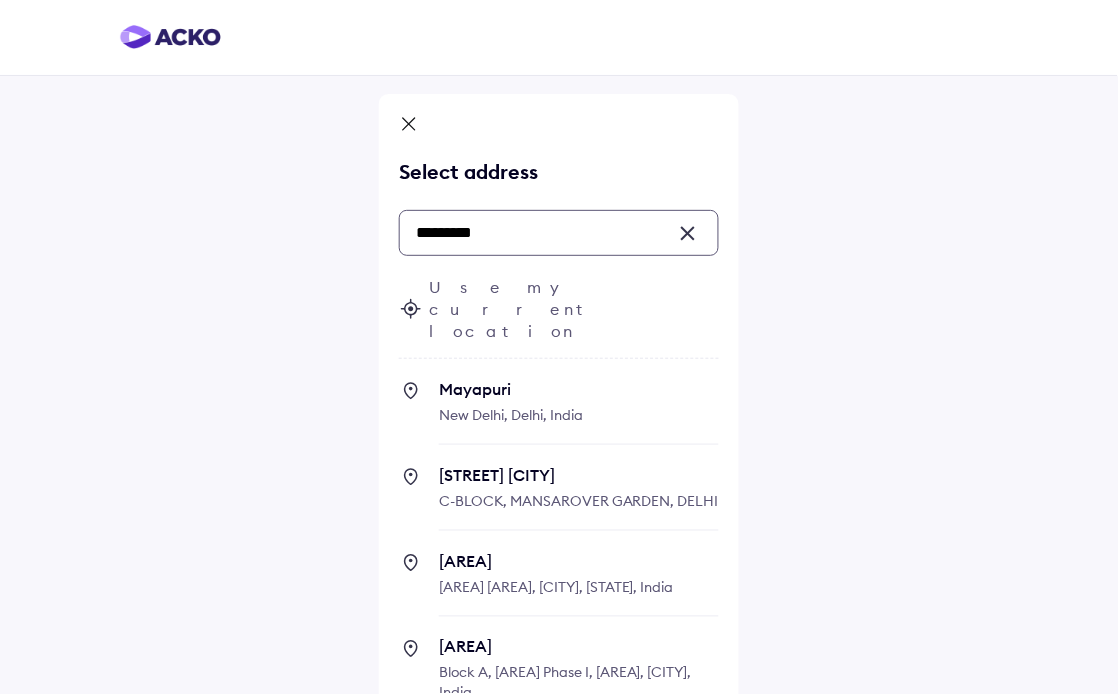 click on "Mayapuri" at bounding box center [579, 389] 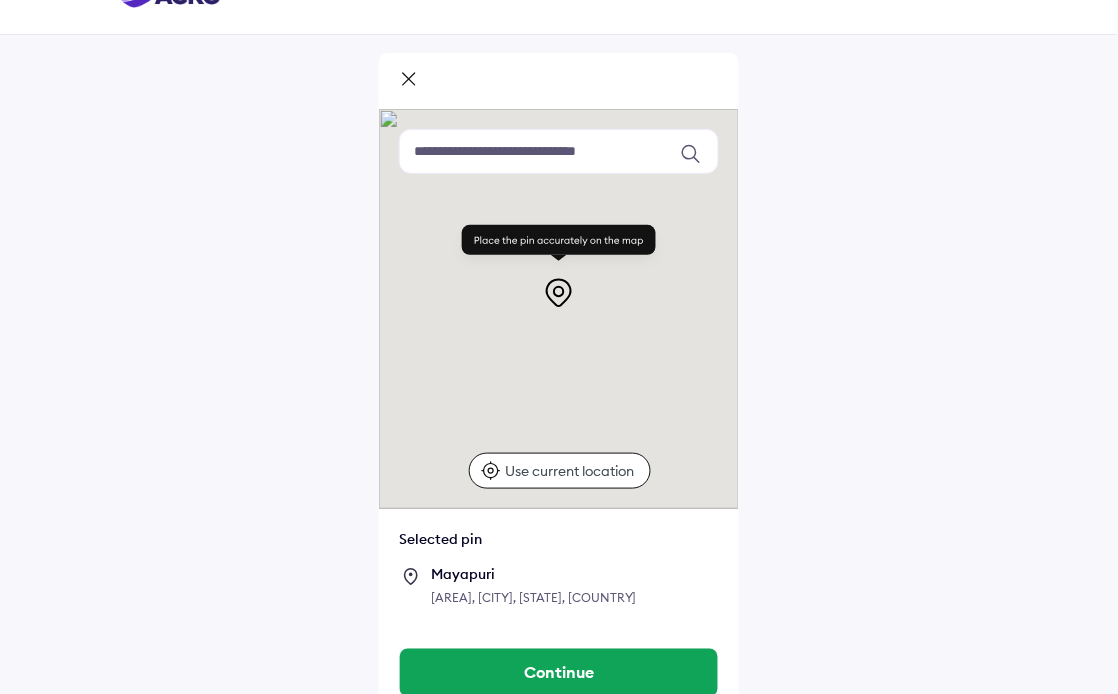 scroll, scrollTop: 63, scrollLeft: 0, axis: vertical 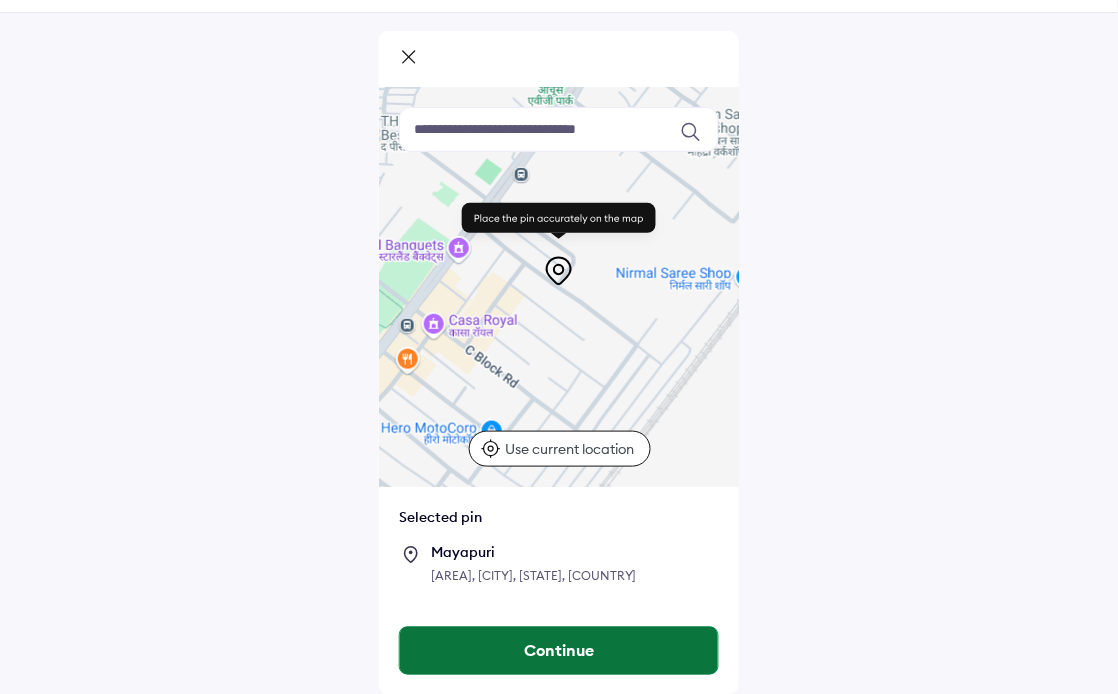 click on "Continue" at bounding box center (559, 651) 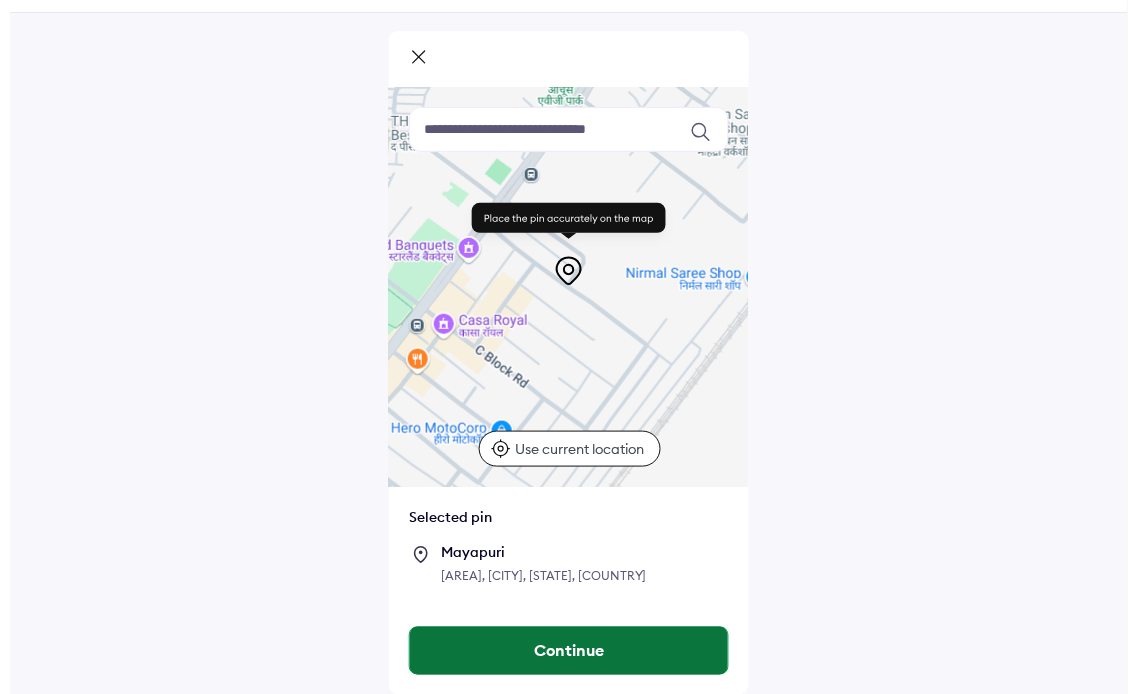 scroll, scrollTop: 0, scrollLeft: 0, axis: both 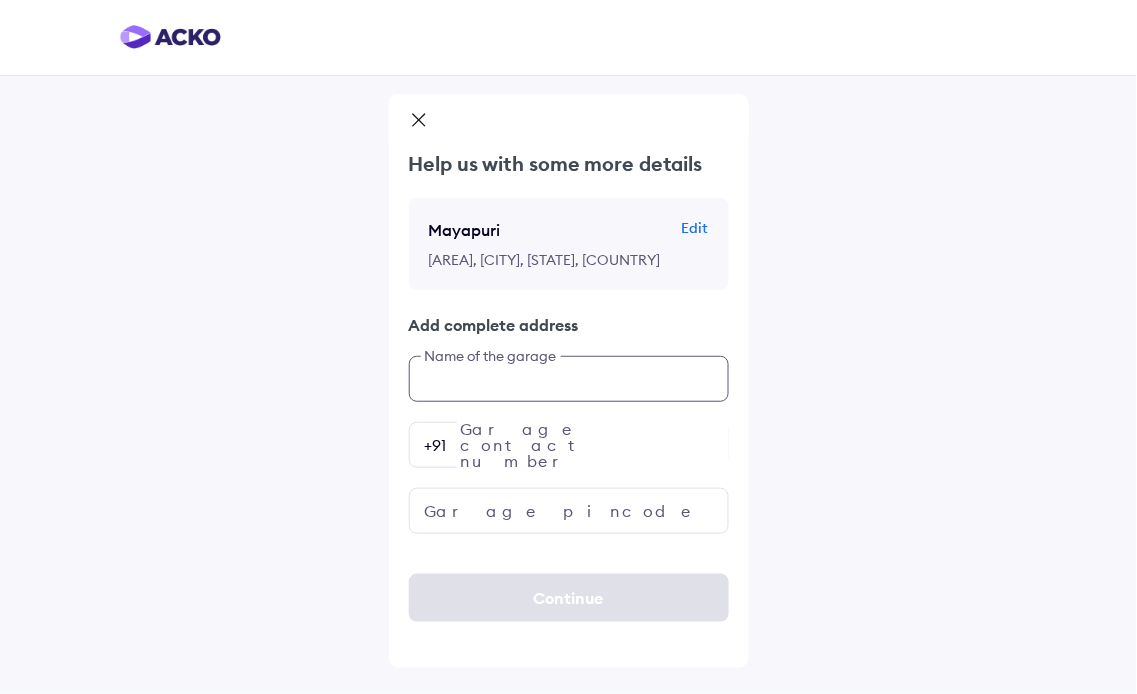 click at bounding box center (569, 379) 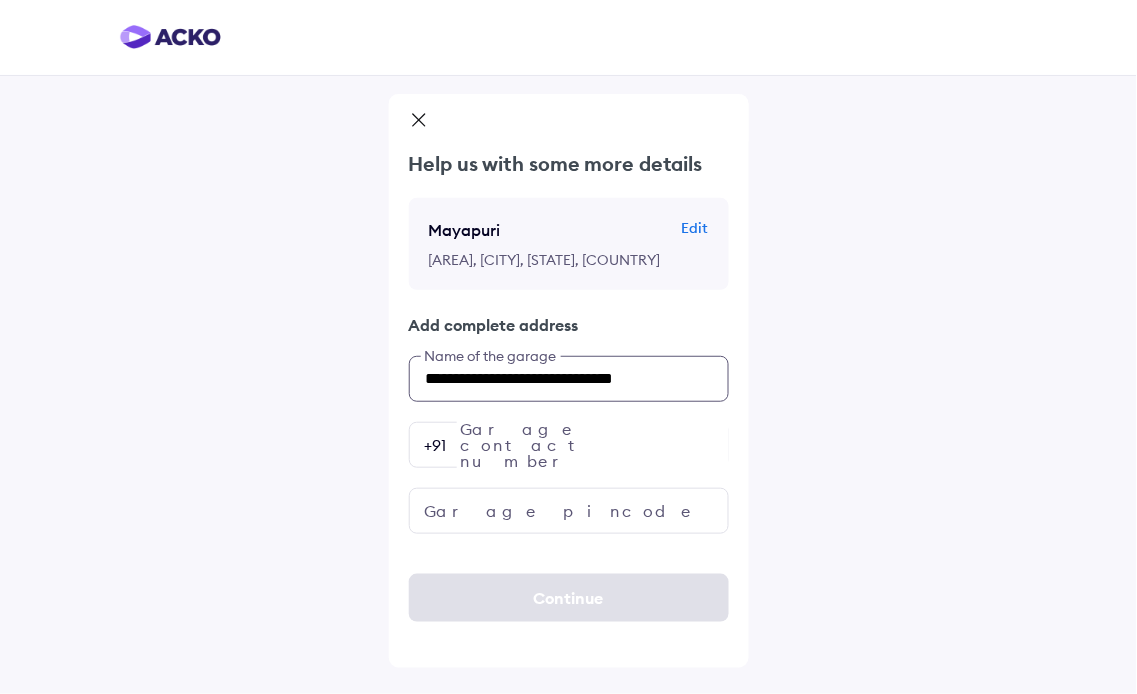type on "**********" 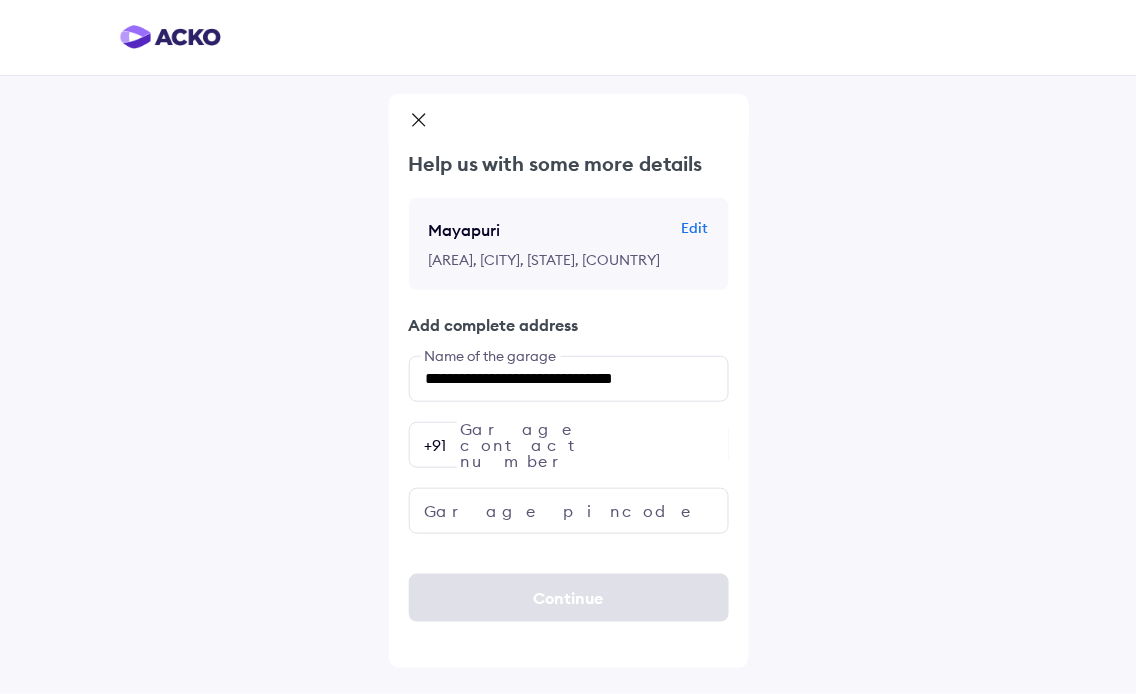click on "**********" 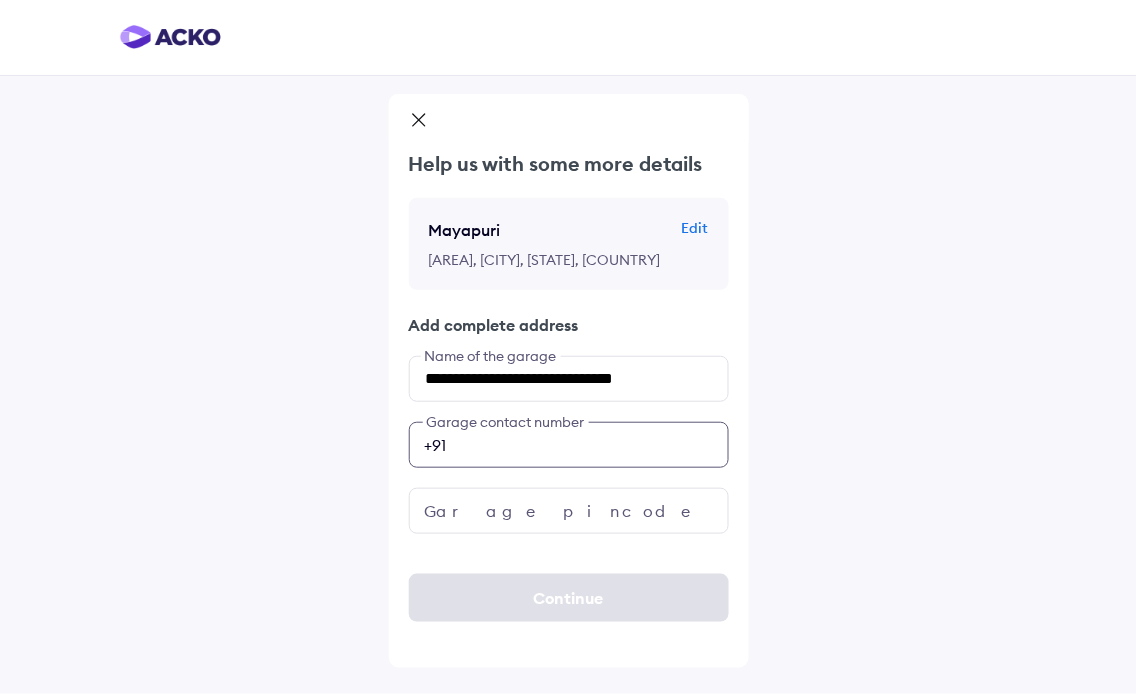 click at bounding box center (569, 445) 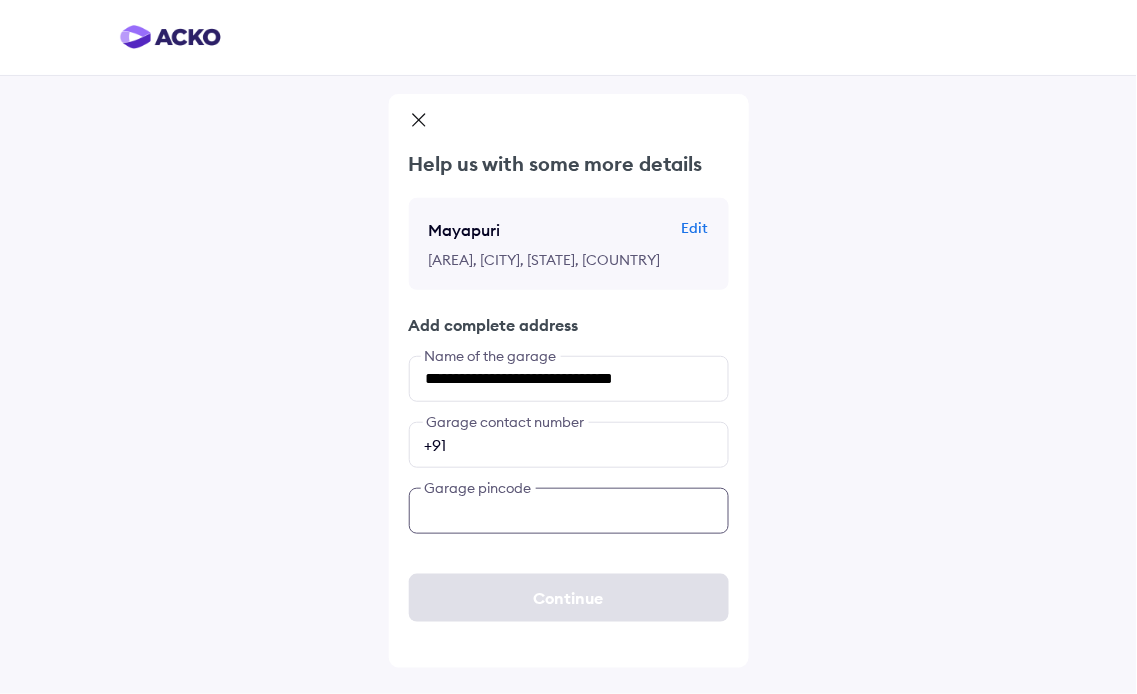 click at bounding box center [569, 511] 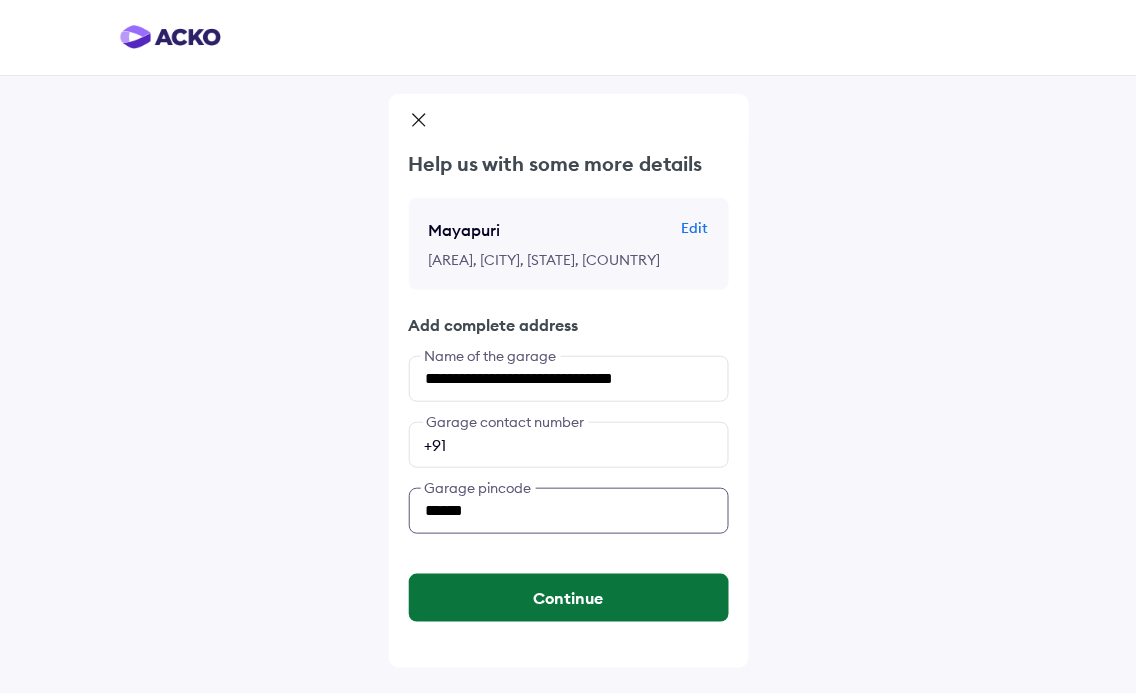 type on "******" 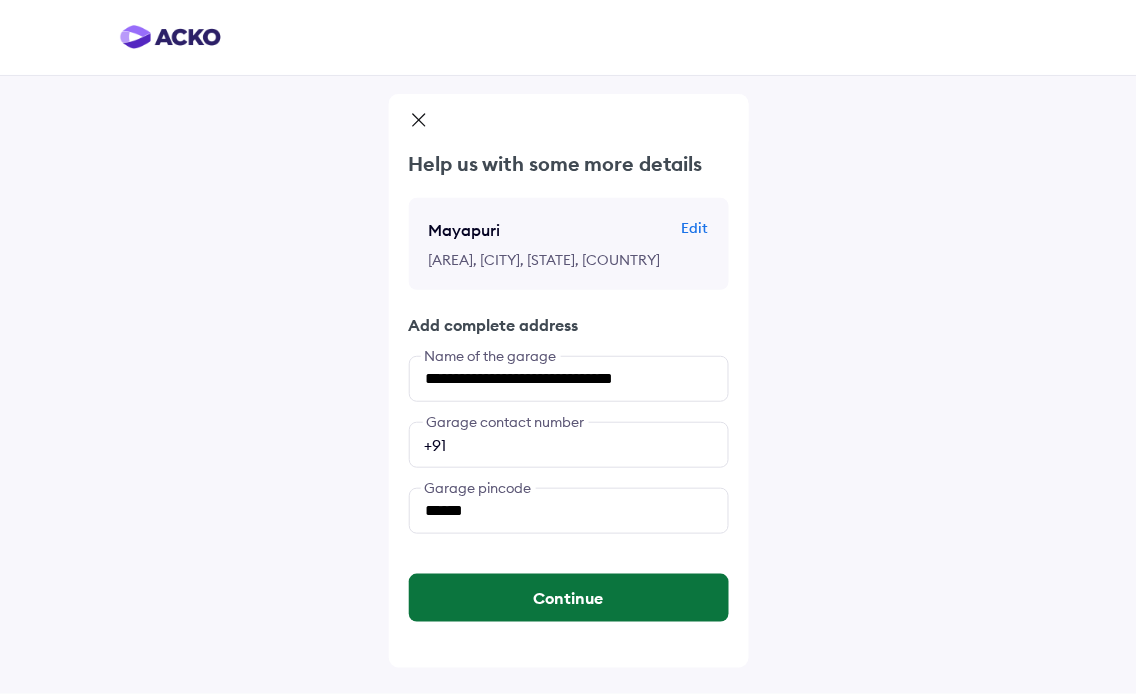 click on "Continue" at bounding box center [569, 598] 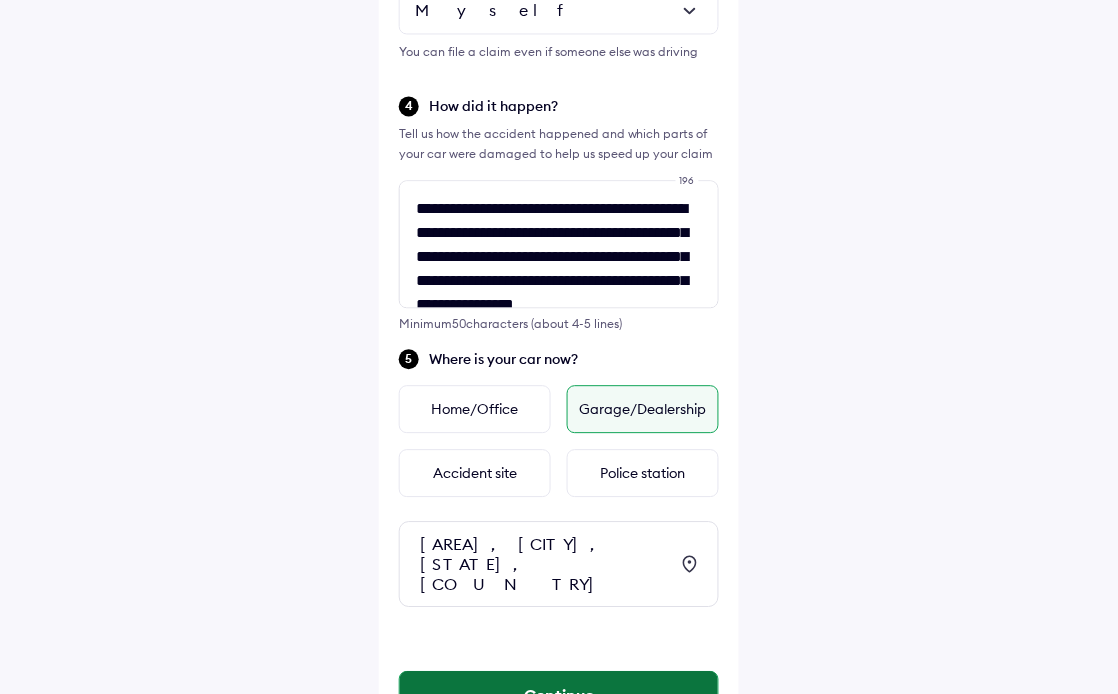 scroll, scrollTop: 711, scrollLeft: 0, axis: vertical 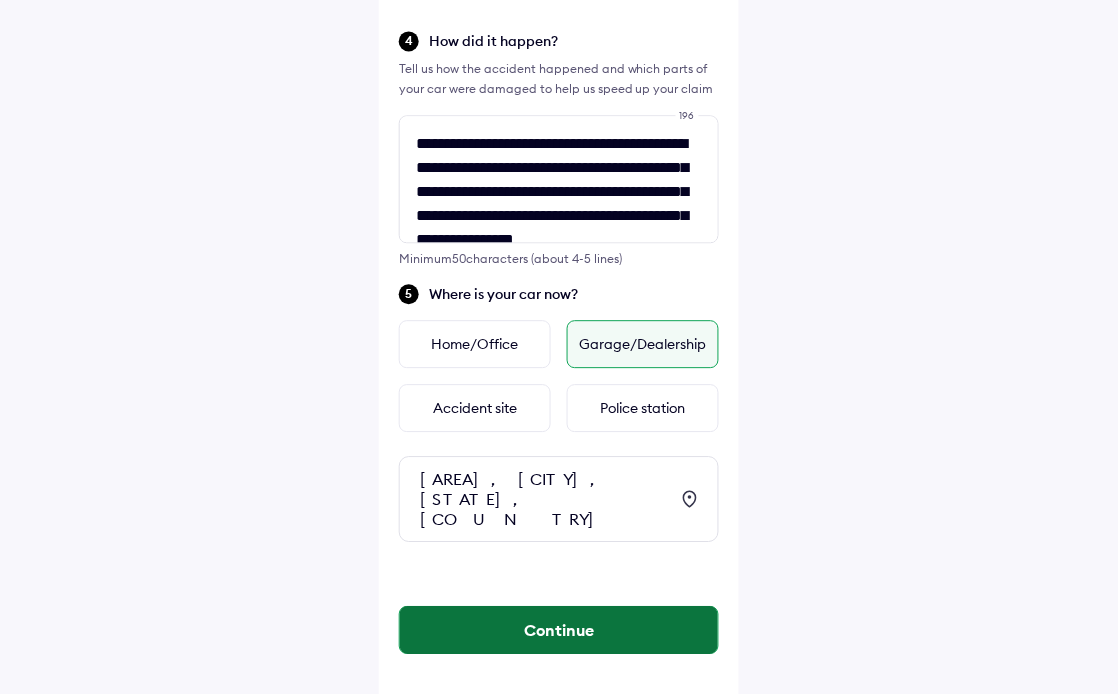 click on "Continue" at bounding box center [559, 630] 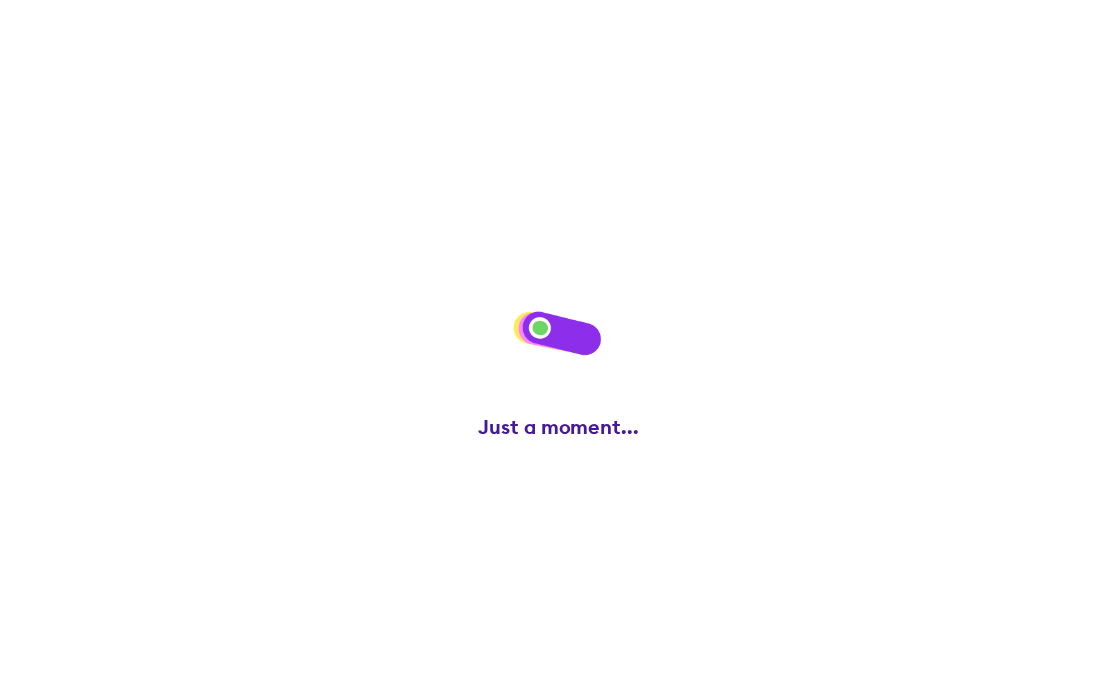scroll, scrollTop: 0, scrollLeft: 0, axis: both 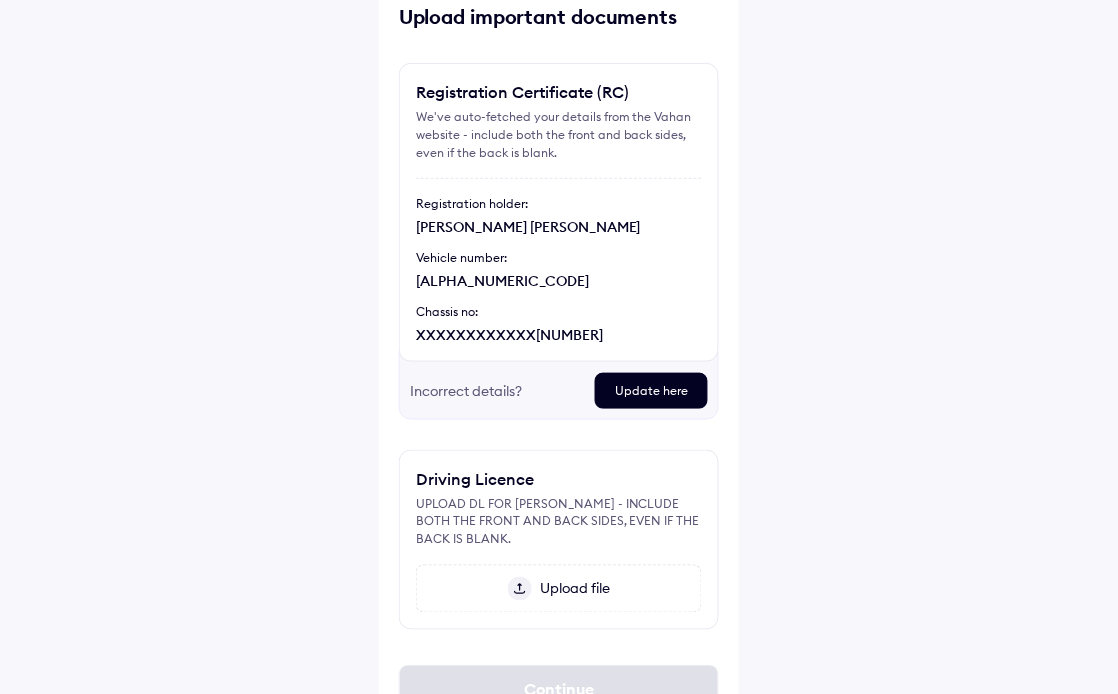 click on "Incorrect details?" at bounding box center [494, 391] 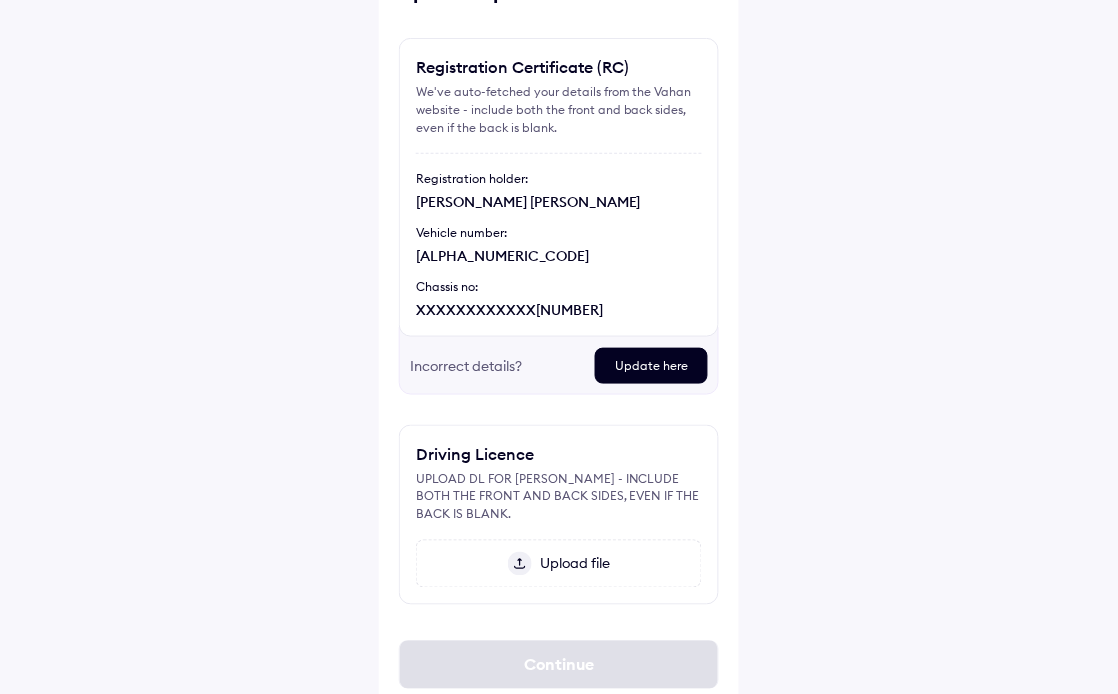 scroll, scrollTop: 182, scrollLeft: 0, axis: vertical 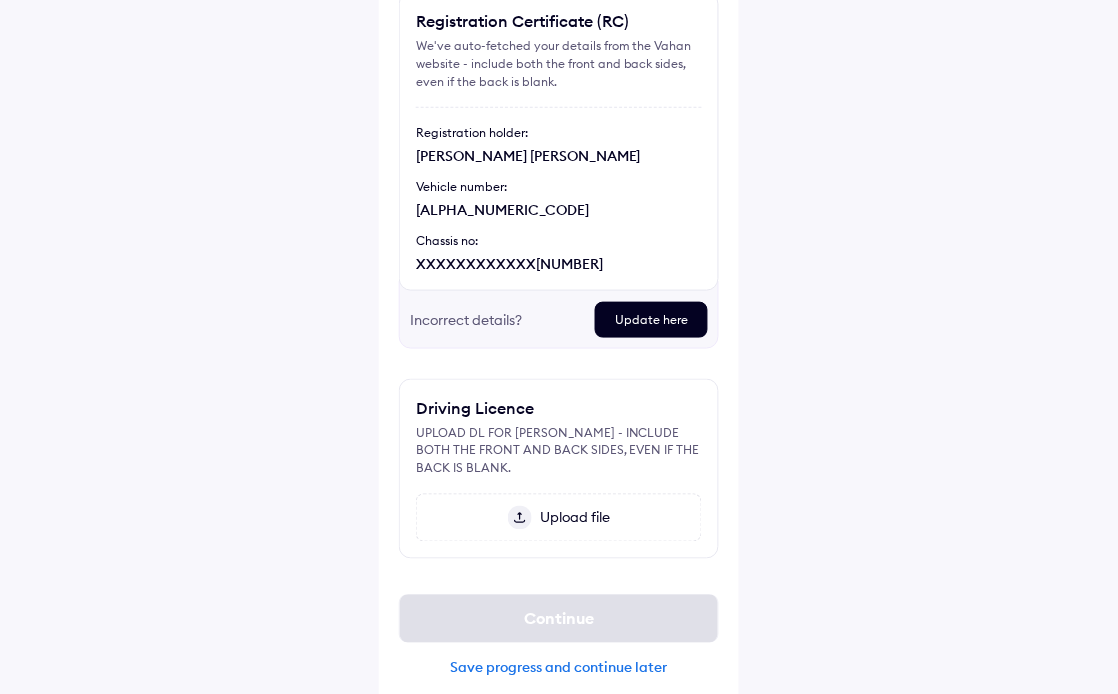 click on "Save progress and continue later" at bounding box center (559, 668) 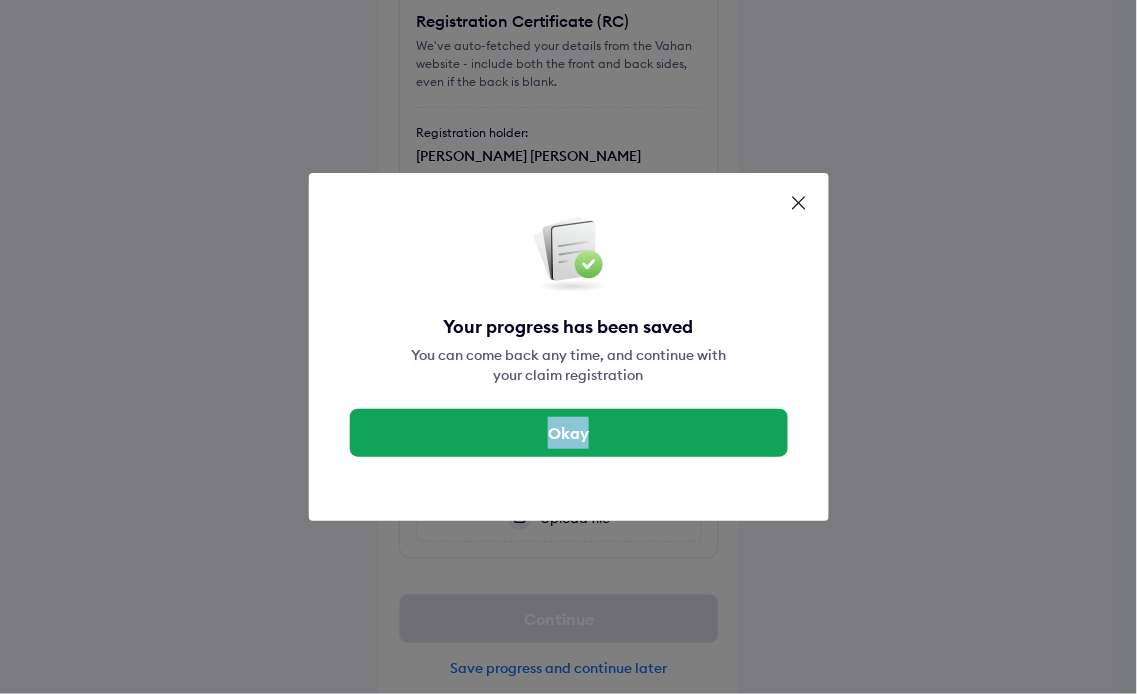 click on "Your progress has been saved You can come back any time, and continue with your claim registration Okay" at bounding box center (568, 347) 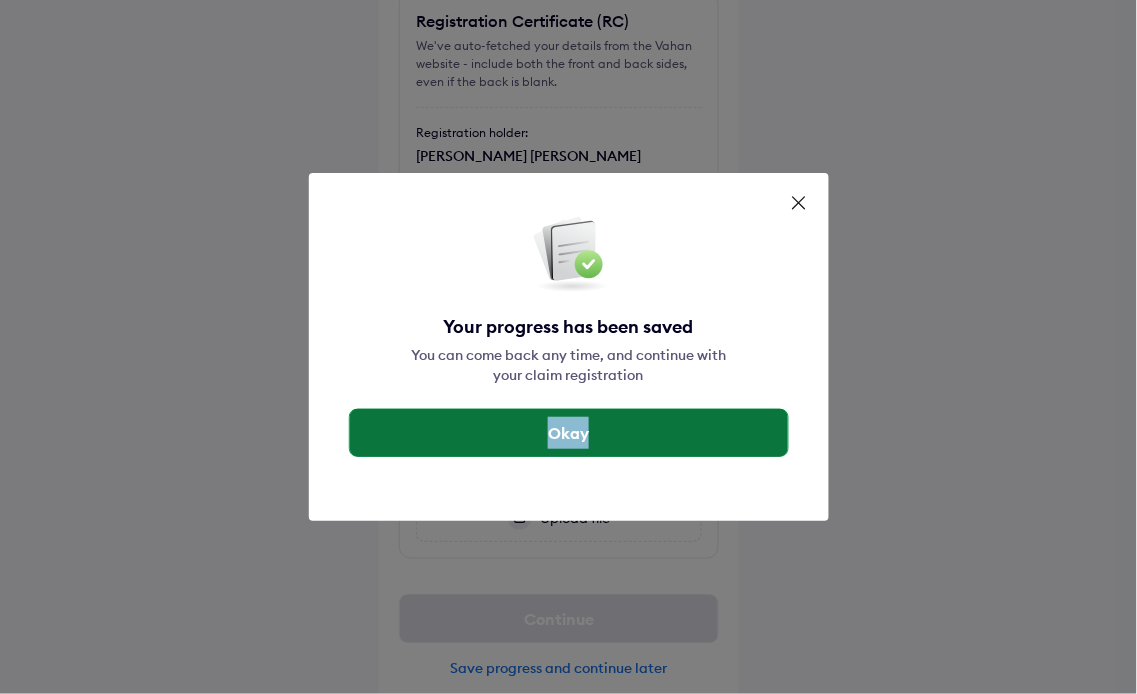click on "Okay" at bounding box center [569, 433] 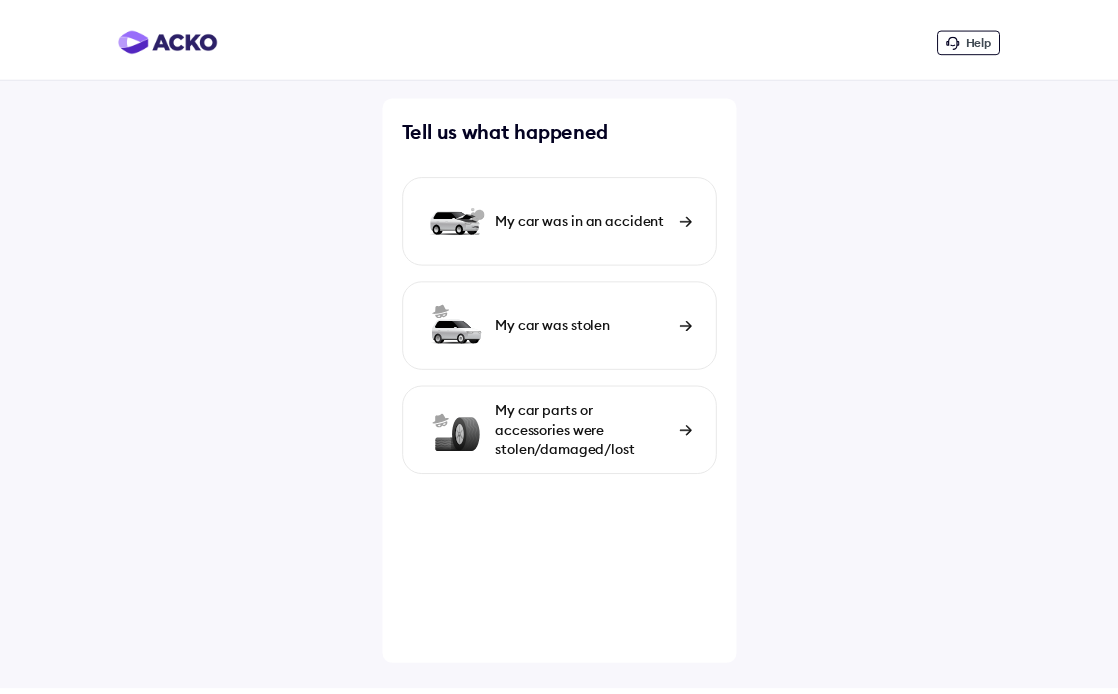 scroll, scrollTop: 0, scrollLeft: 0, axis: both 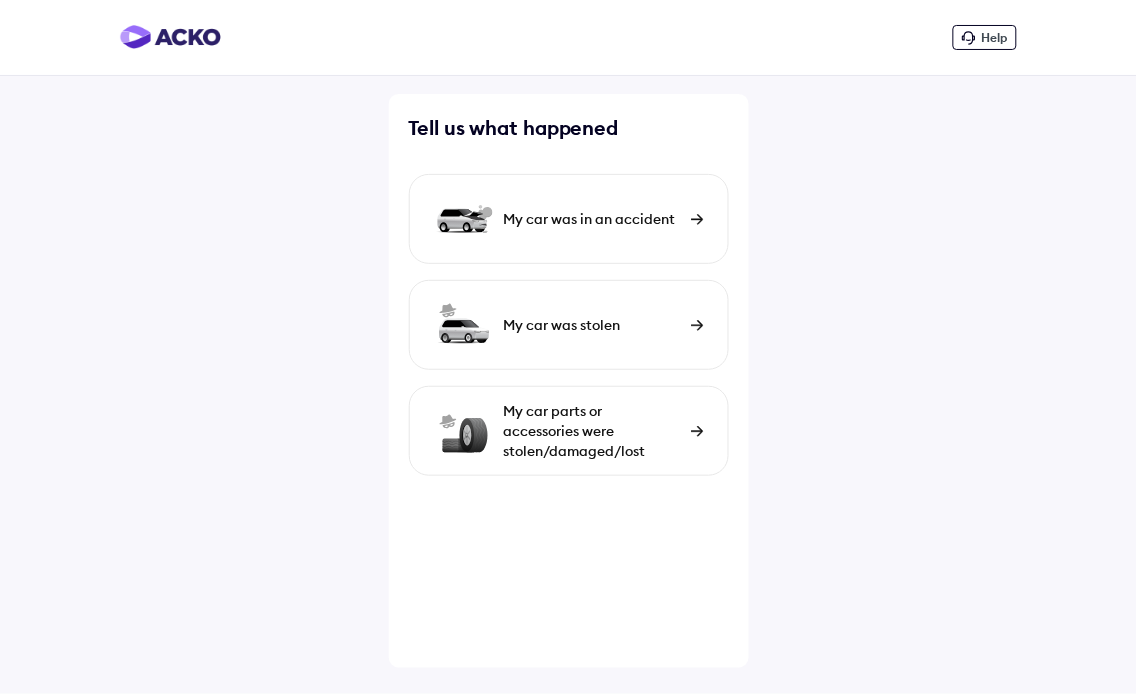 click on "My car was in an accident" at bounding box center (569, 219) 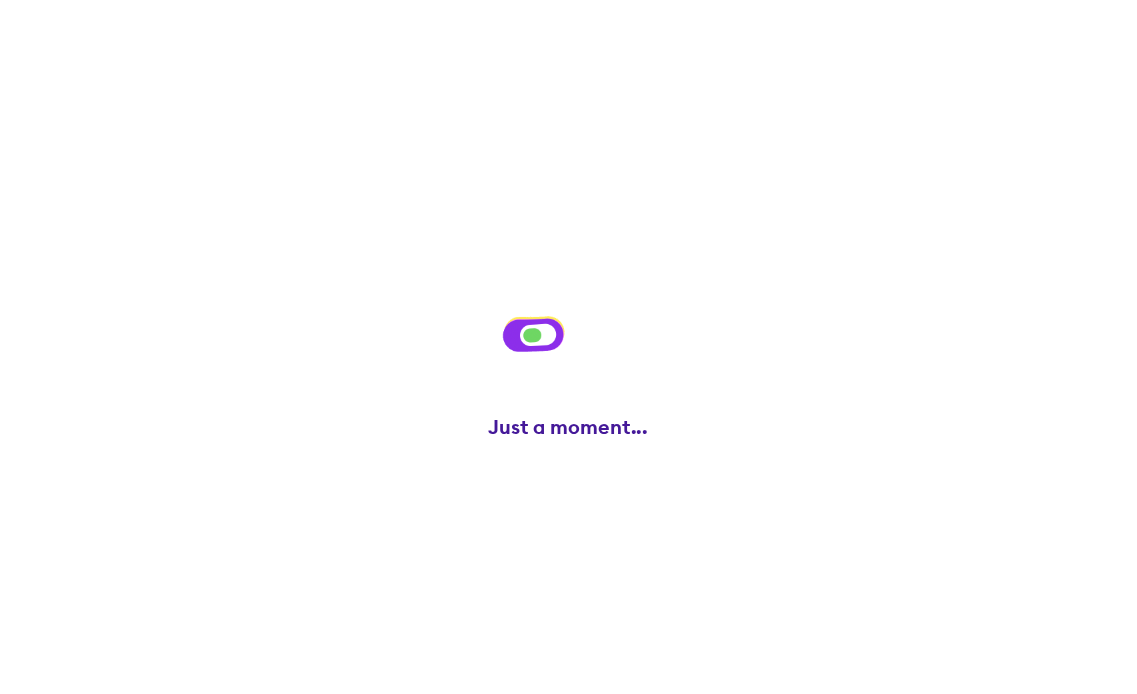 click on "My car was in an accident" at bounding box center [569, 219] 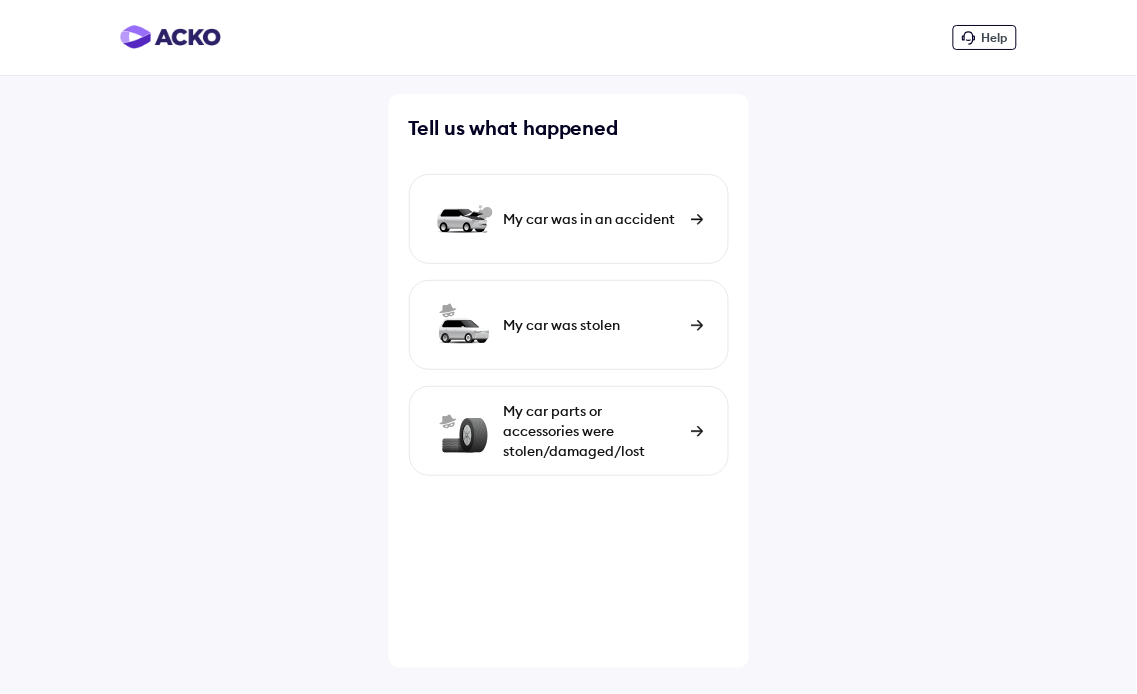 click on "My car was in an accident" at bounding box center (592, 219) 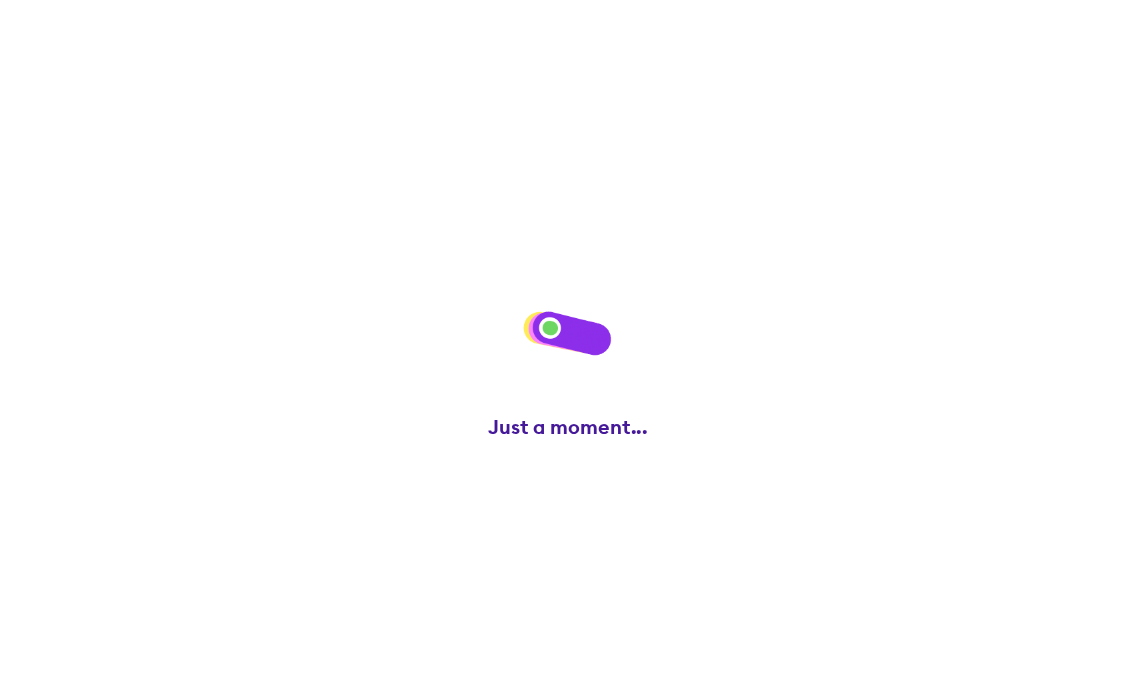 click on "My car was in an accident" at bounding box center [592, 219] 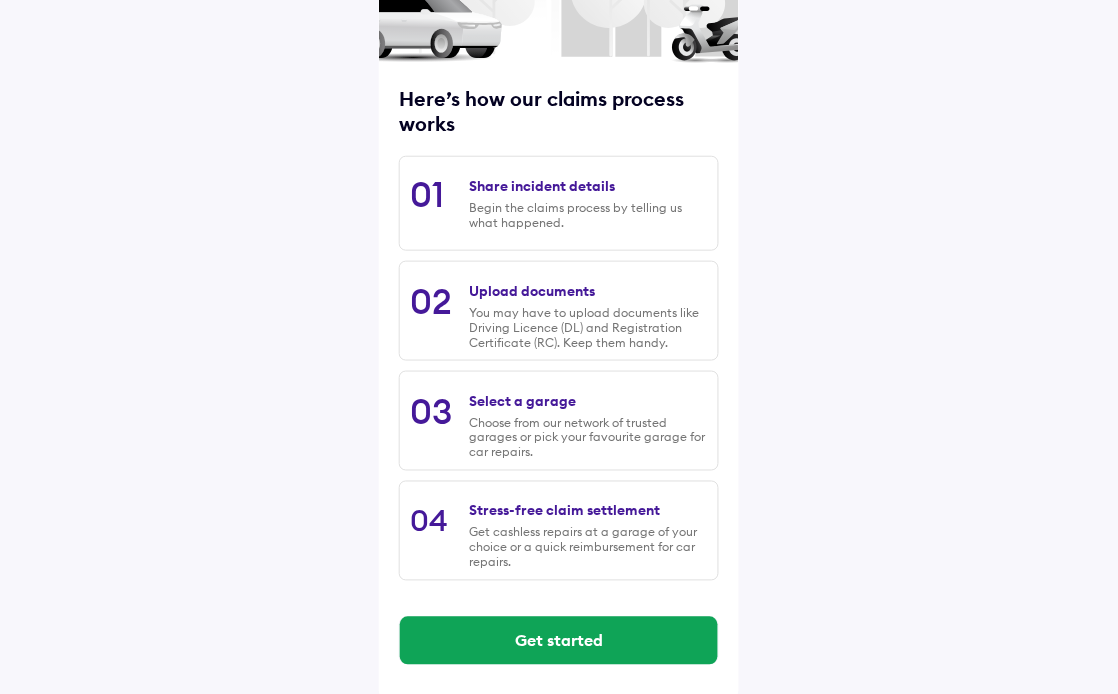 scroll, scrollTop: 208, scrollLeft: 0, axis: vertical 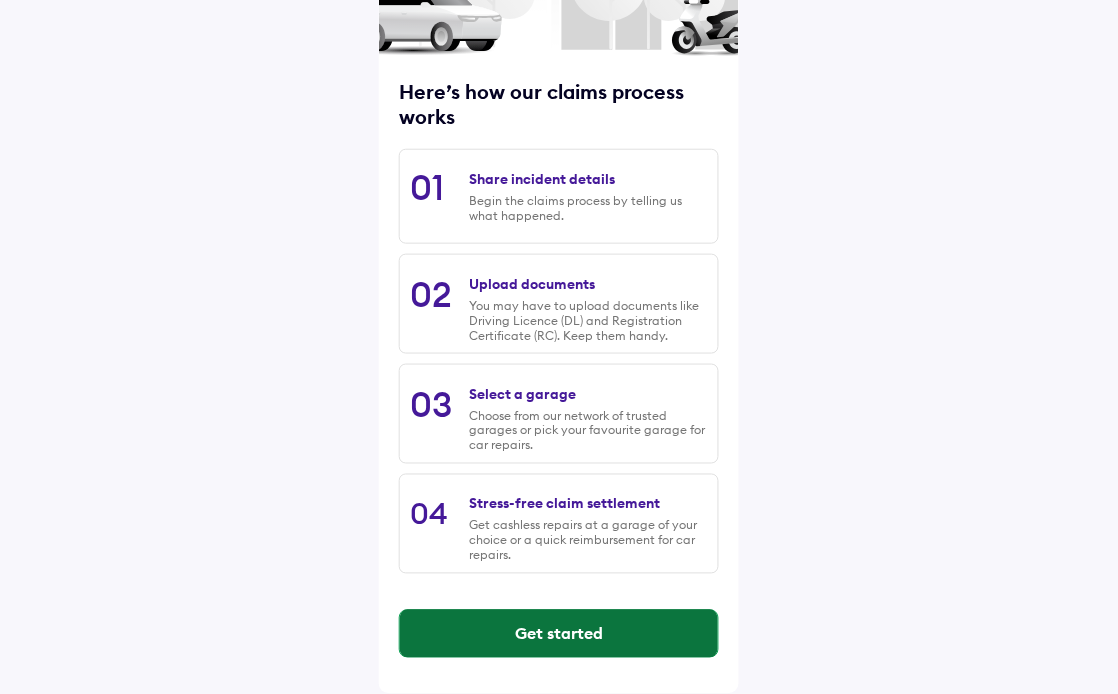 click on "Get started" at bounding box center [559, 634] 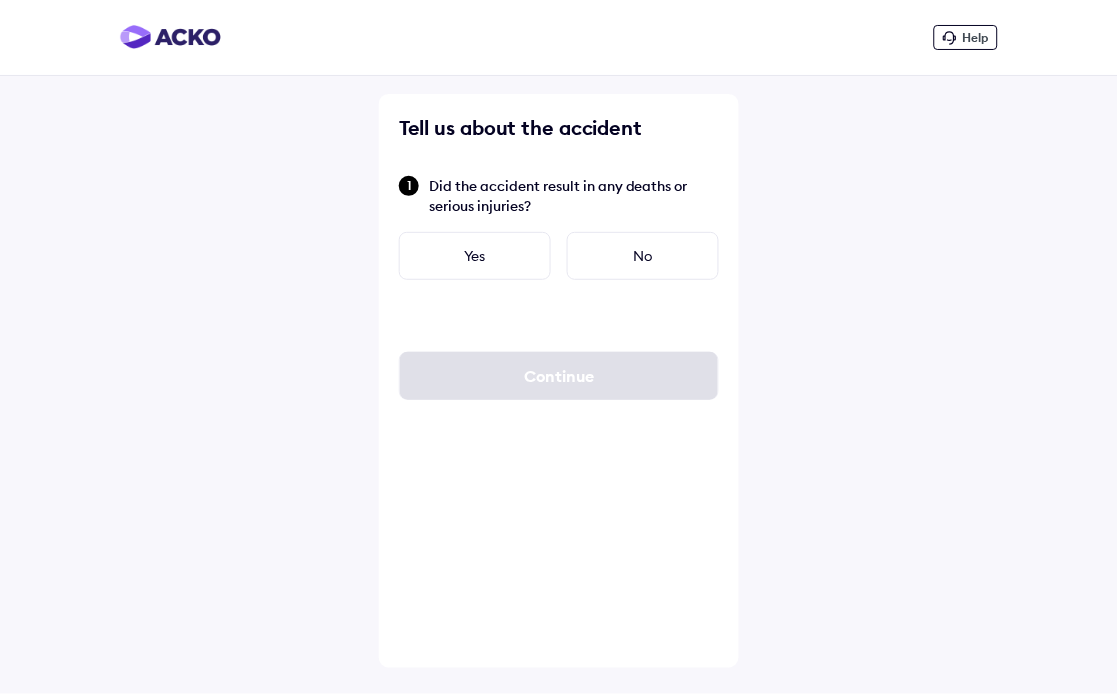 scroll, scrollTop: 0, scrollLeft: 0, axis: both 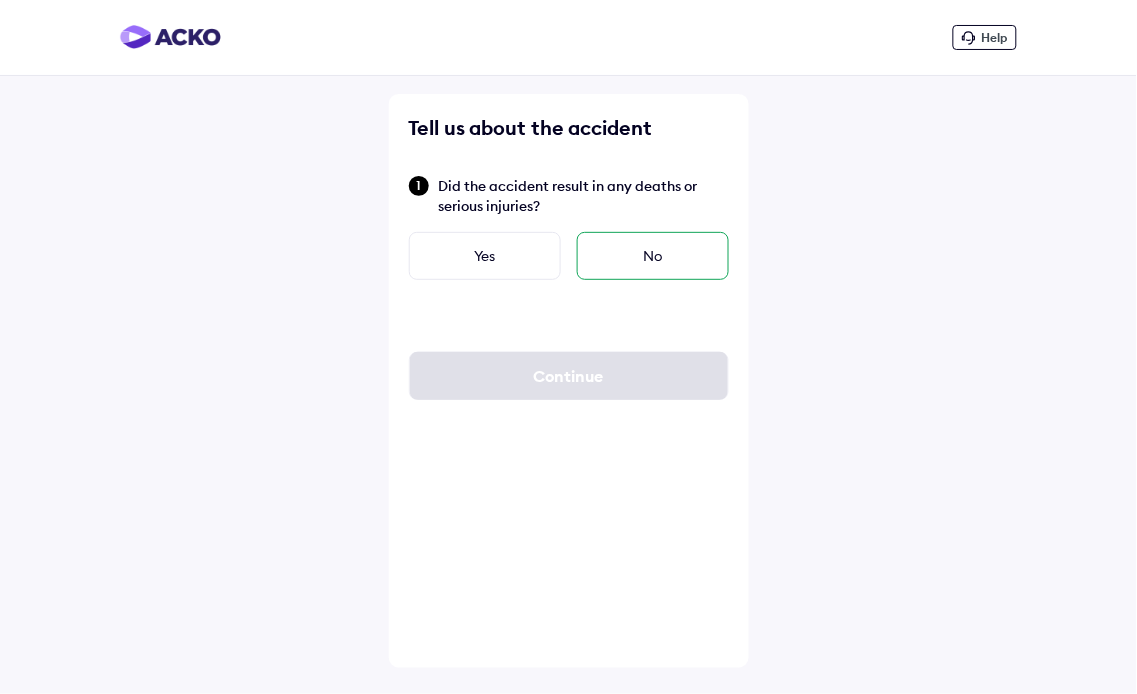 click on "No" at bounding box center (653, 256) 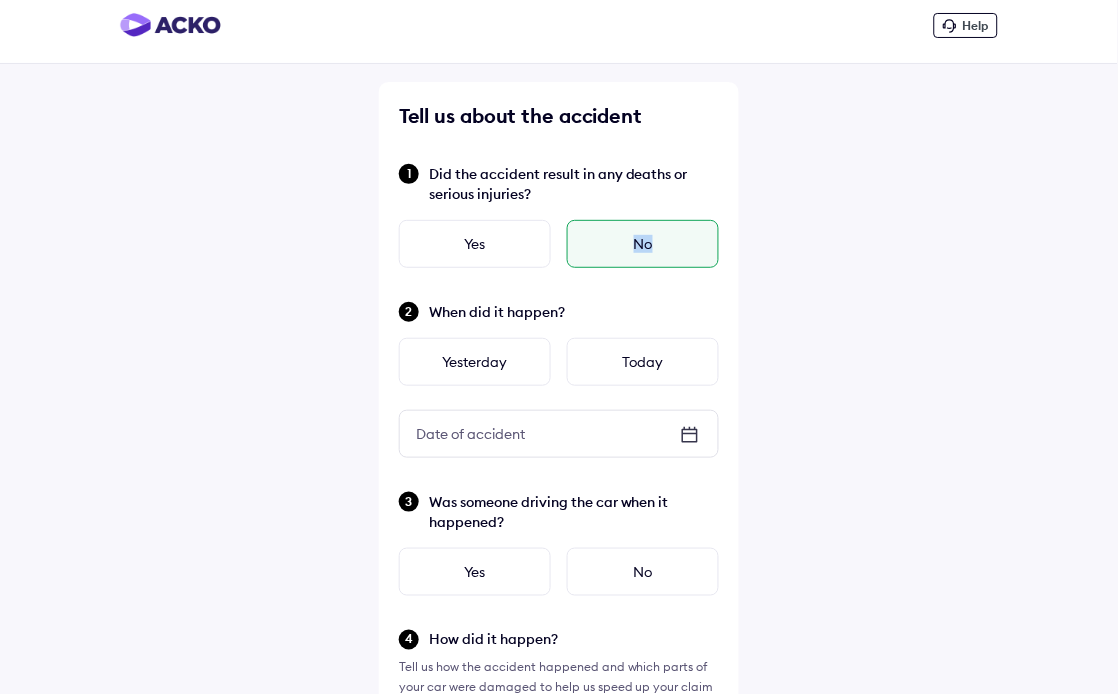 scroll, scrollTop: 0, scrollLeft: 0, axis: both 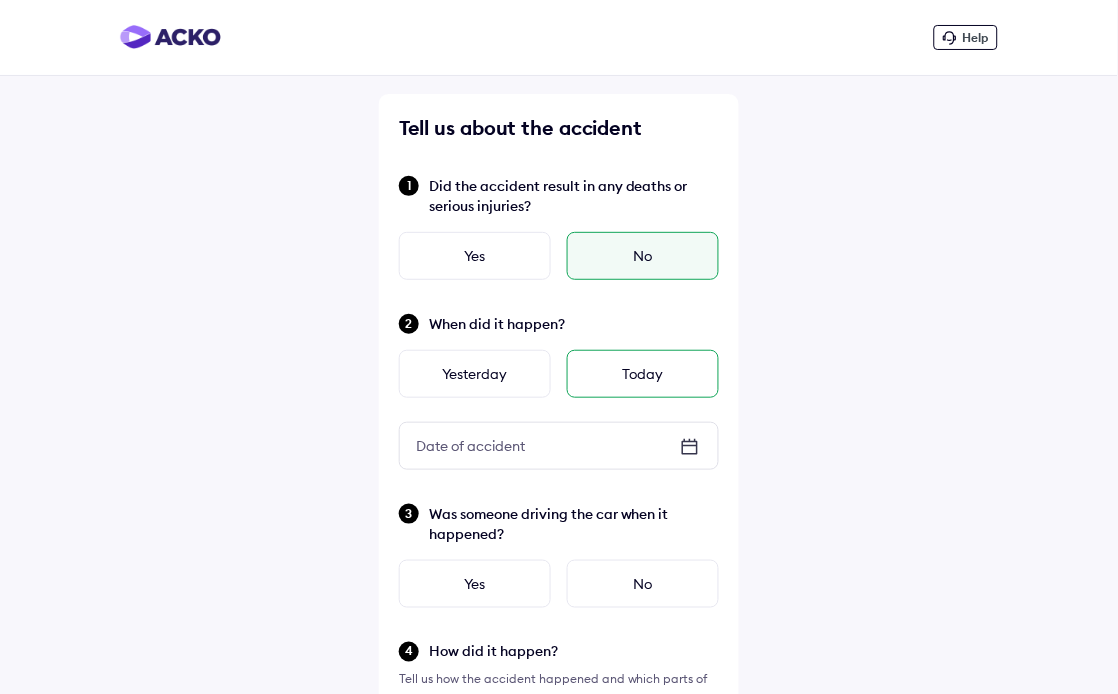 click on "Today" at bounding box center [643, 374] 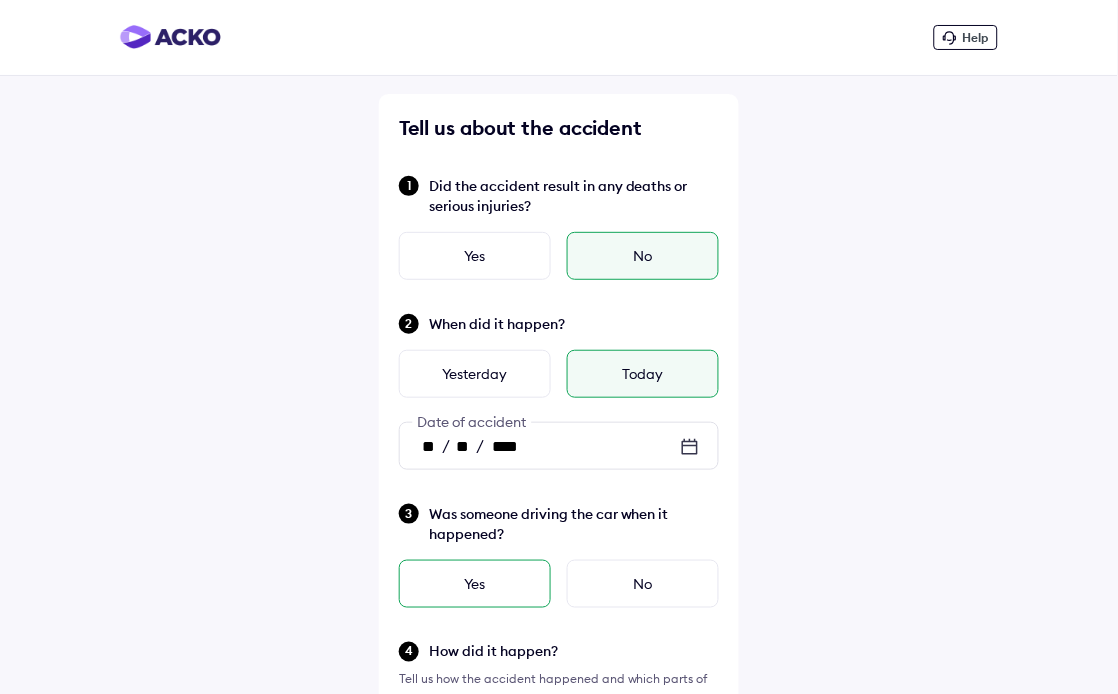 click on "Yes" at bounding box center (475, 584) 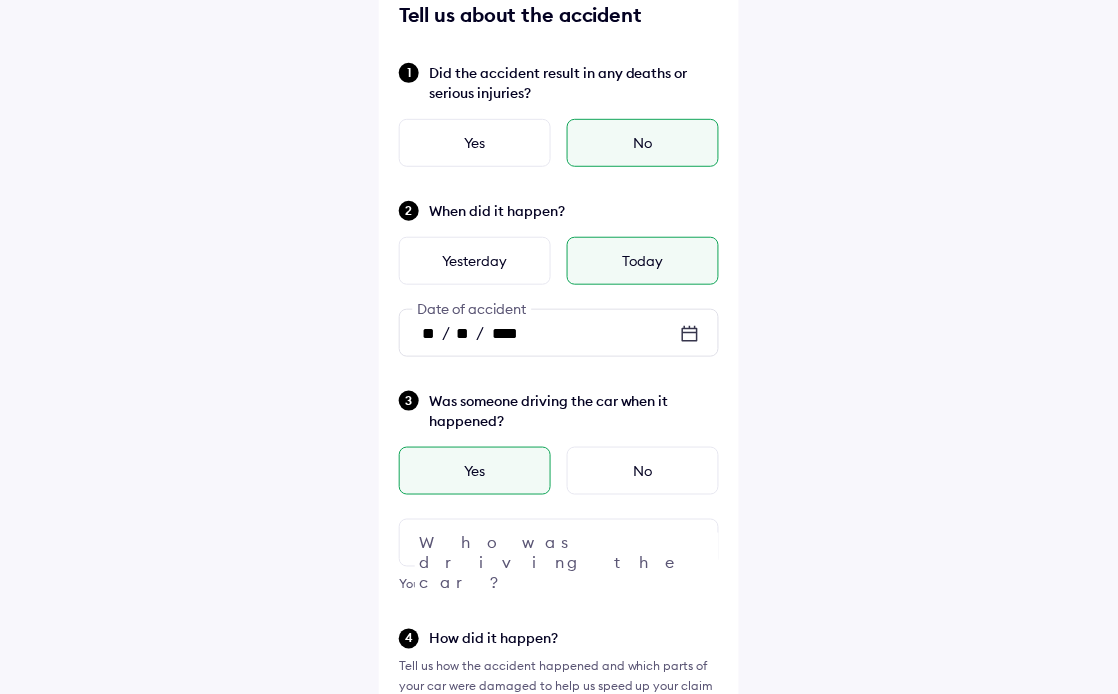 scroll, scrollTop: 222, scrollLeft: 0, axis: vertical 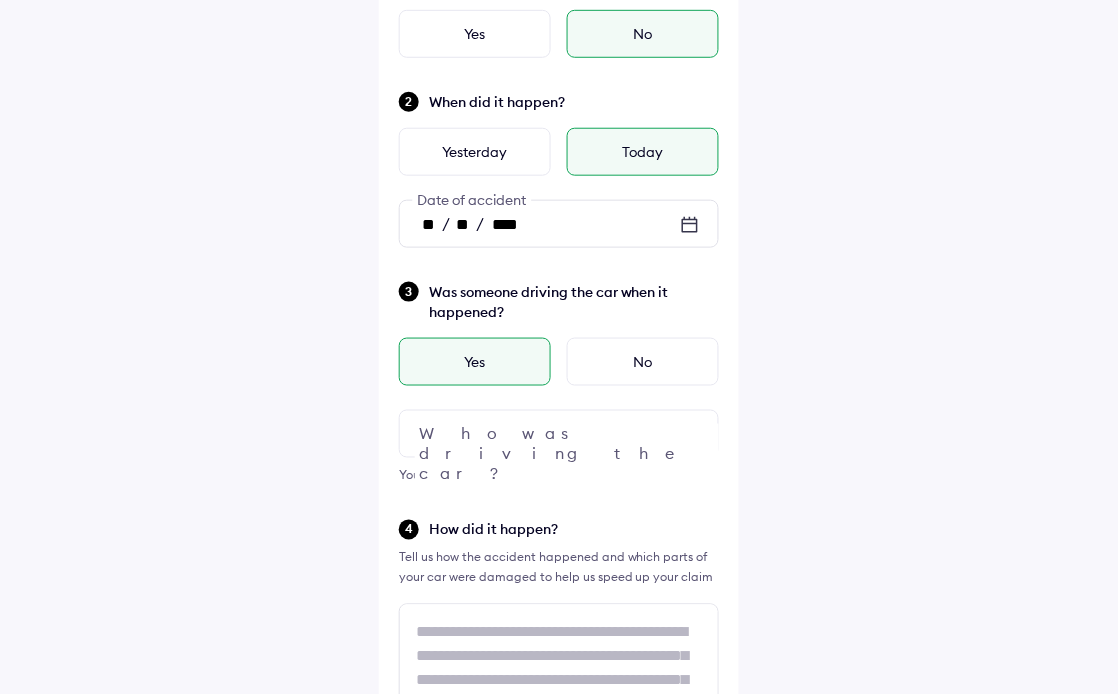click at bounding box center (559, 434) 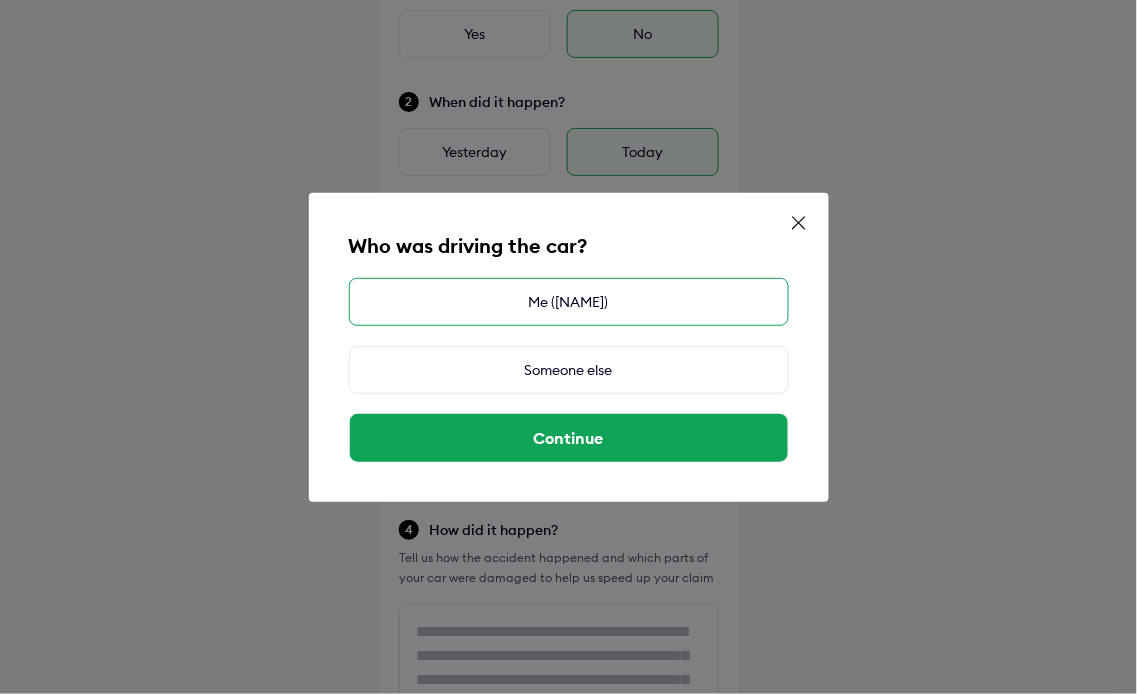 click on "[CITY], [STATE], [COUNTRY]" at bounding box center (569, 302) 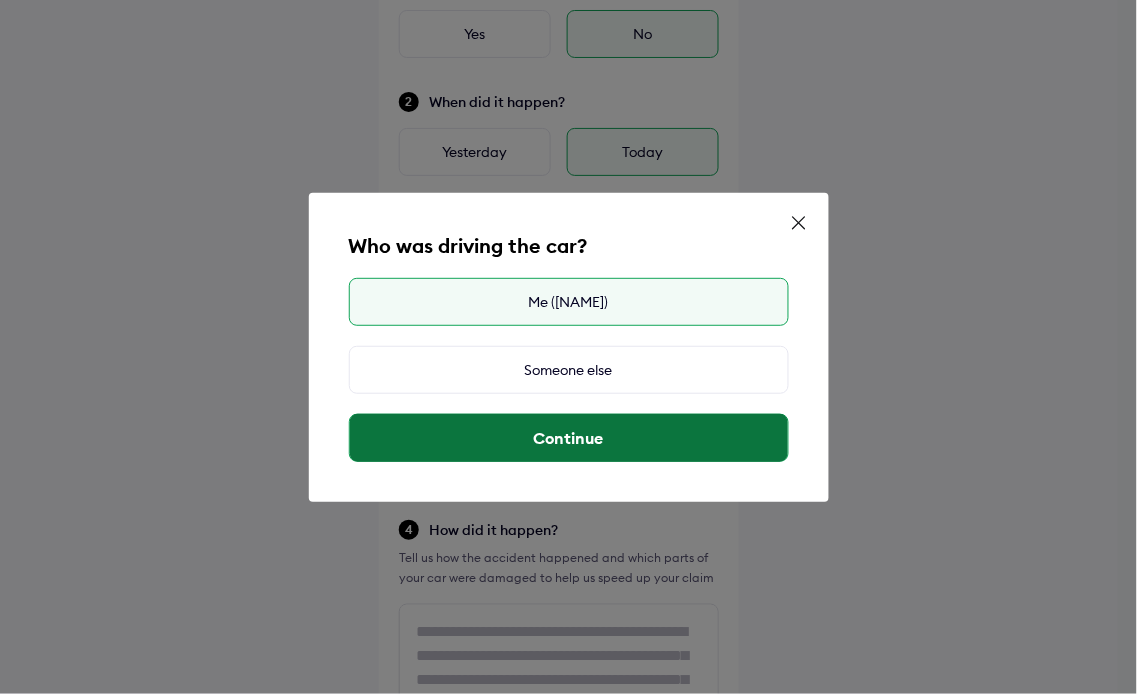 click on "Continue" at bounding box center (569, 438) 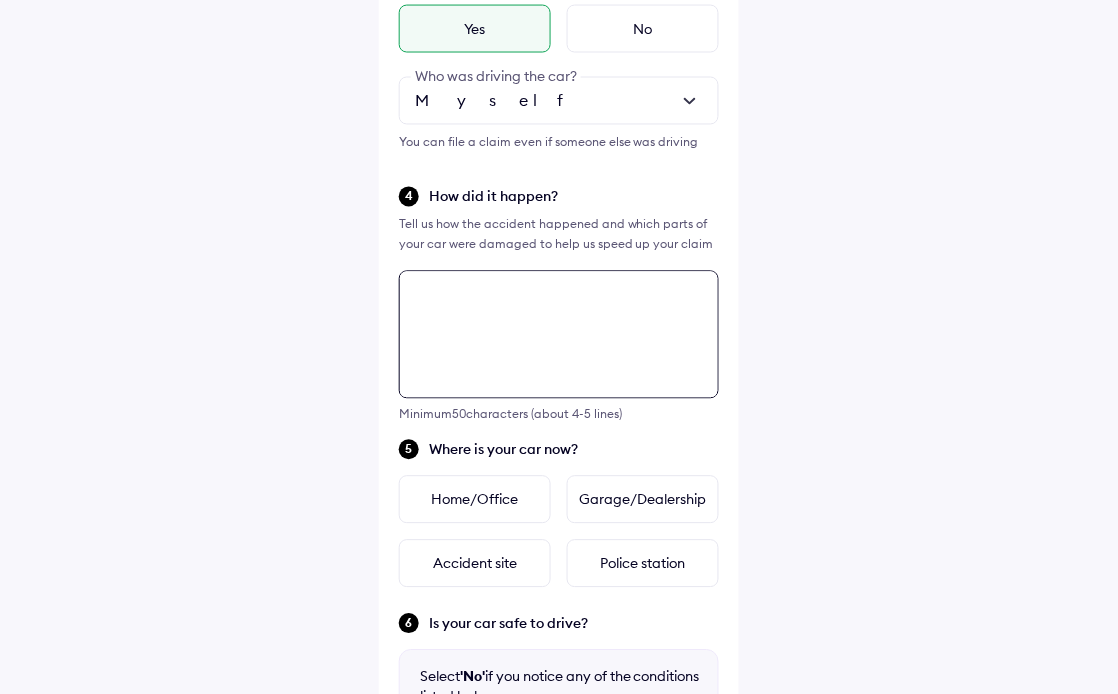 click at bounding box center [559, 335] 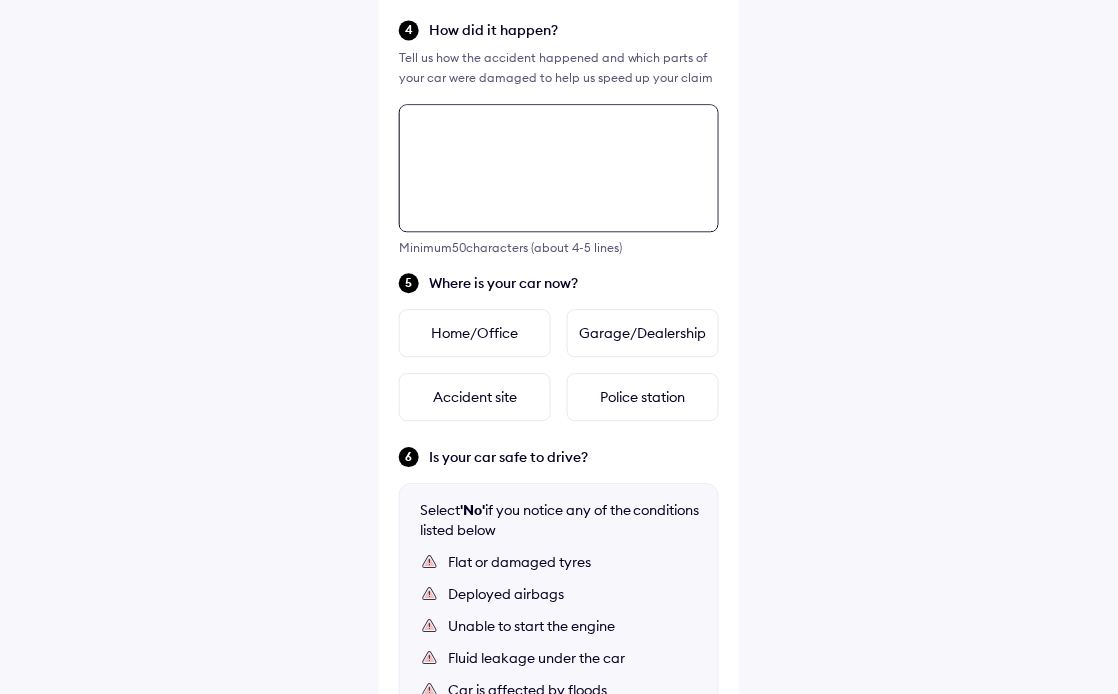 scroll, scrollTop: 603, scrollLeft: 0, axis: vertical 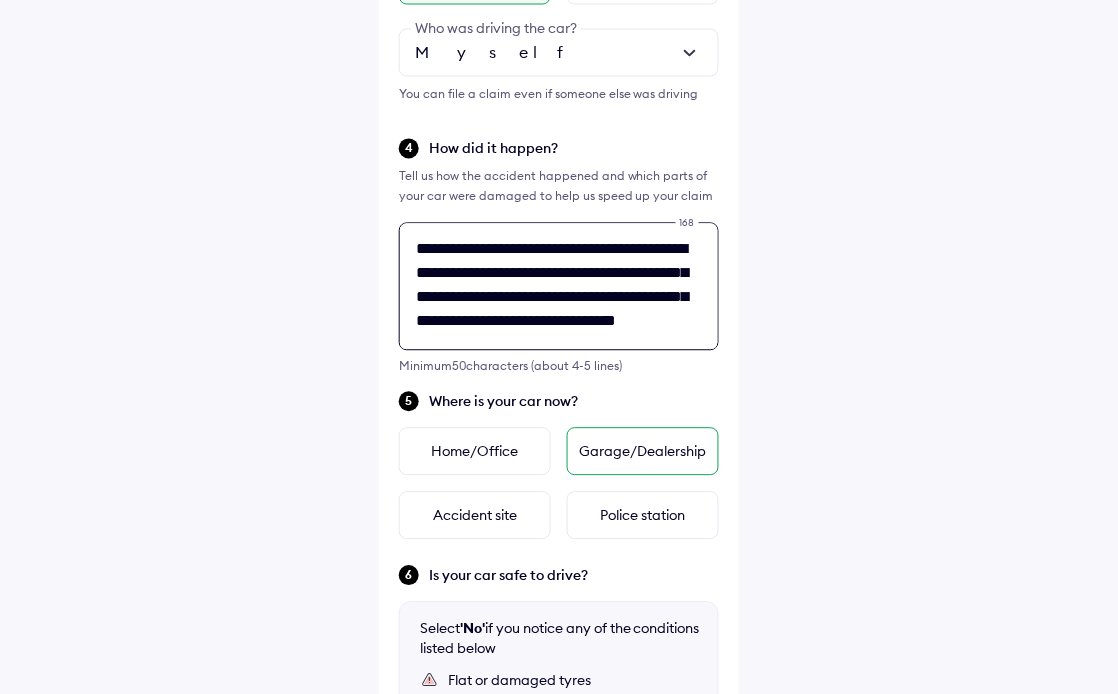 type on "**********" 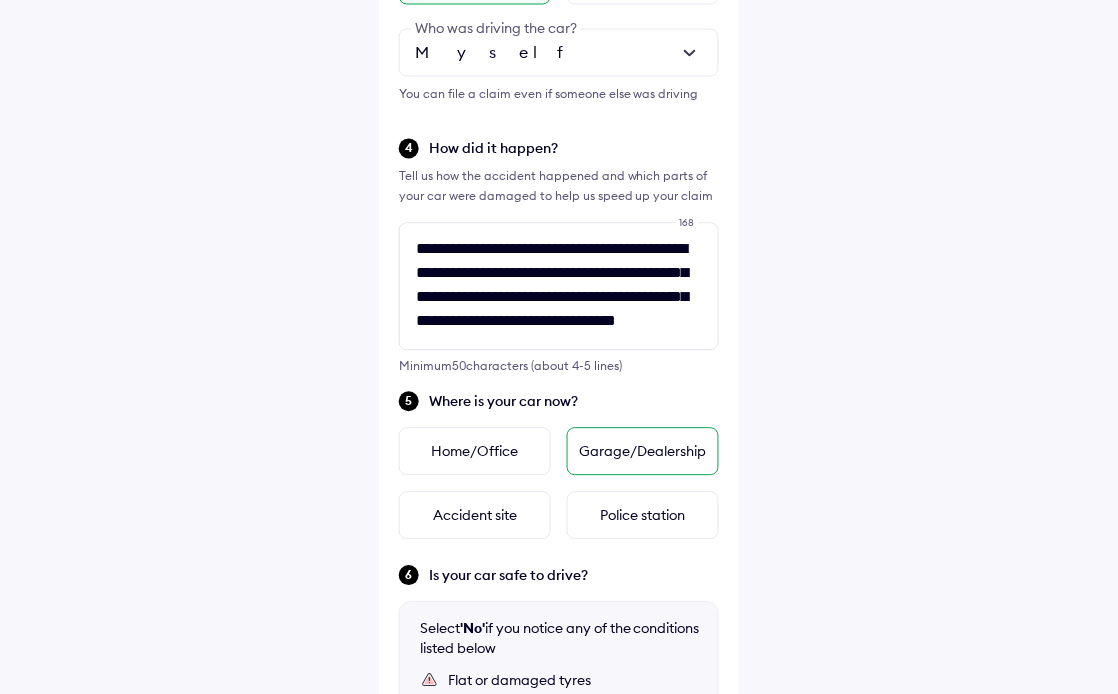 click on "Garage/Dealership" at bounding box center [643, 452] 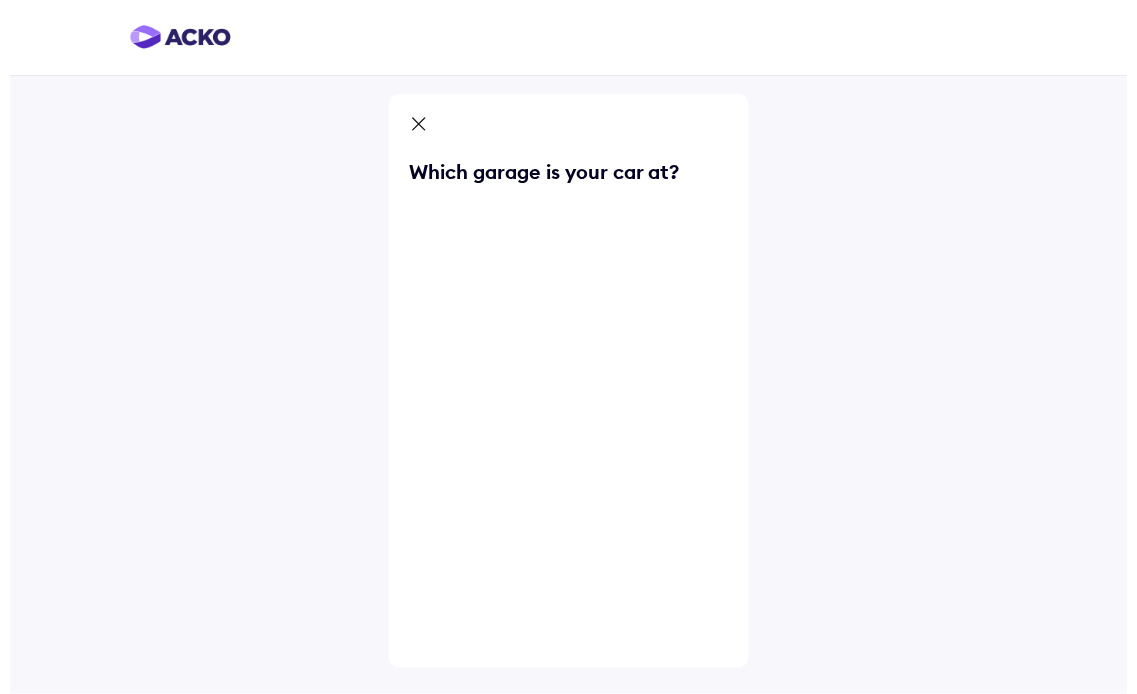 scroll, scrollTop: 0, scrollLeft: 0, axis: both 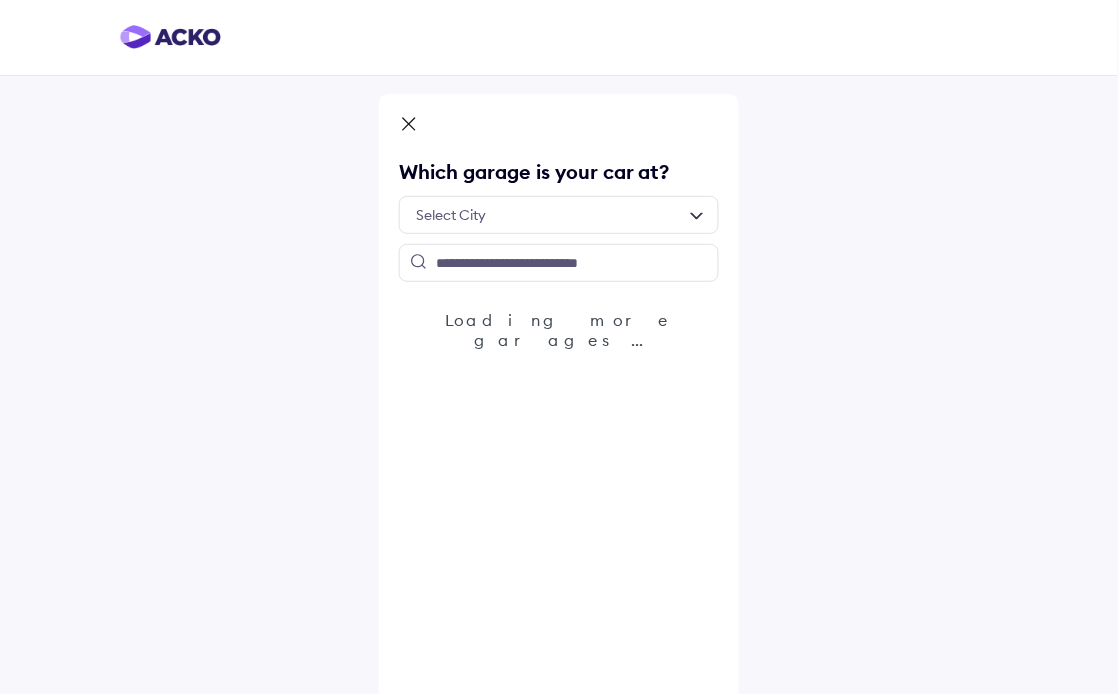click at bounding box center (559, 215) 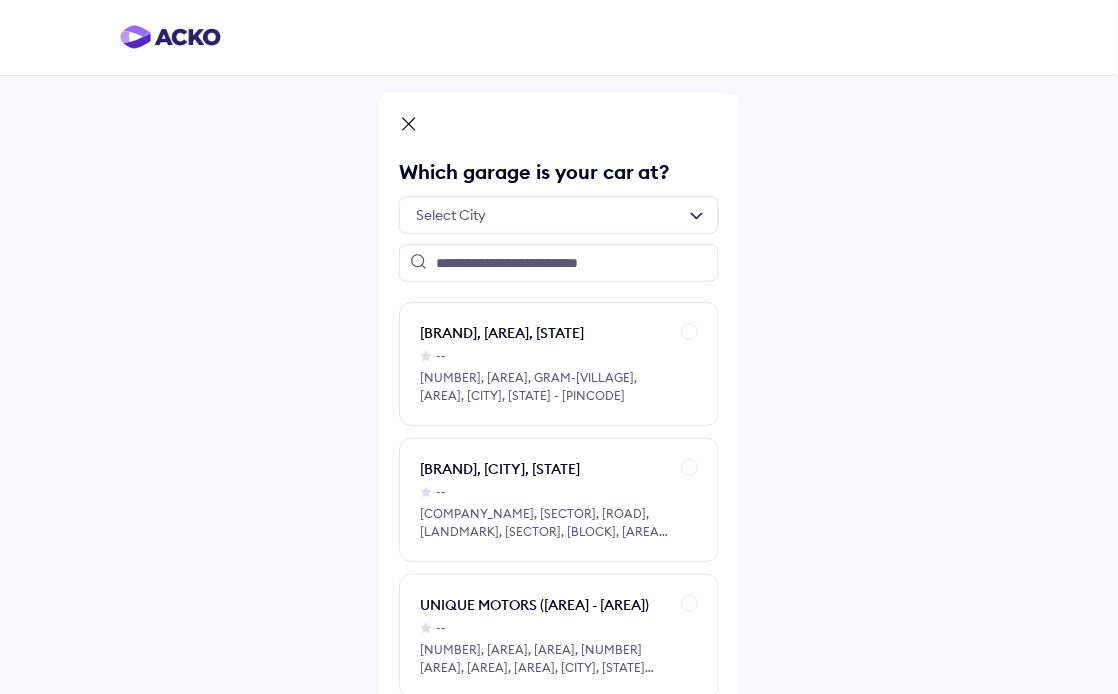 click at bounding box center [559, 215] 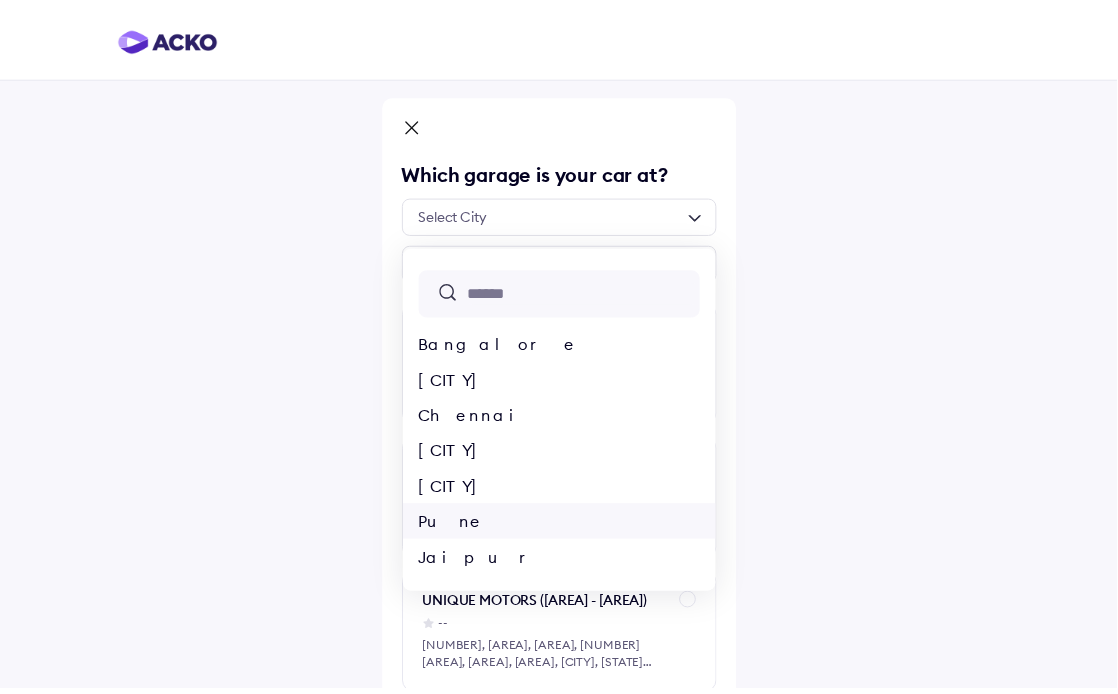 scroll, scrollTop: 0, scrollLeft: 0, axis: both 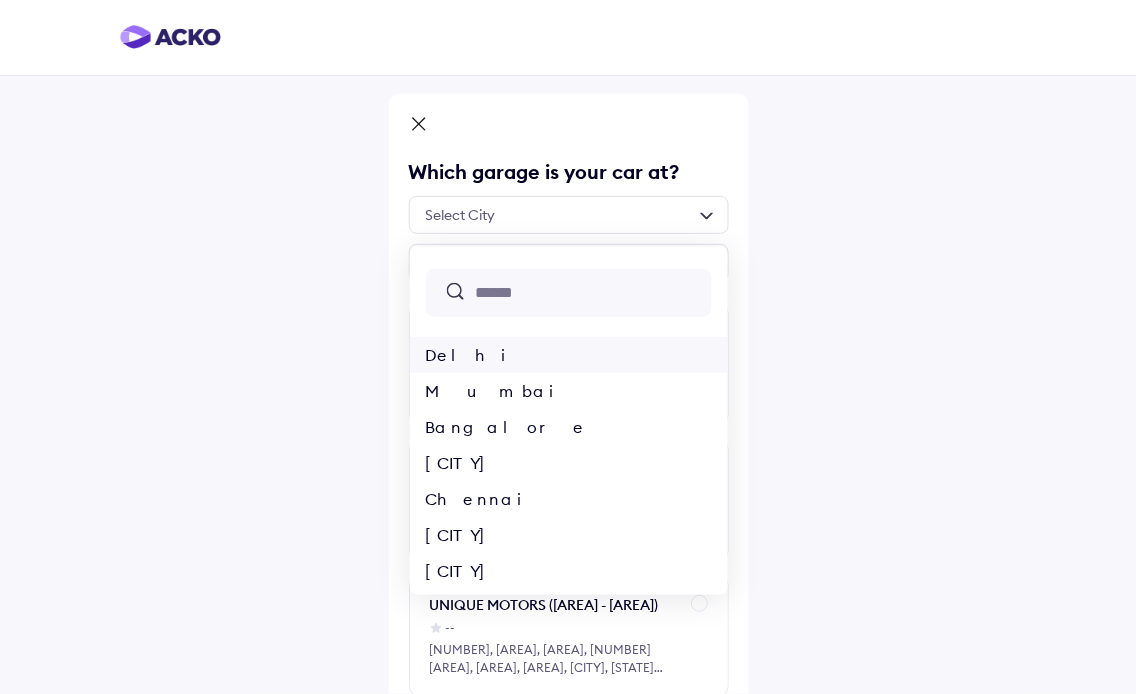 click on "Delhi" at bounding box center [569, 355] 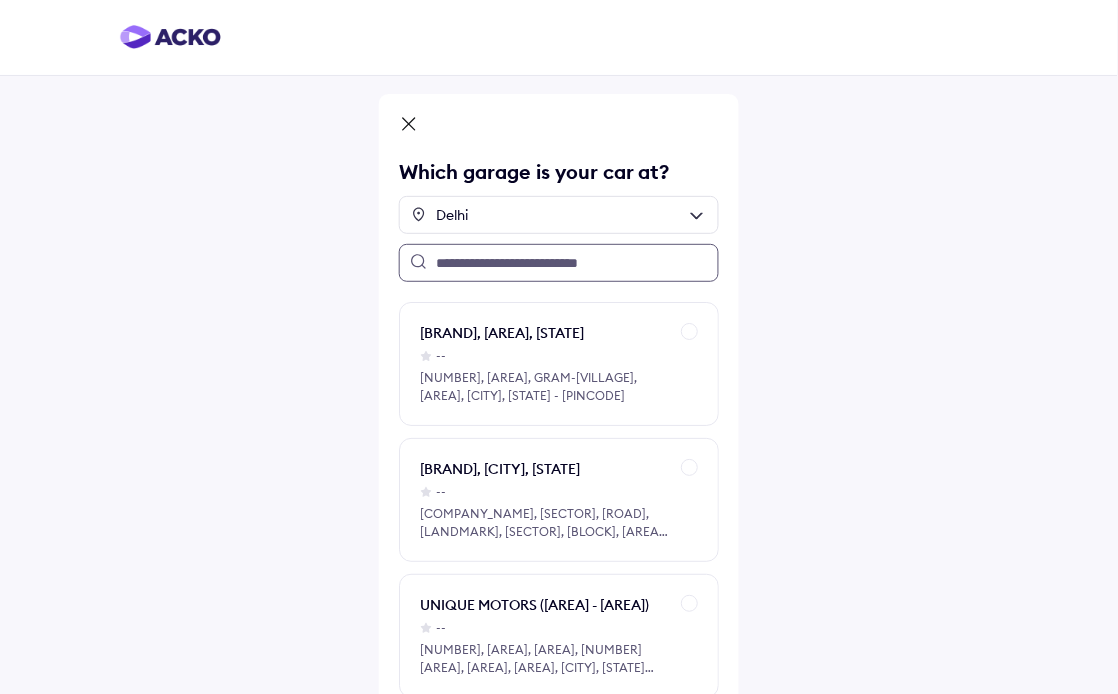 click at bounding box center [559, 263] 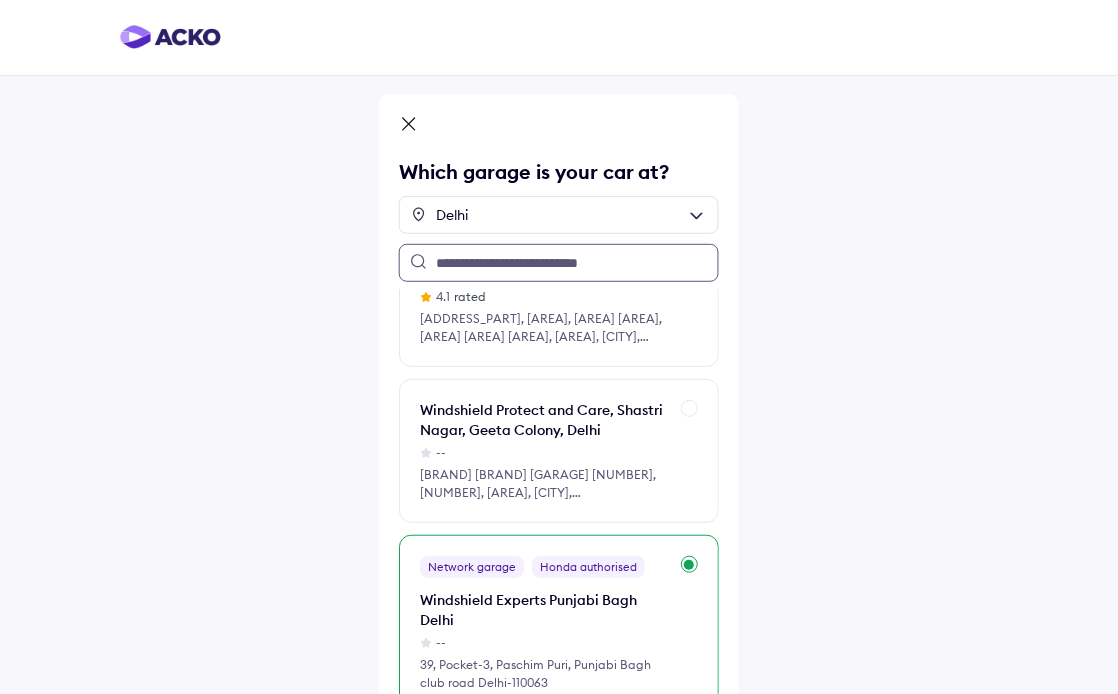 scroll, scrollTop: 0, scrollLeft: 0, axis: both 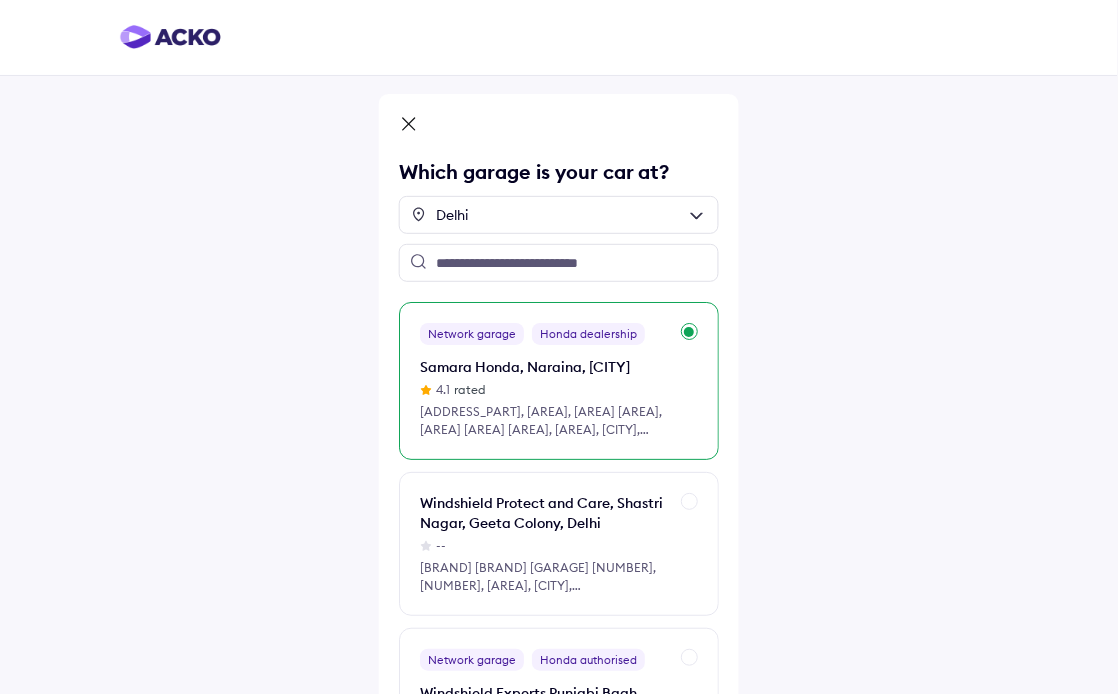click on "A[NUMBER], PHASE, [NUMBER], NEAR PVR, INDUSTRIAL AREA PHASE I, BLOCK A, NARAINA INDUSTRIAL AREA PHASE 1, NARAINA, NEW DELHI, [STATE],
[POSTAL_CODE]" at bounding box center (544, 421) 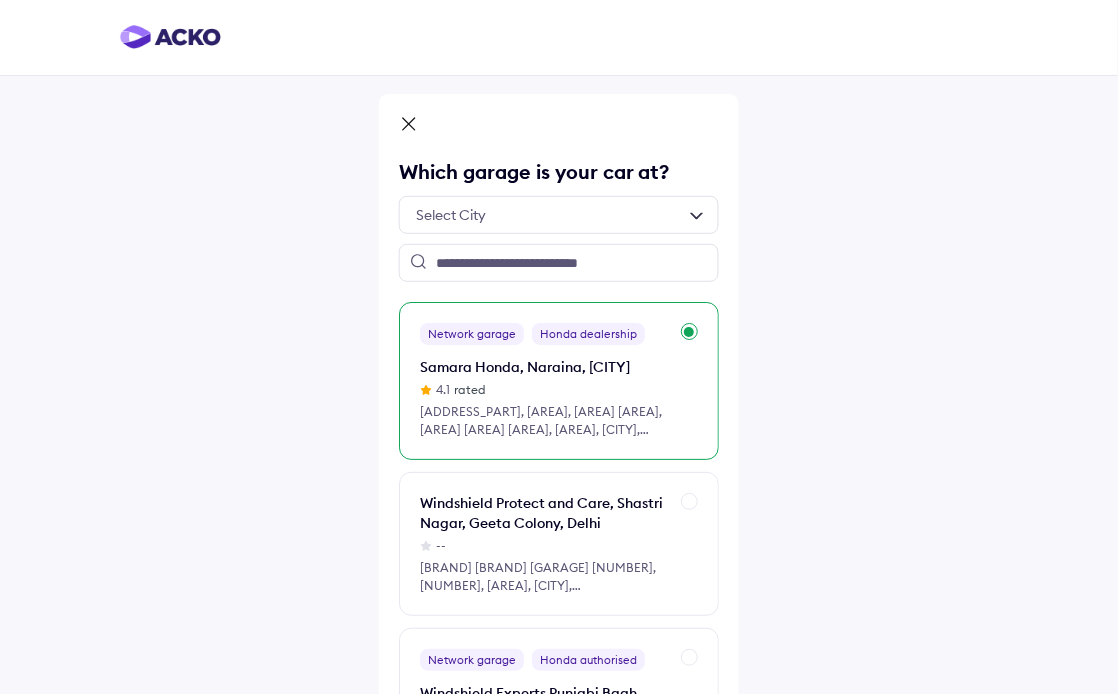 click on "[COMPANY] [CITY], [STATE]" at bounding box center [544, 367] 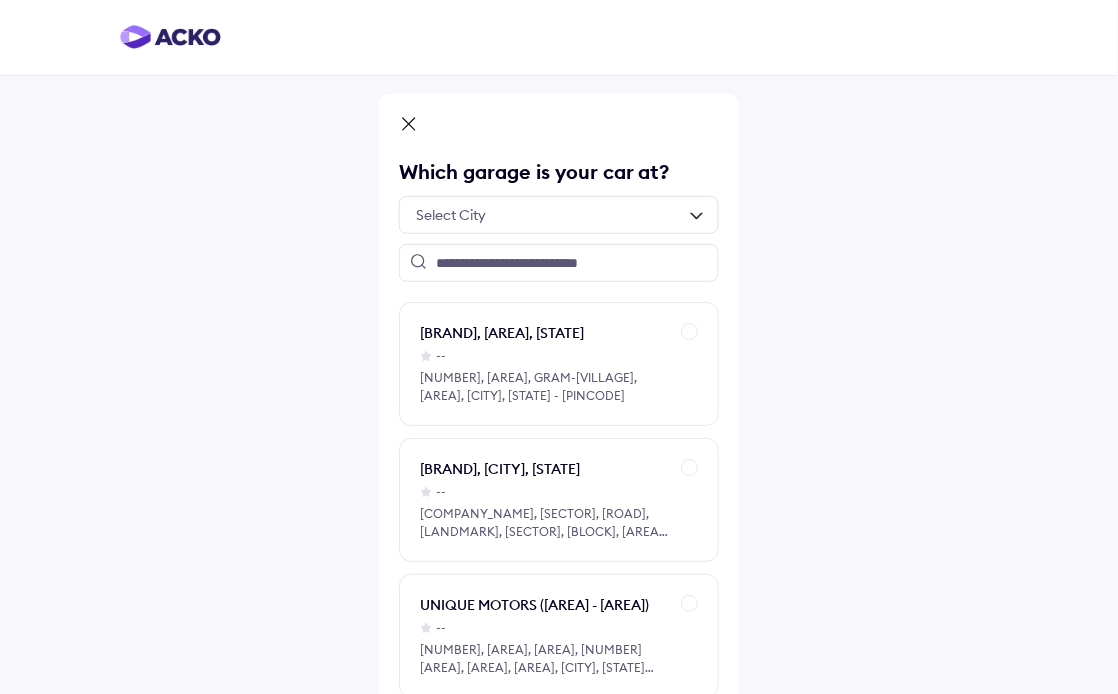 click at bounding box center (559, 215) 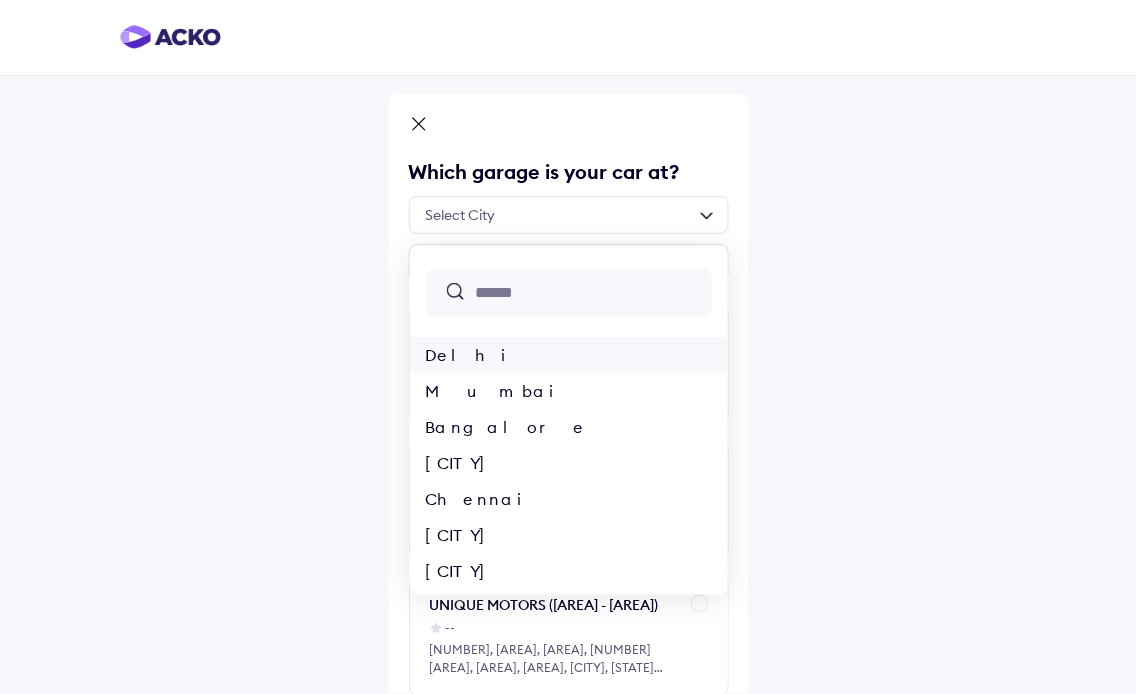 click on "Delhi" at bounding box center [569, 355] 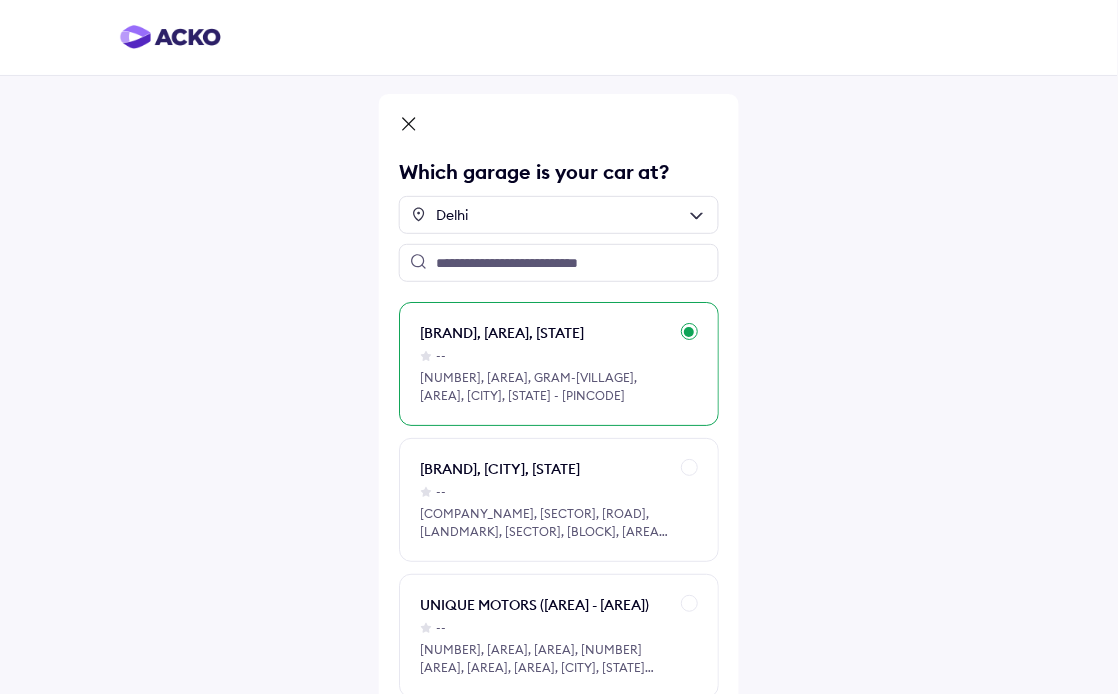 click on "[COMPANY], [CITY], [STATE]" at bounding box center (544, 333) 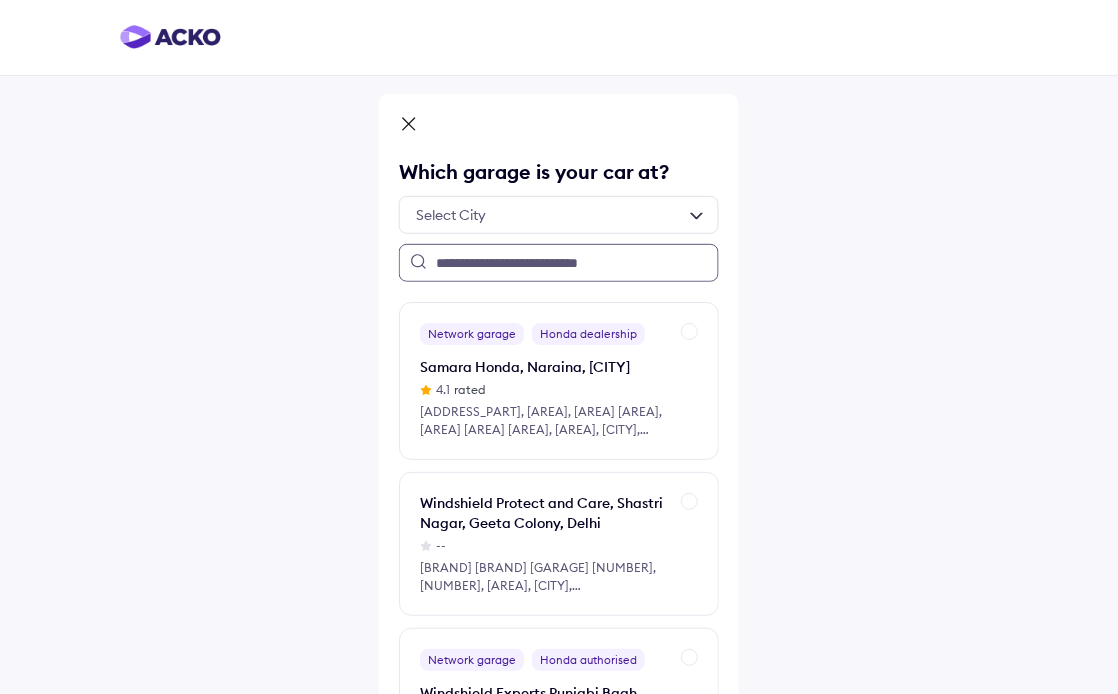 click at bounding box center (559, 263) 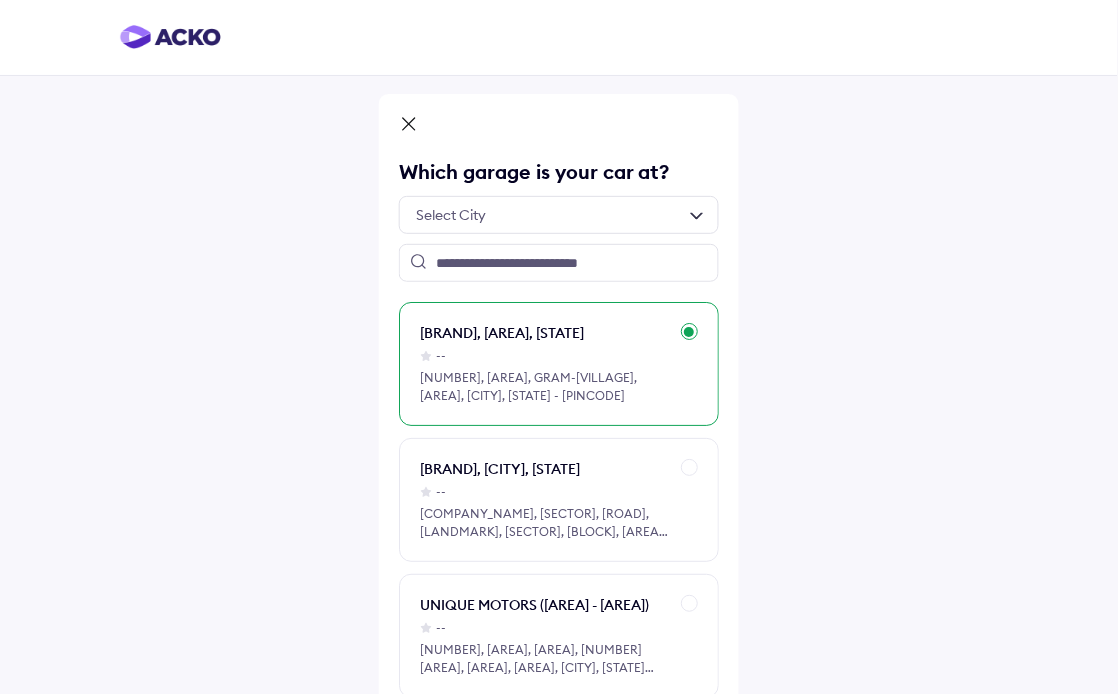 click at bounding box center [559, 215] 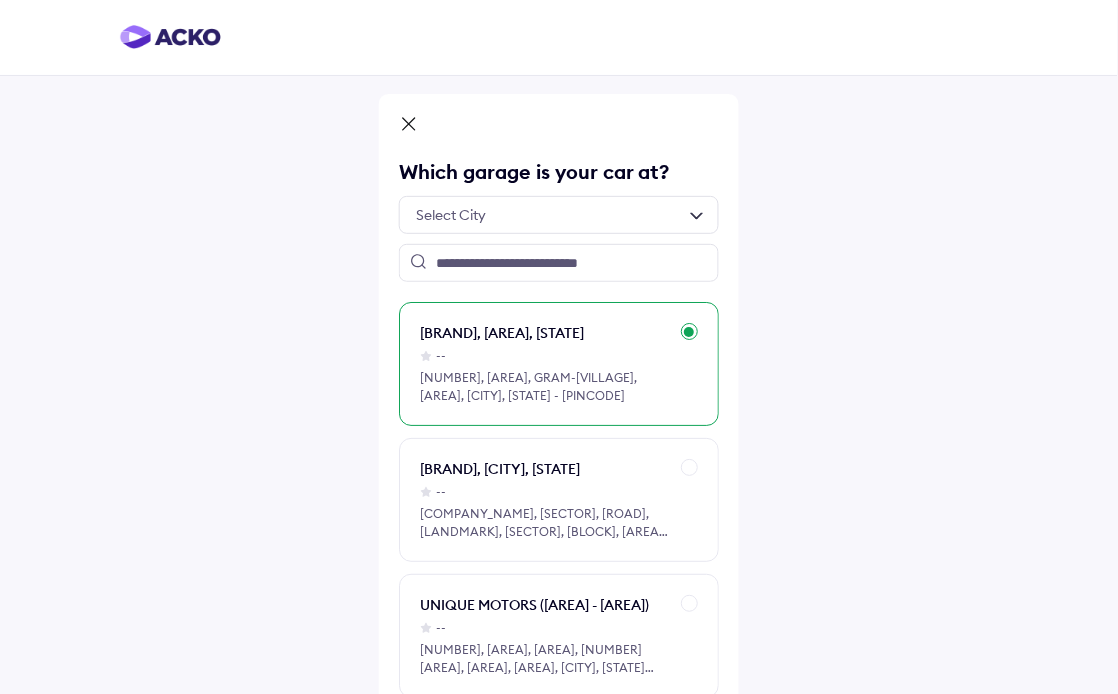 click at bounding box center [559, 215] 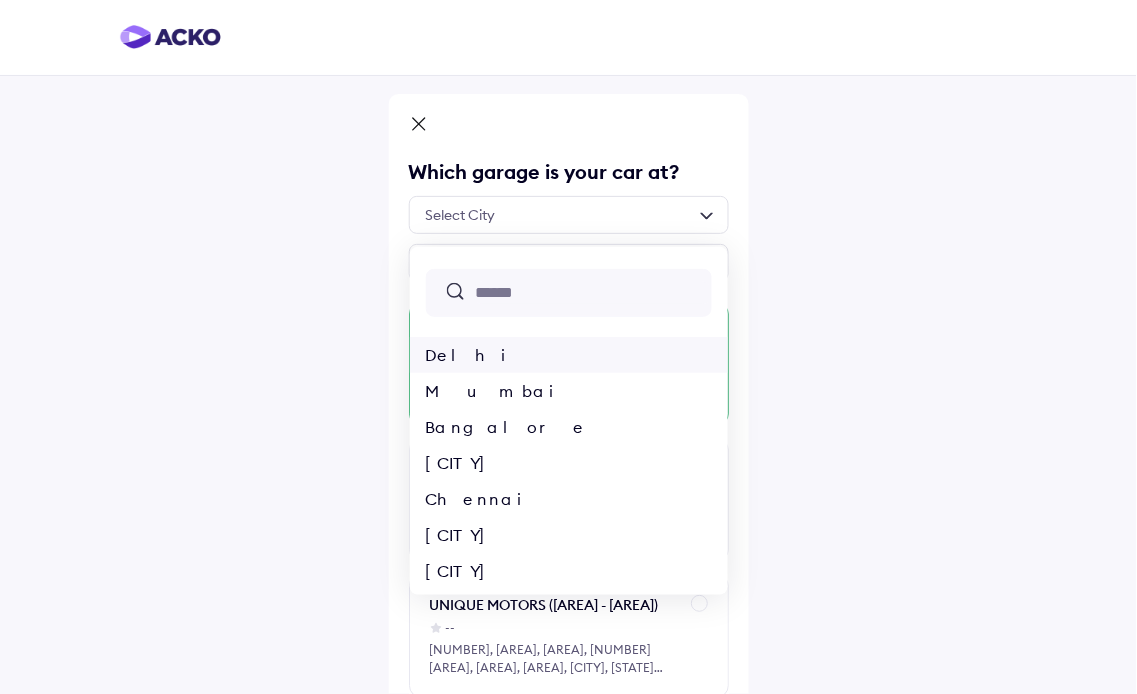 click on "Delhi" at bounding box center [569, 355] 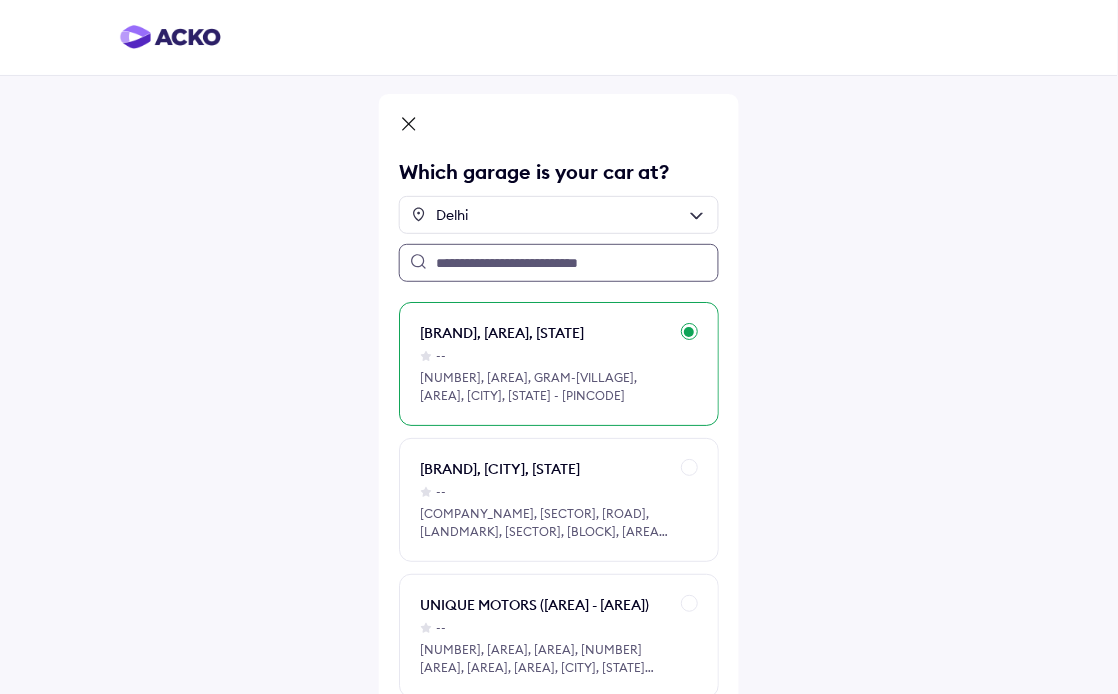 click at bounding box center (559, 263) 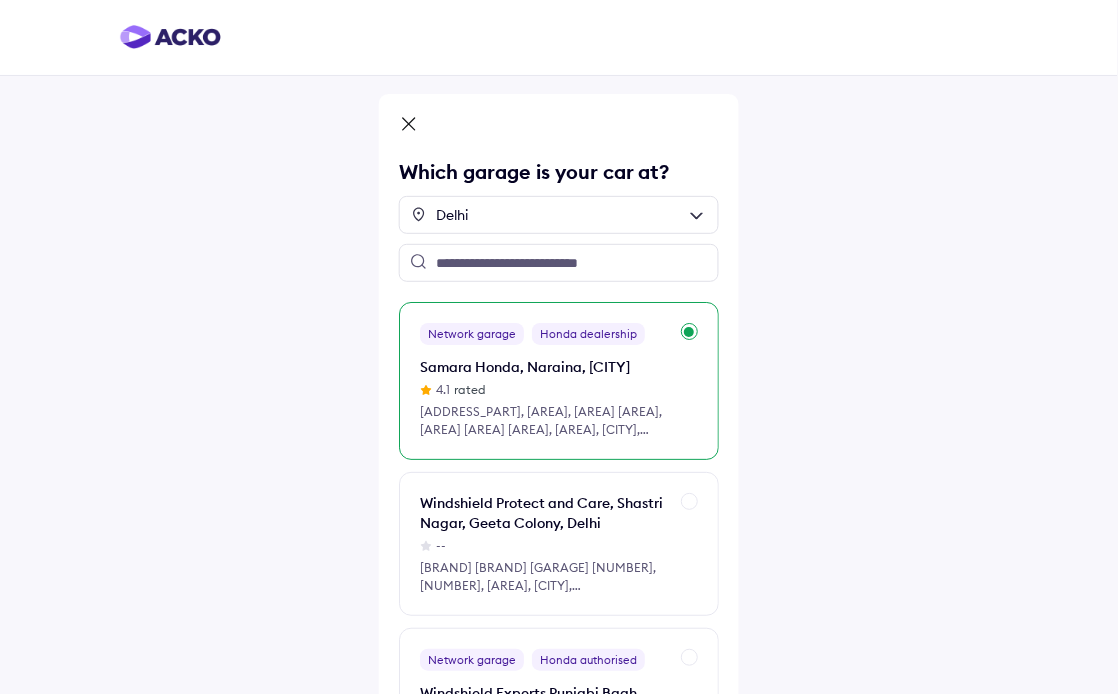 click on "Network garage Honda dealership Samara Honda, Naraina, New Delhi 4.1 rated A68, Phase, 1, near PVR, Industrial Area Phase I, Block A, Naraina Industrial Area Phase 1, Naraina, New Delhi, Delhi, 110028" at bounding box center (559, 381) 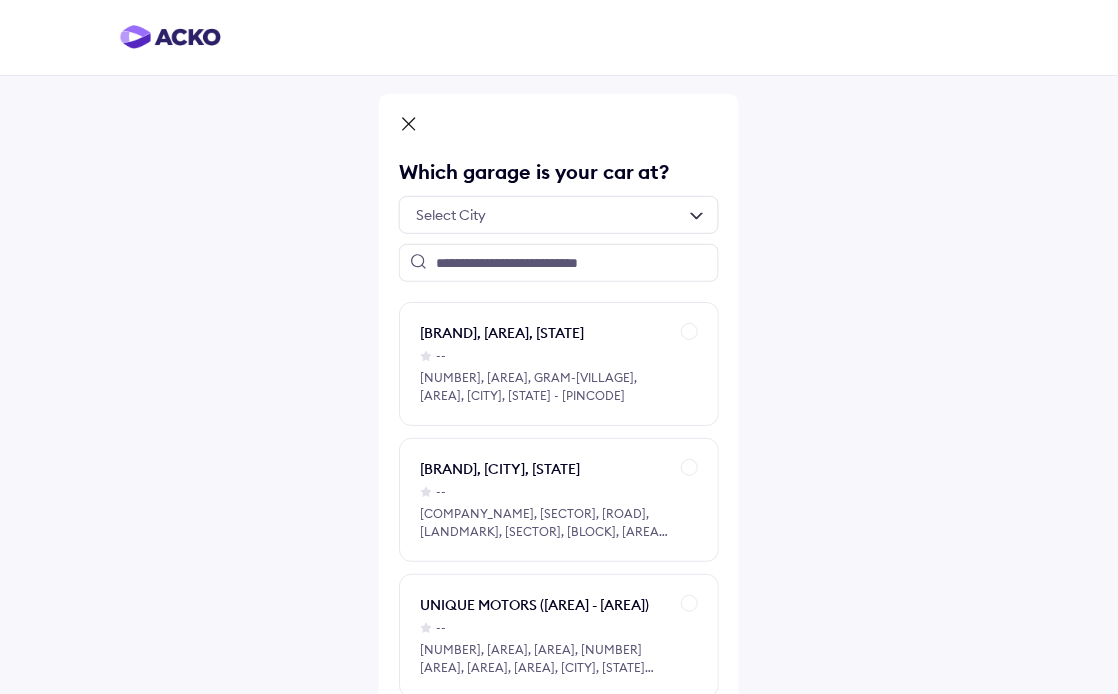 click at bounding box center (559, 215) 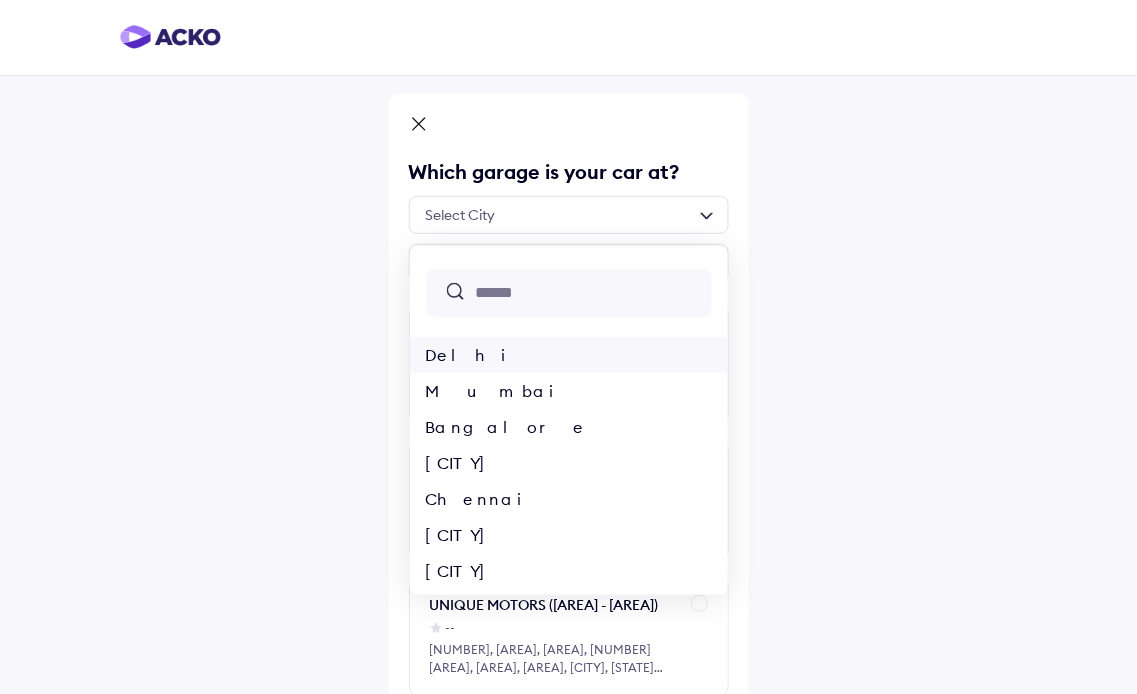 click on "Delhi" at bounding box center [569, 355] 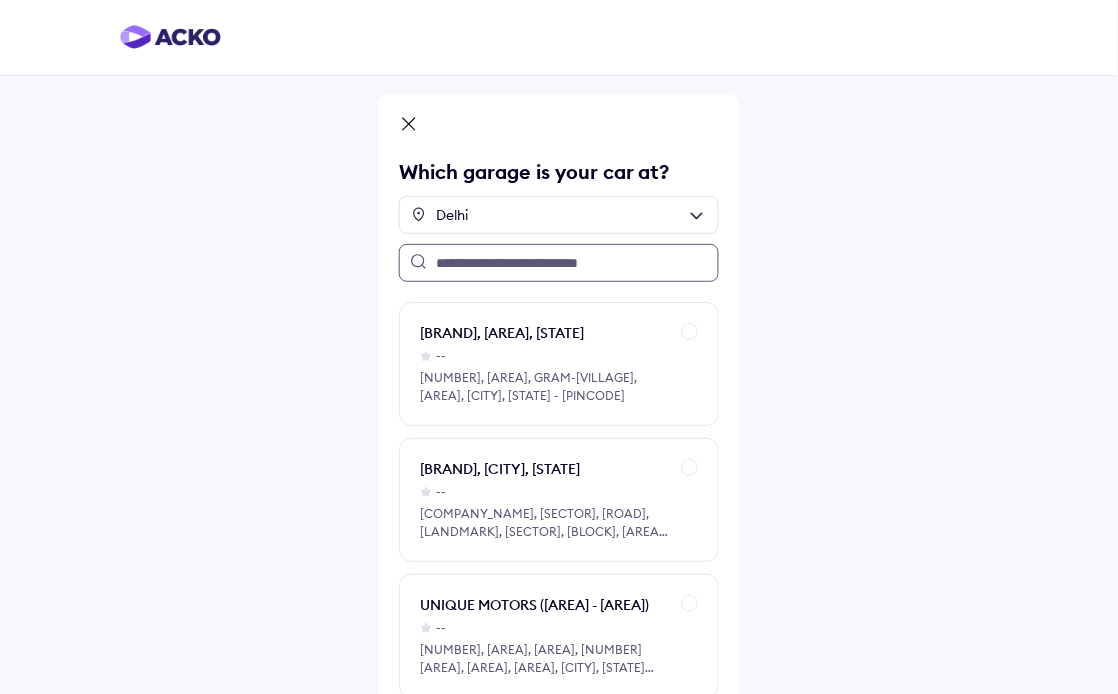 click at bounding box center [559, 263] 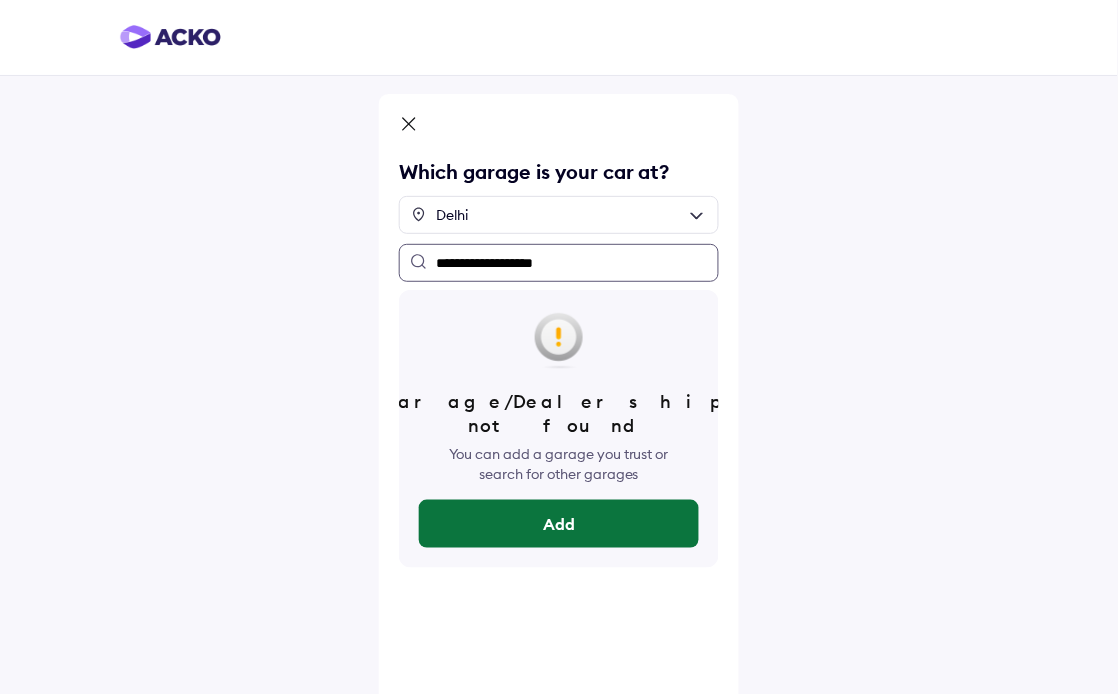 type on "**********" 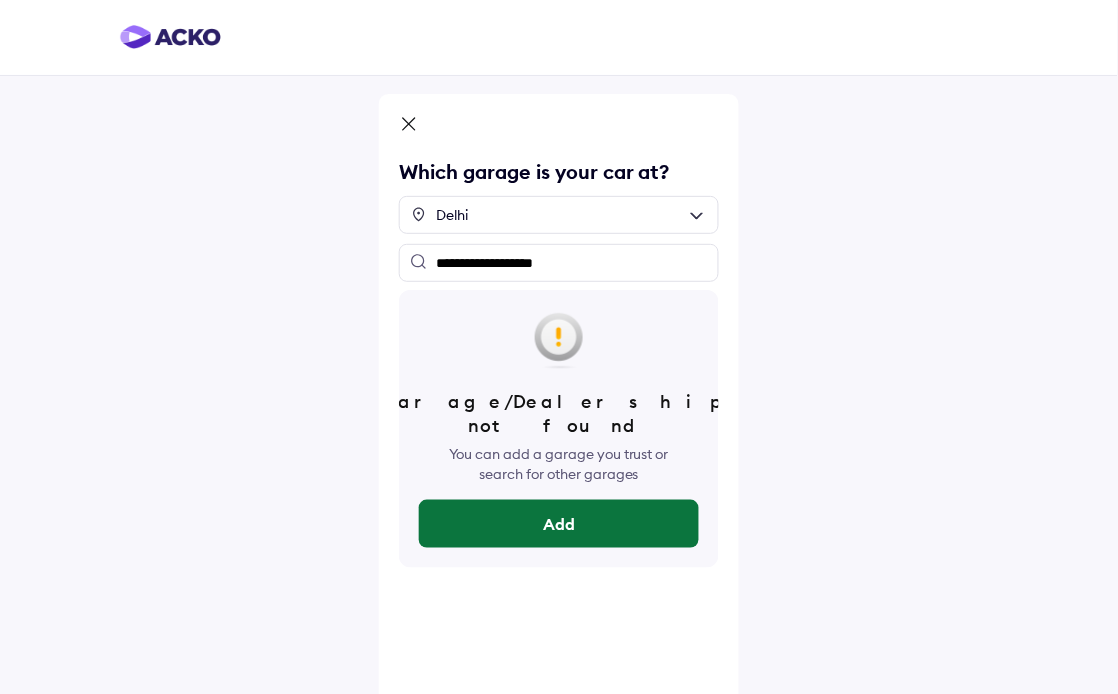 click on "Add" at bounding box center (559, 524) 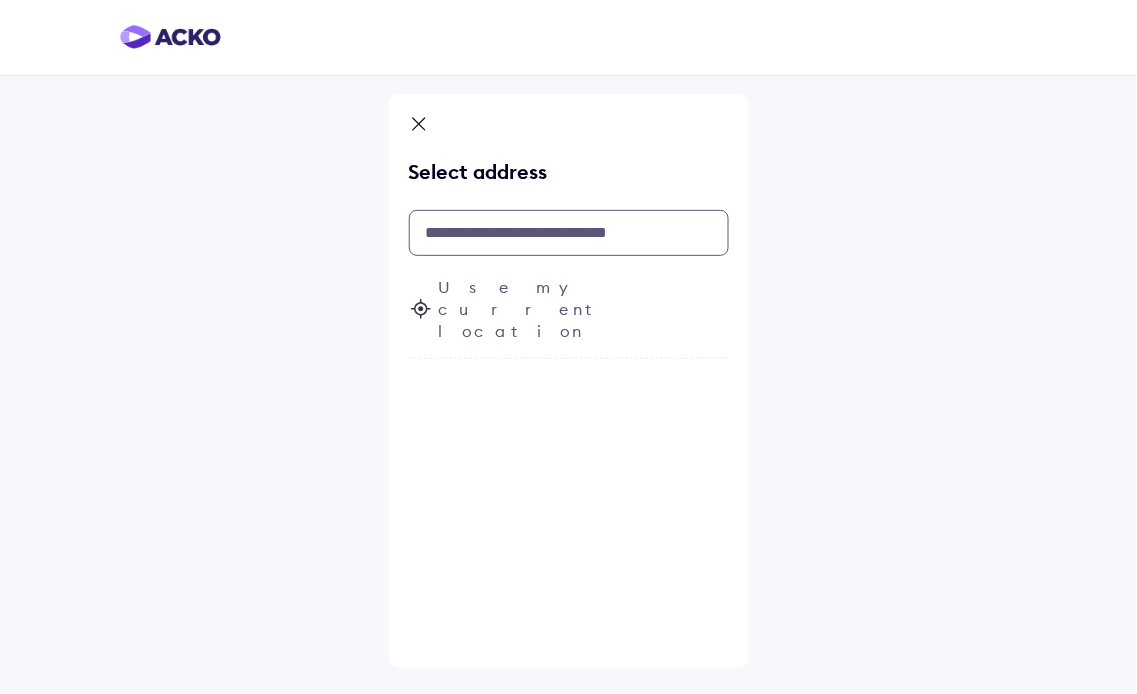 click at bounding box center [569, 233] 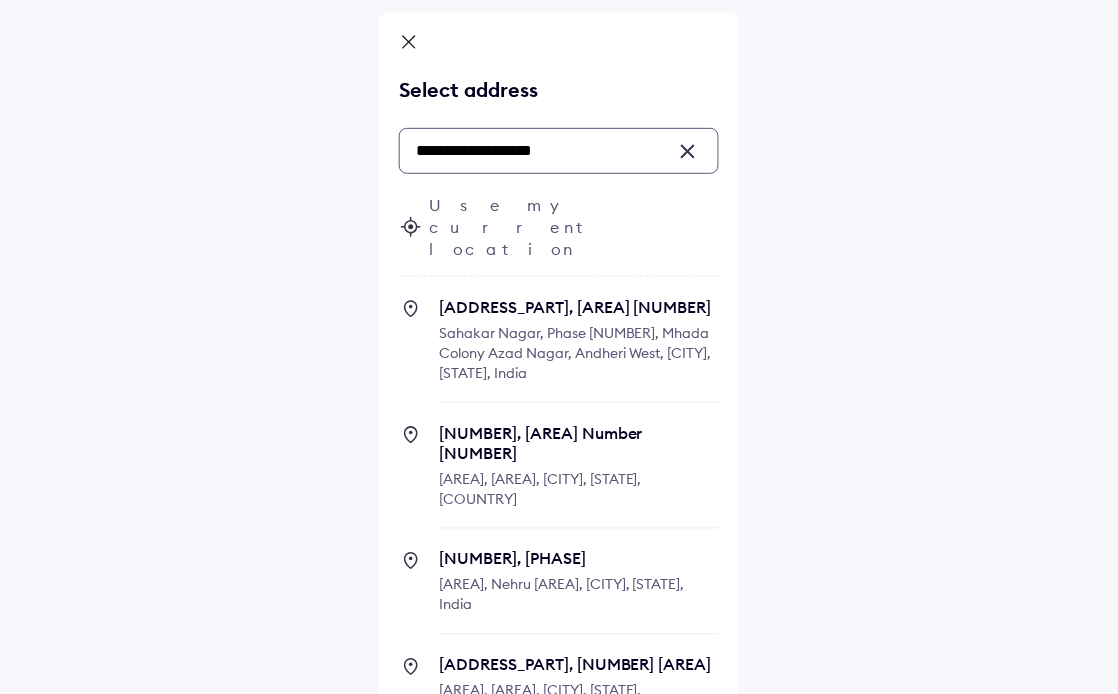 scroll, scrollTop: 0, scrollLeft: 0, axis: both 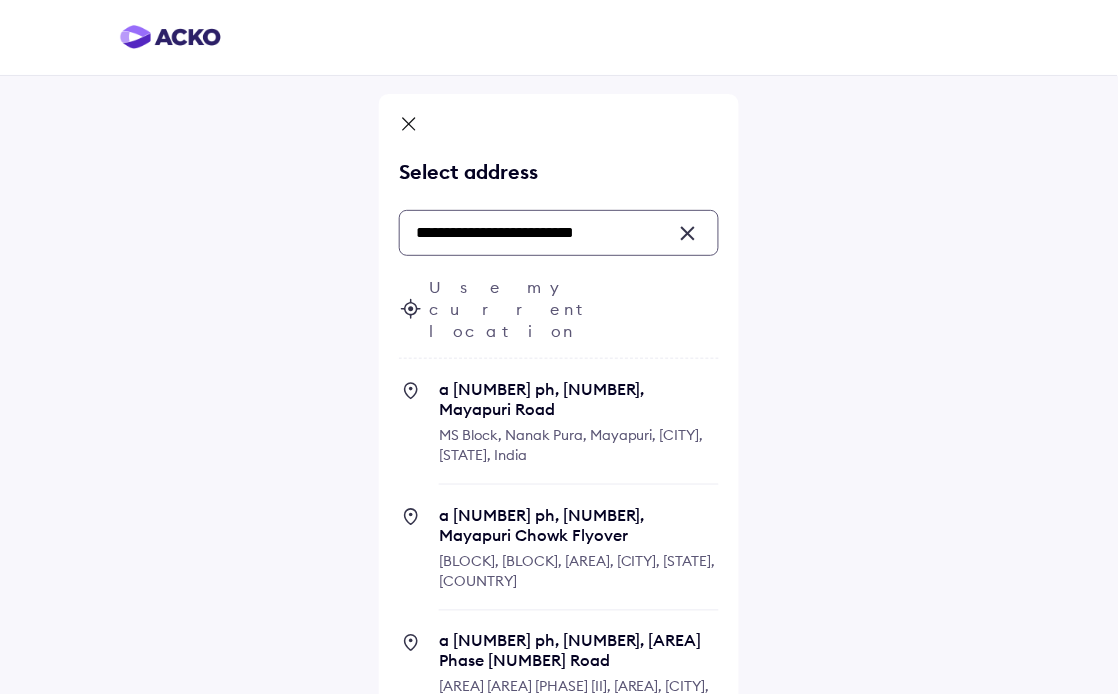 click on "MS Block, Nanak Pura, Mayapuri, New Delhi, Delhi 110064, India" at bounding box center [571, 445] 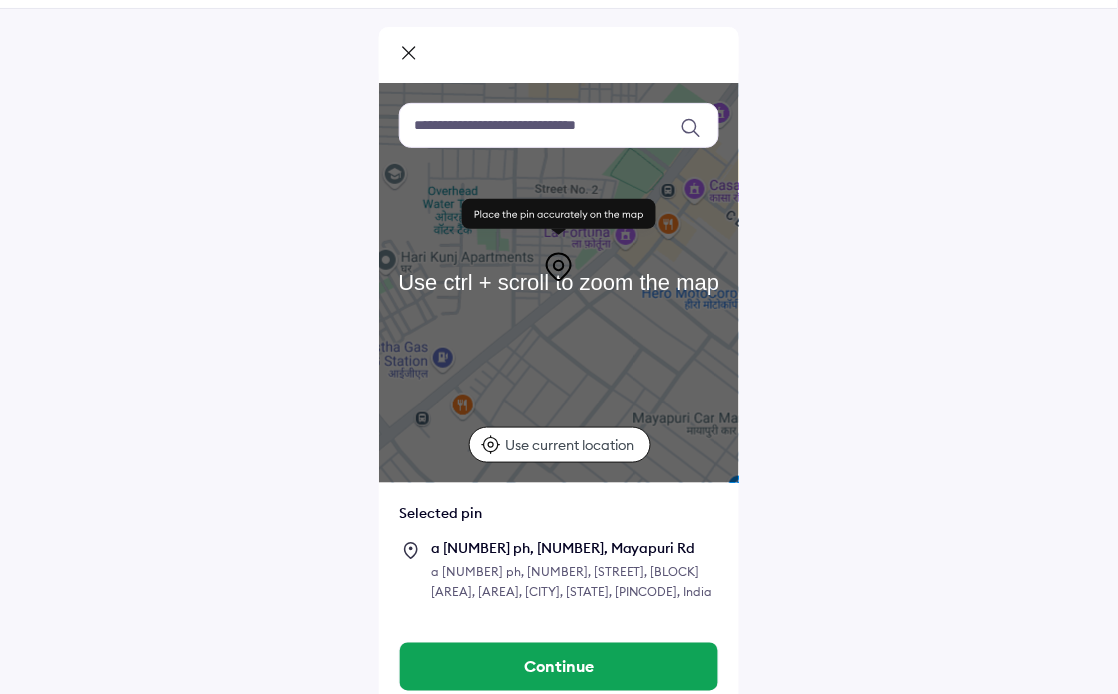 scroll, scrollTop: 83, scrollLeft: 0, axis: vertical 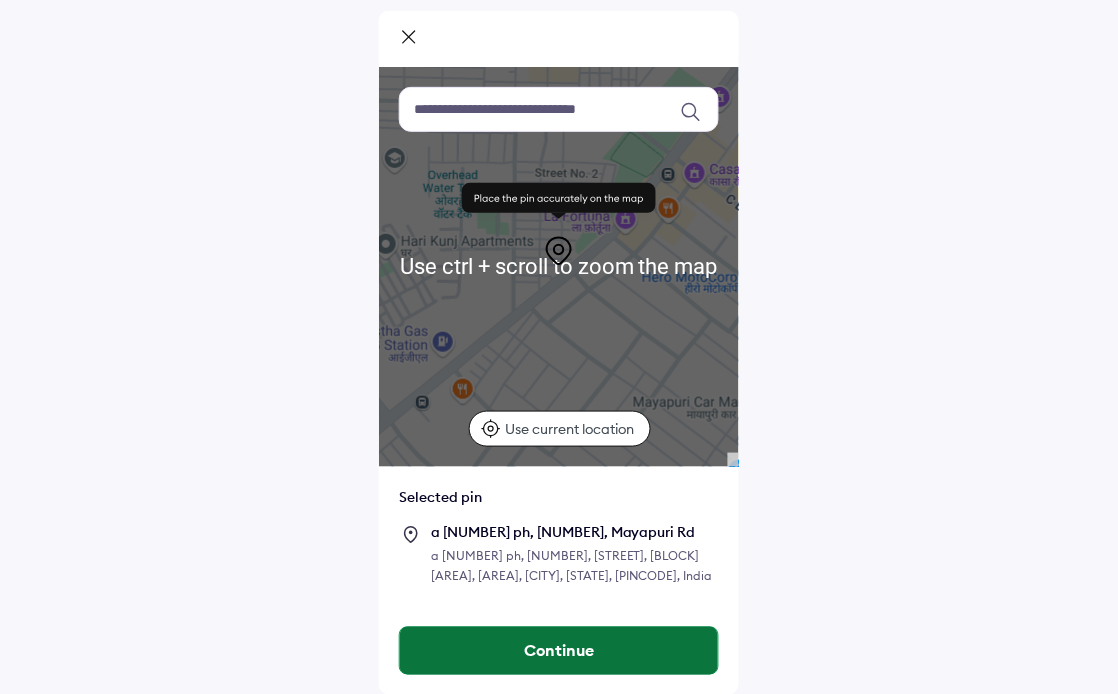 click on "Continue" at bounding box center [559, 651] 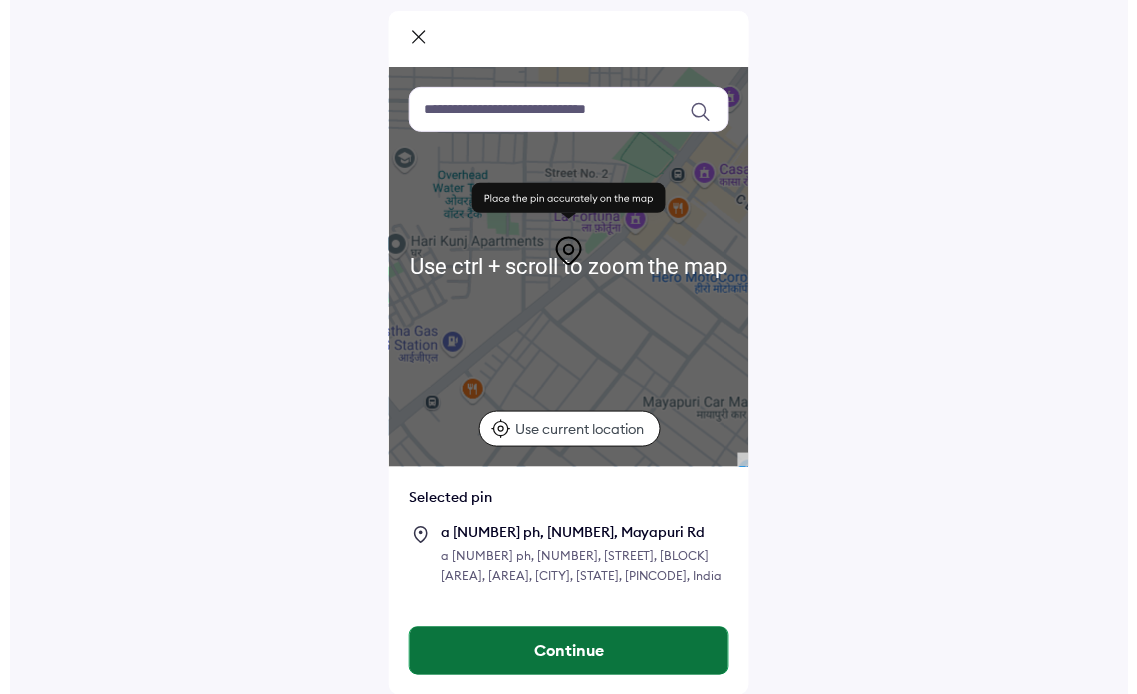 scroll, scrollTop: 0, scrollLeft: 0, axis: both 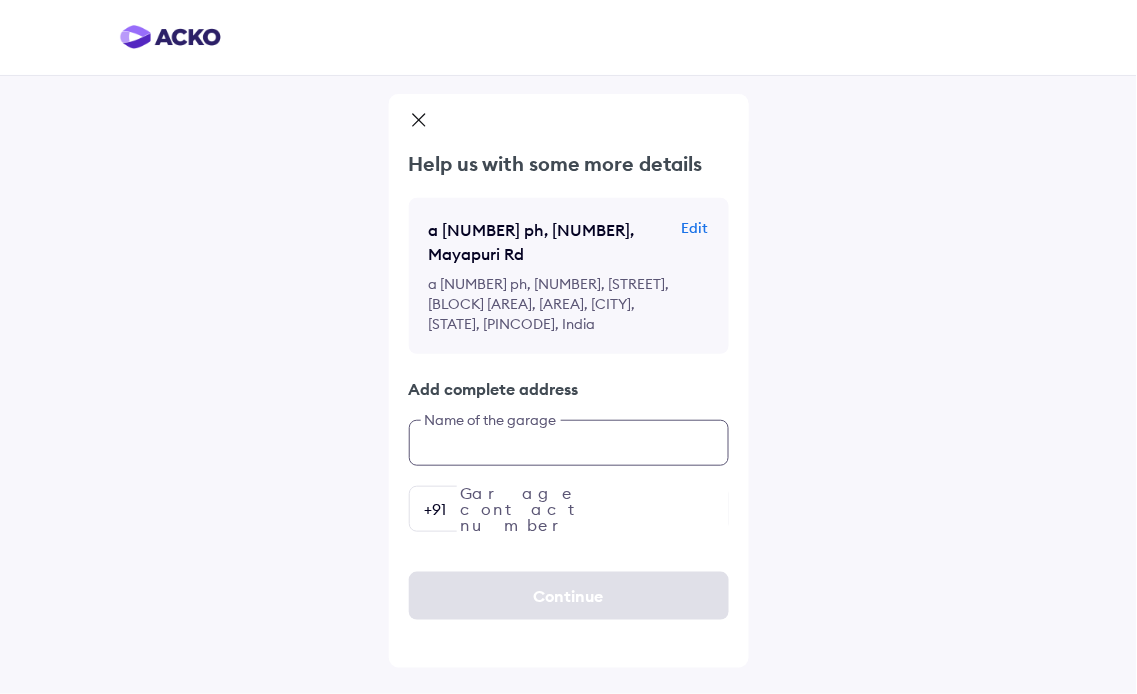 click at bounding box center [569, 443] 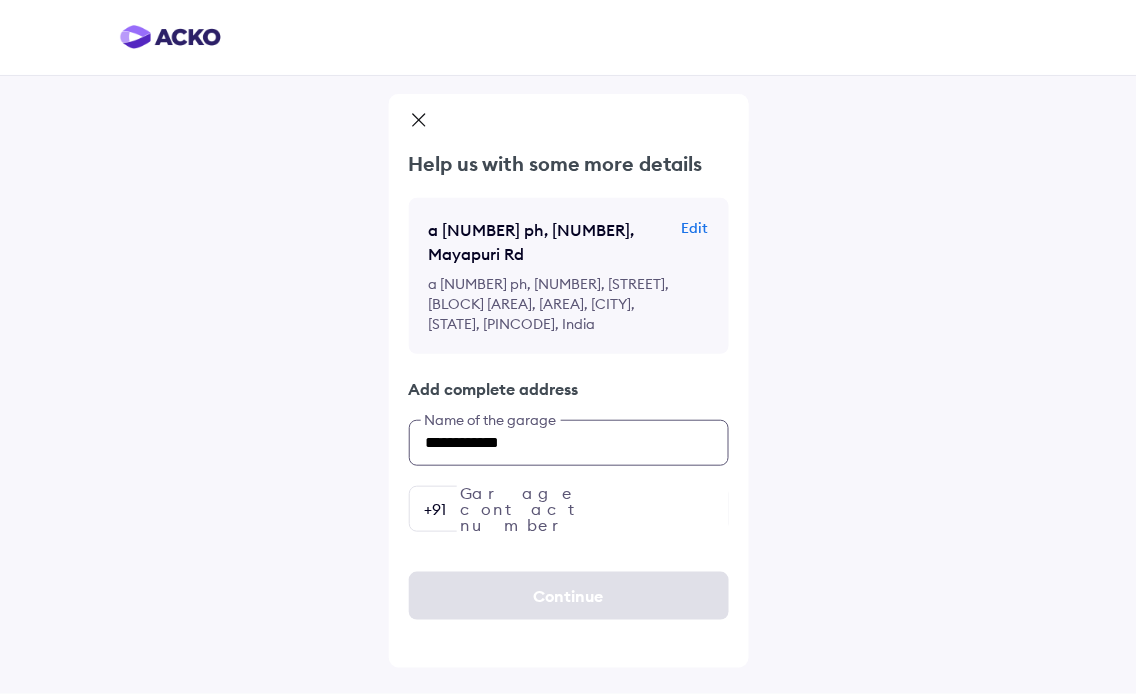 type on "**********" 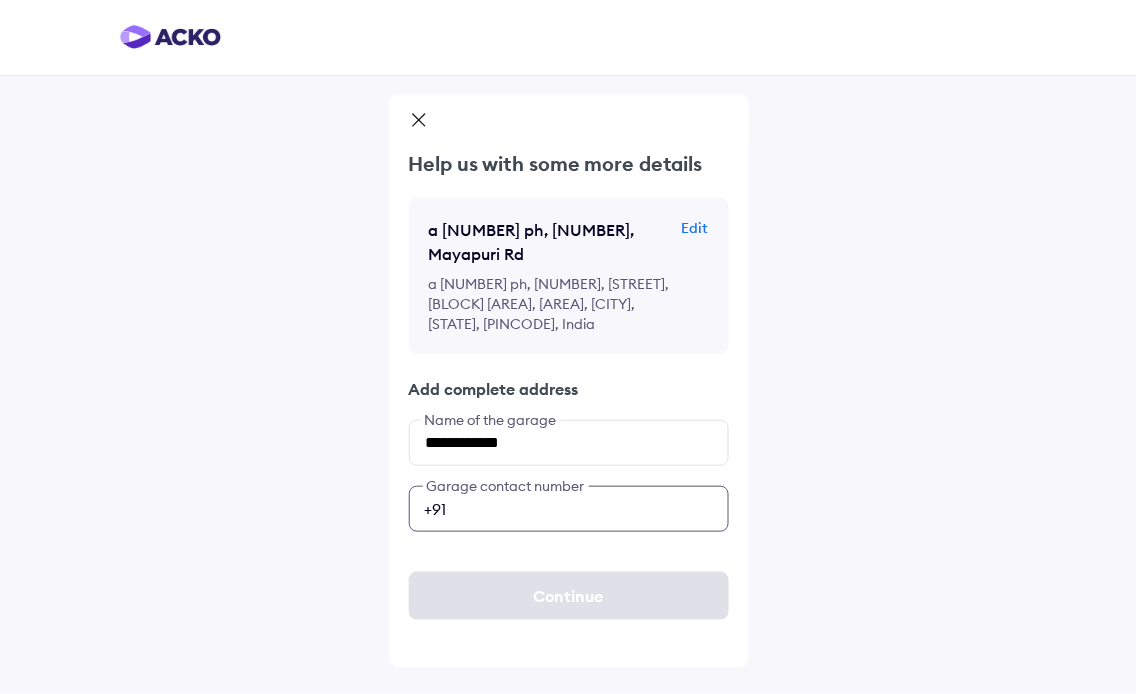 click at bounding box center [569, 509] 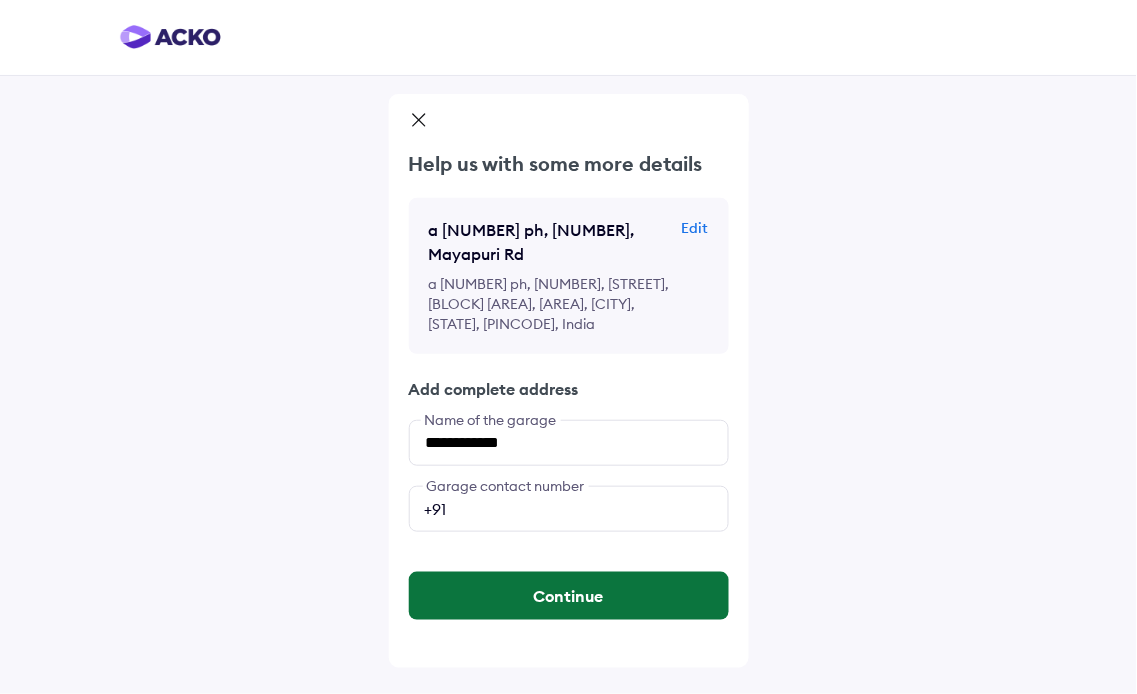 click on "Continue" at bounding box center [569, 596] 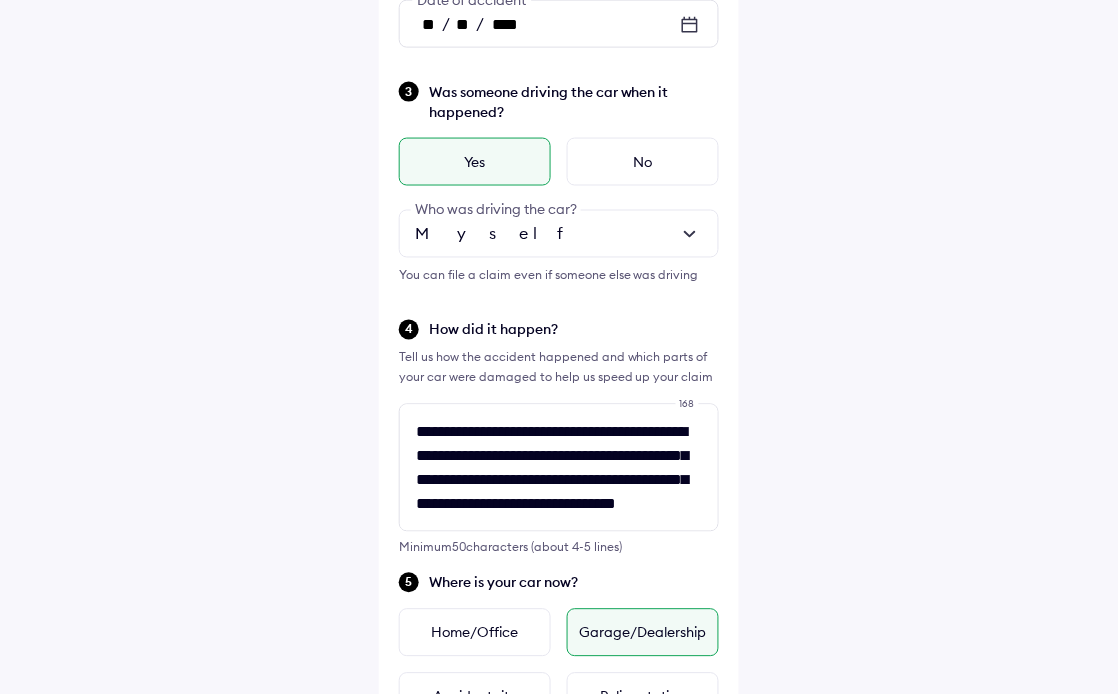 scroll, scrollTop: 731, scrollLeft: 0, axis: vertical 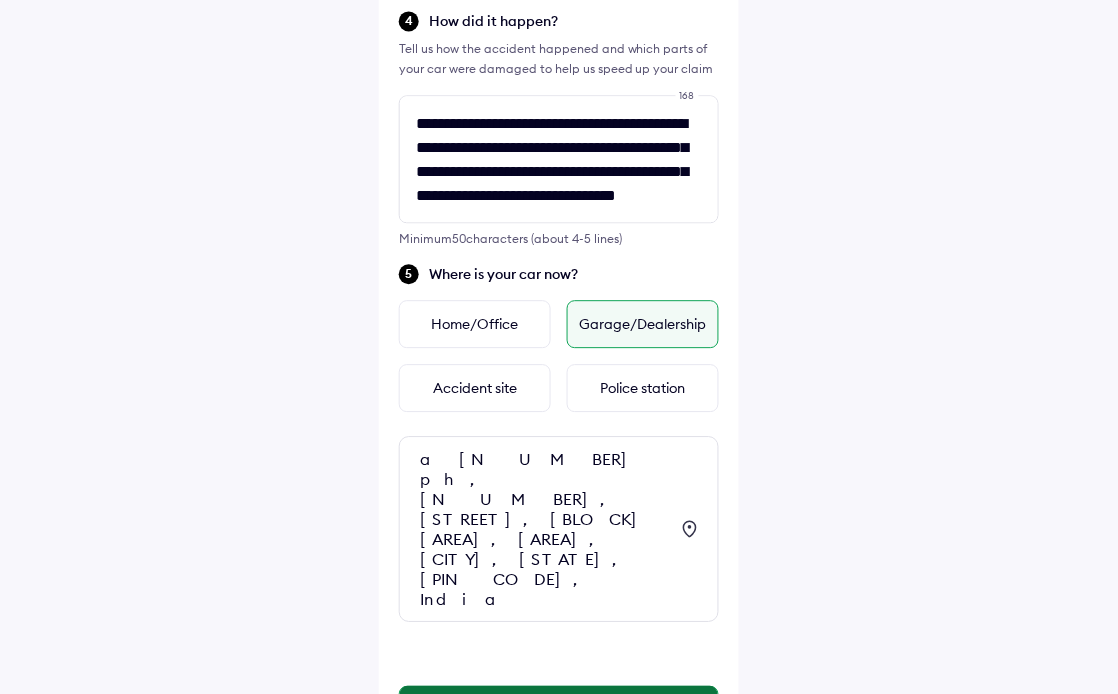 click on "Continue" at bounding box center (559, 710) 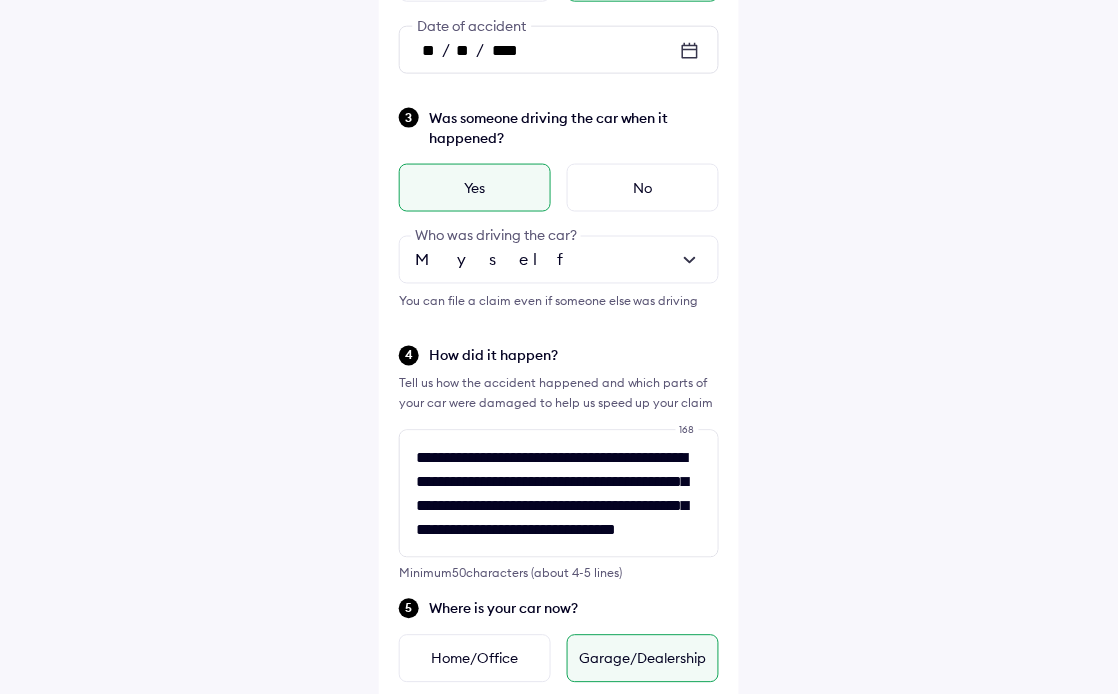 scroll, scrollTop: 286, scrollLeft: 0, axis: vertical 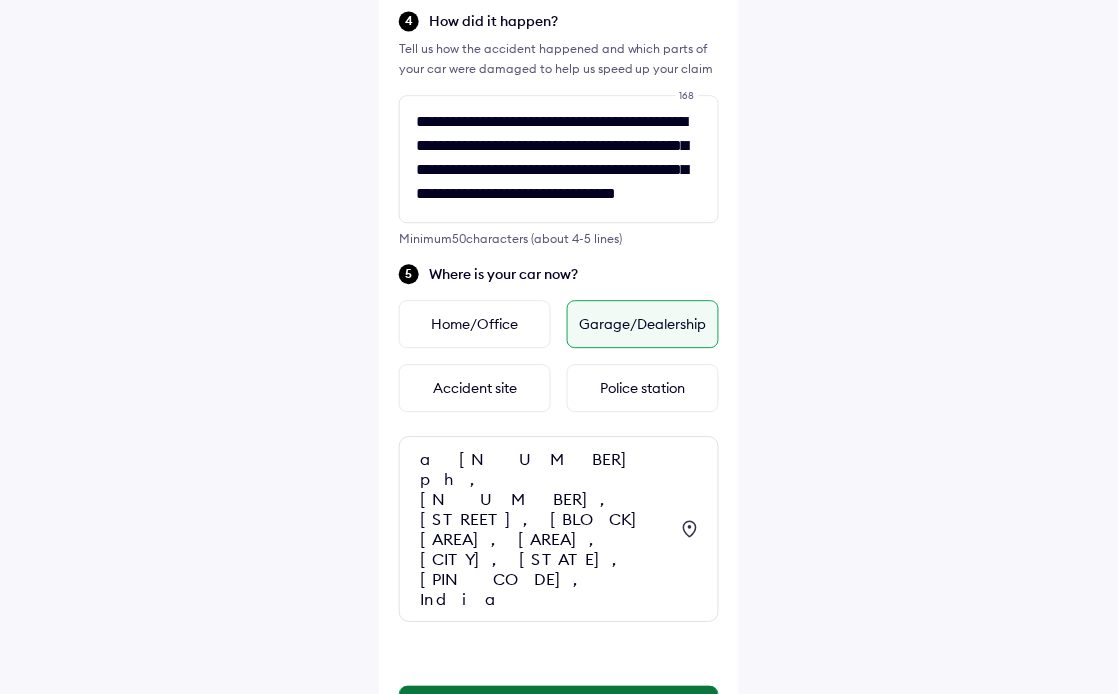 click on "Continue" at bounding box center (559, 710) 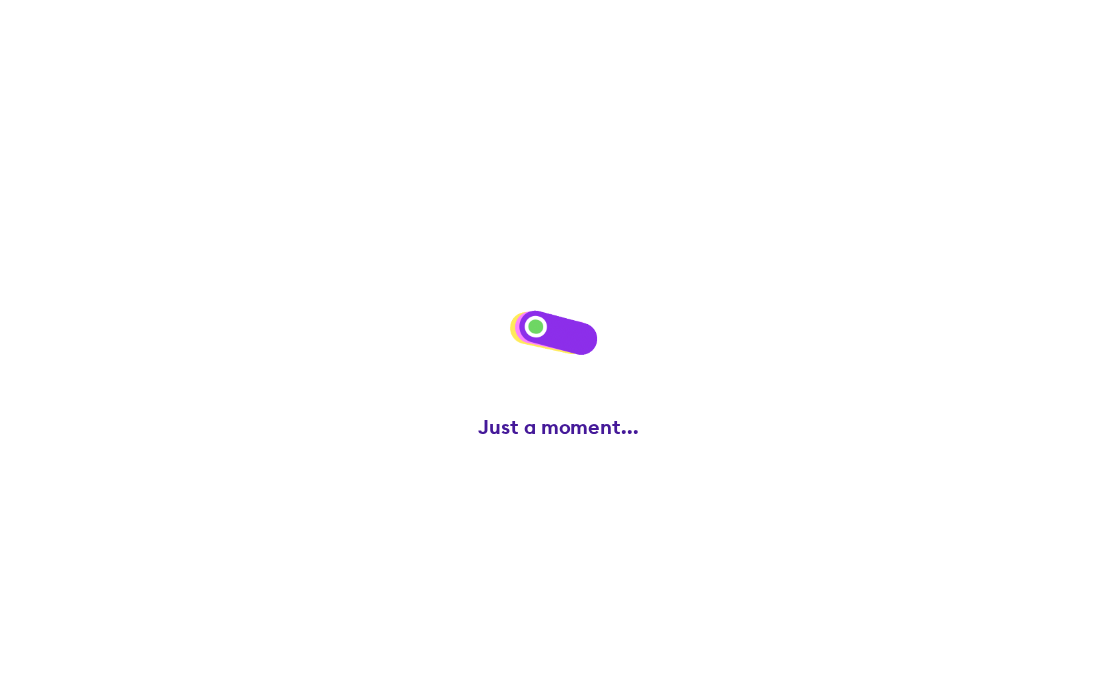 scroll, scrollTop: 0, scrollLeft: 0, axis: both 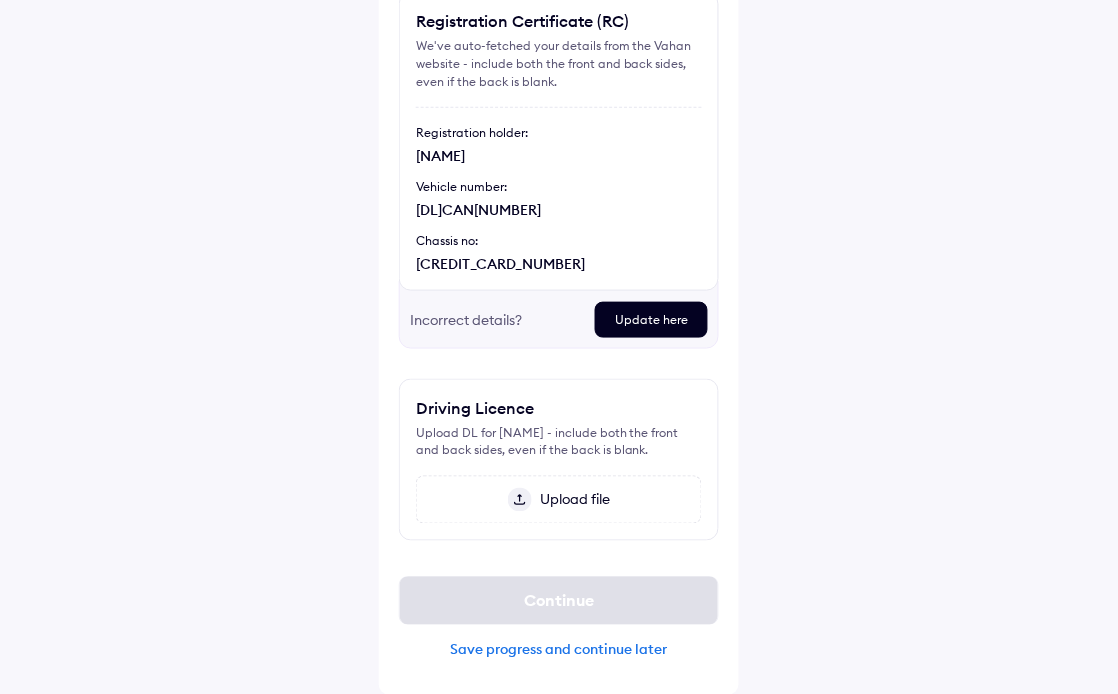 click on "Incorrect details?" at bounding box center (494, 320) 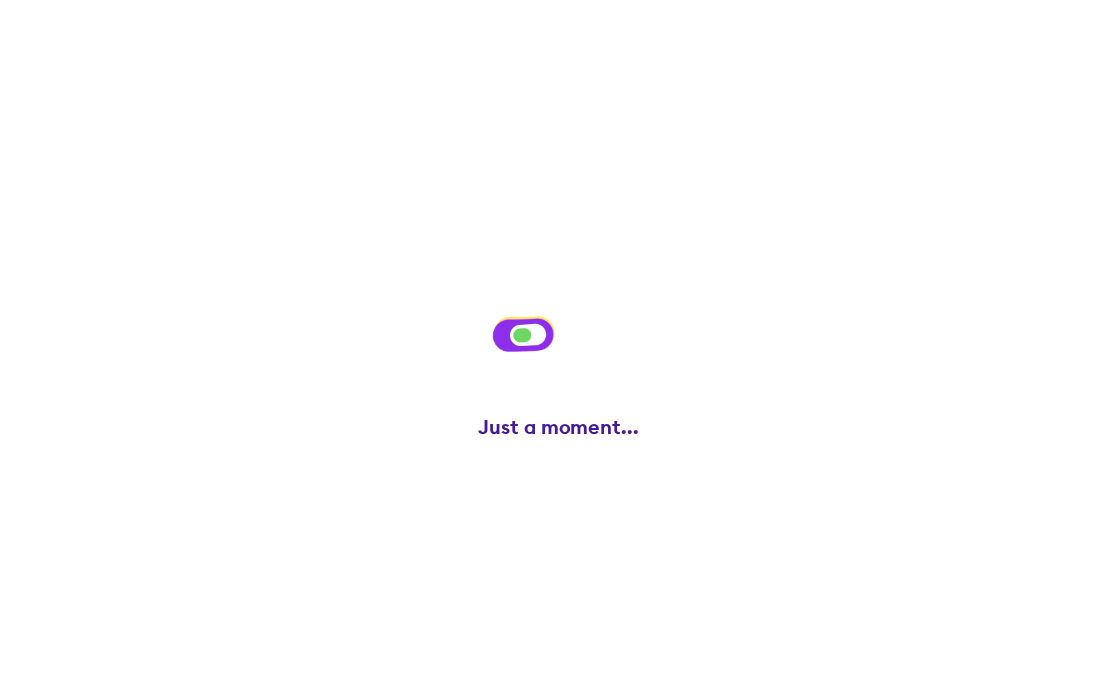 scroll, scrollTop: 0, scrollLeft: 0, axis: both 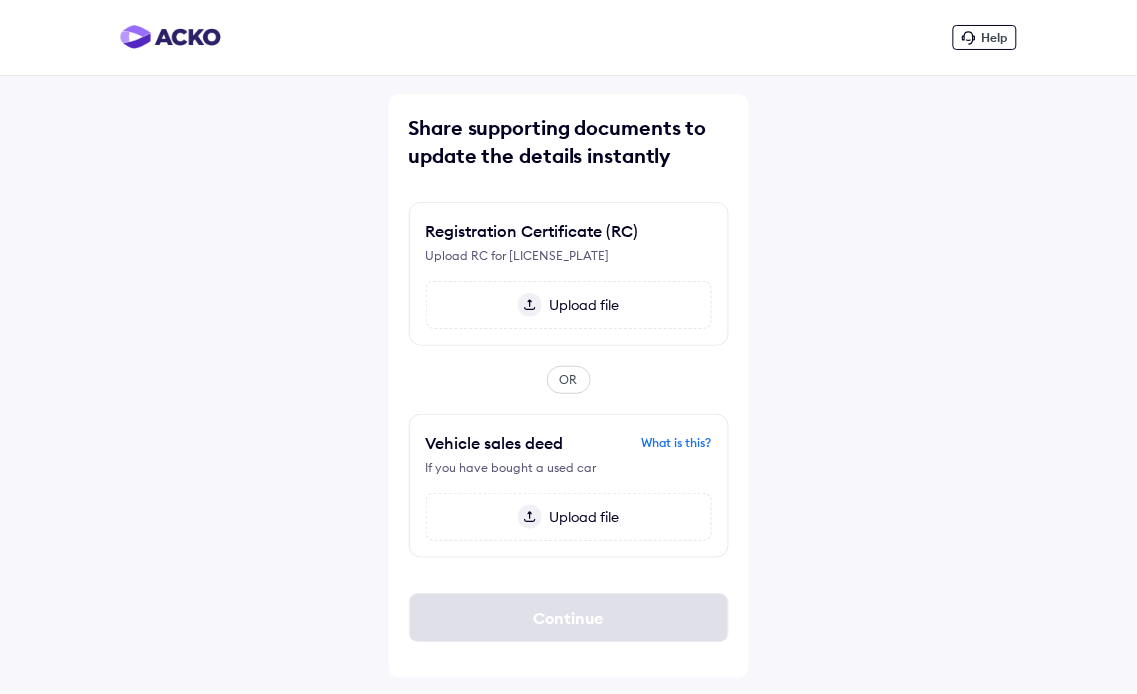click on "Upload file" at bounding box center (569, 305) 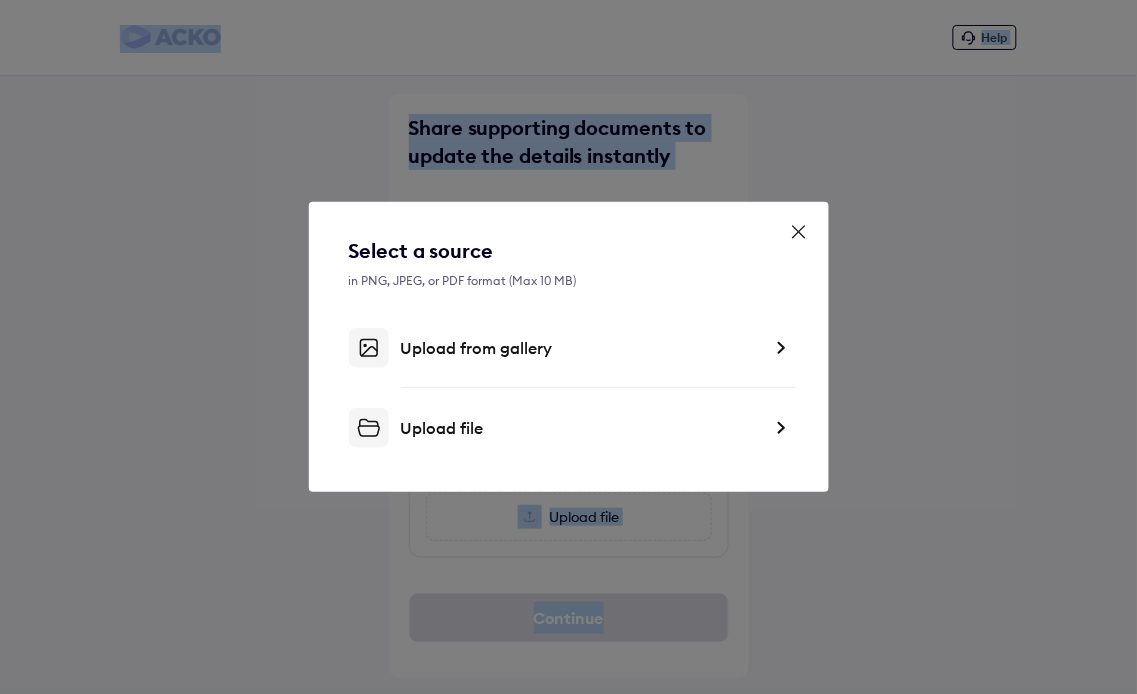 click on "Upload from gallery" at bounding box center (581, 348) 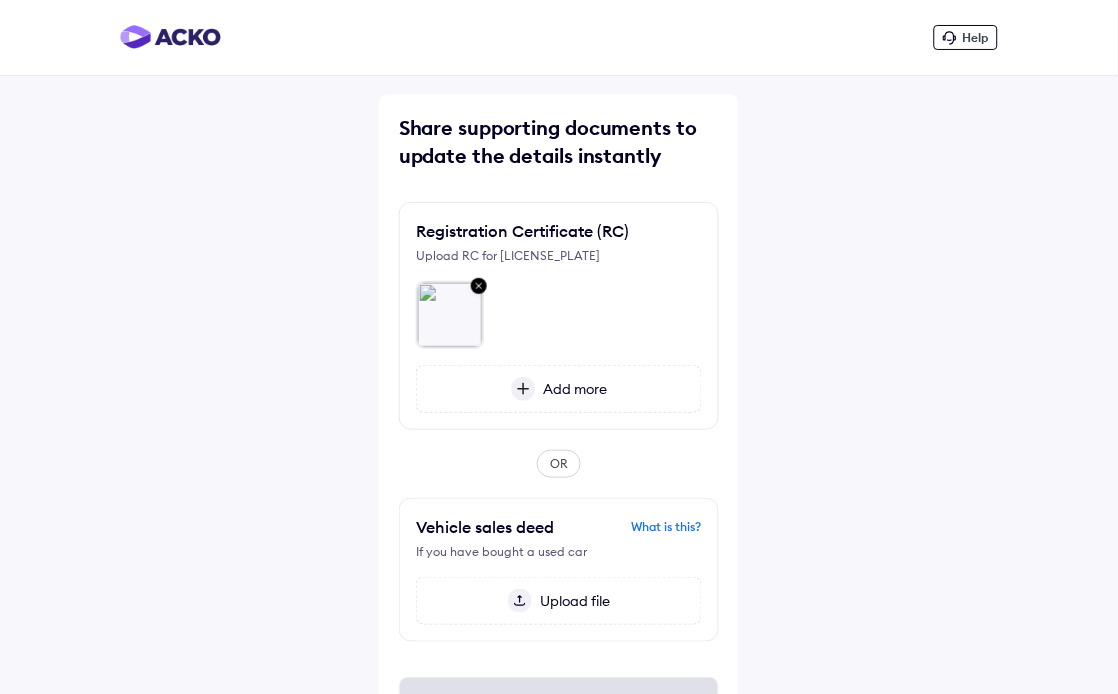 click on "Add more" at bounding box center [559, 389] 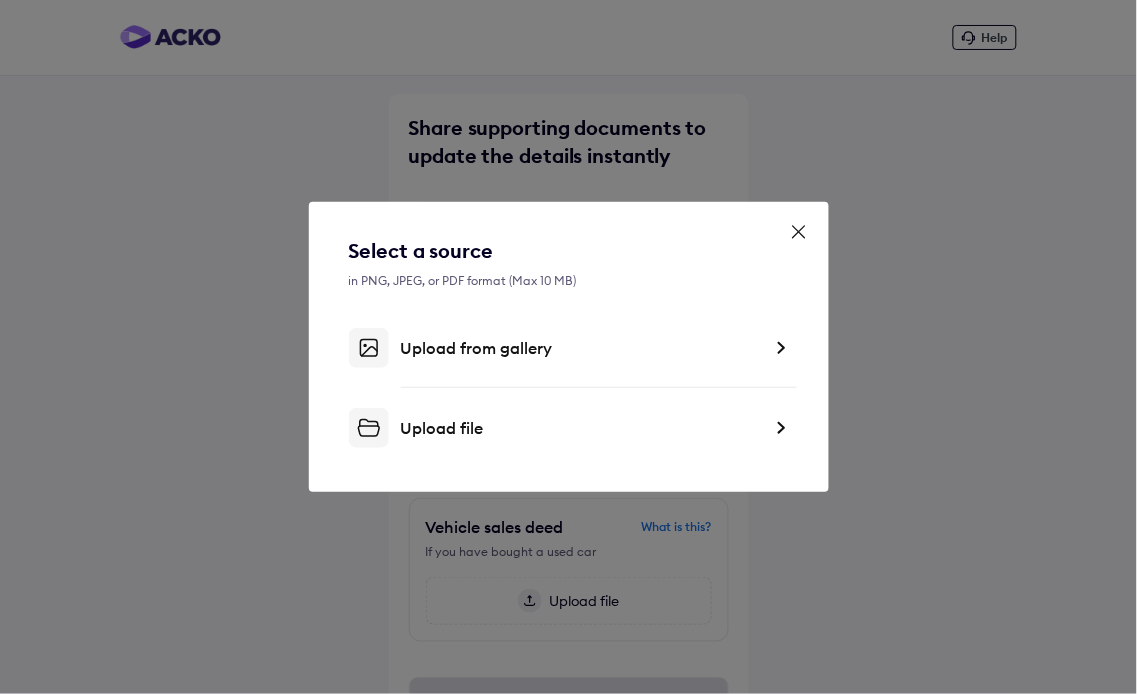 click on "Upload from gallery" at bounding box center (581, 348) 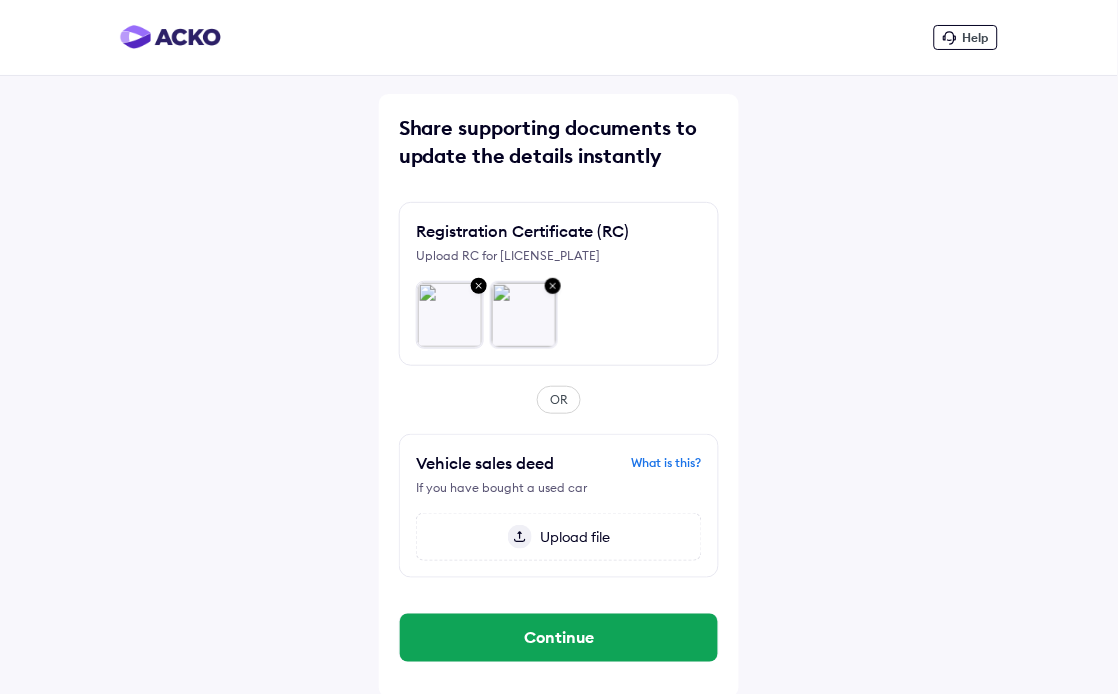 scroll, scrollTop: 4, scrollLeft: 0, axis: vertical 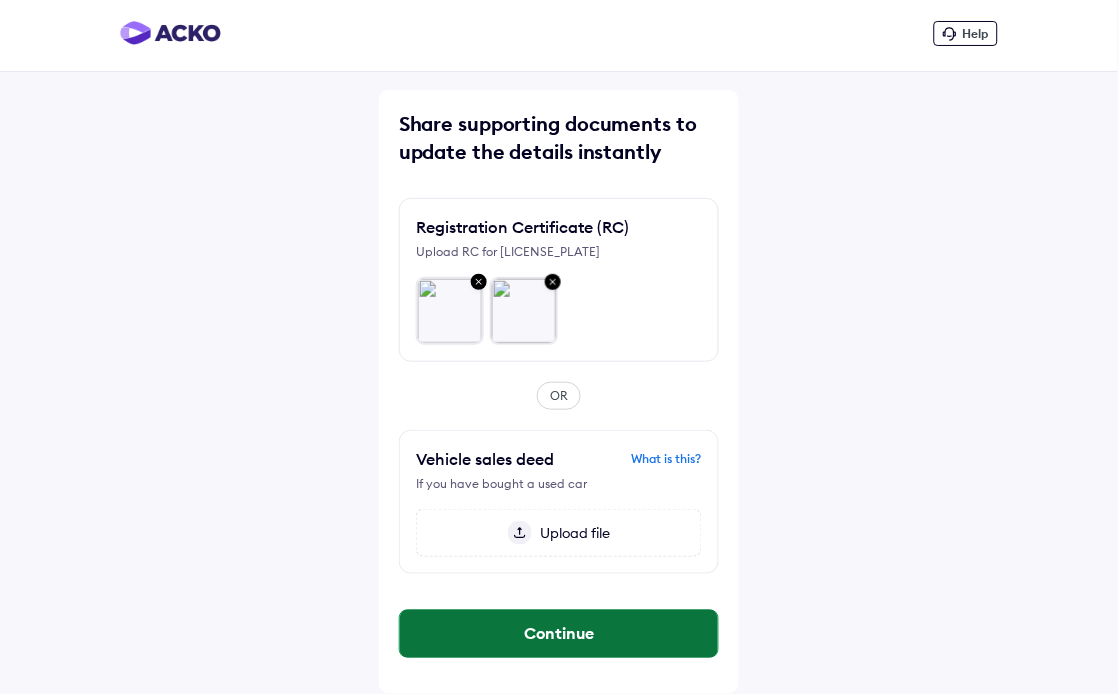 click on "Continue" at bounding box center (559, 634) 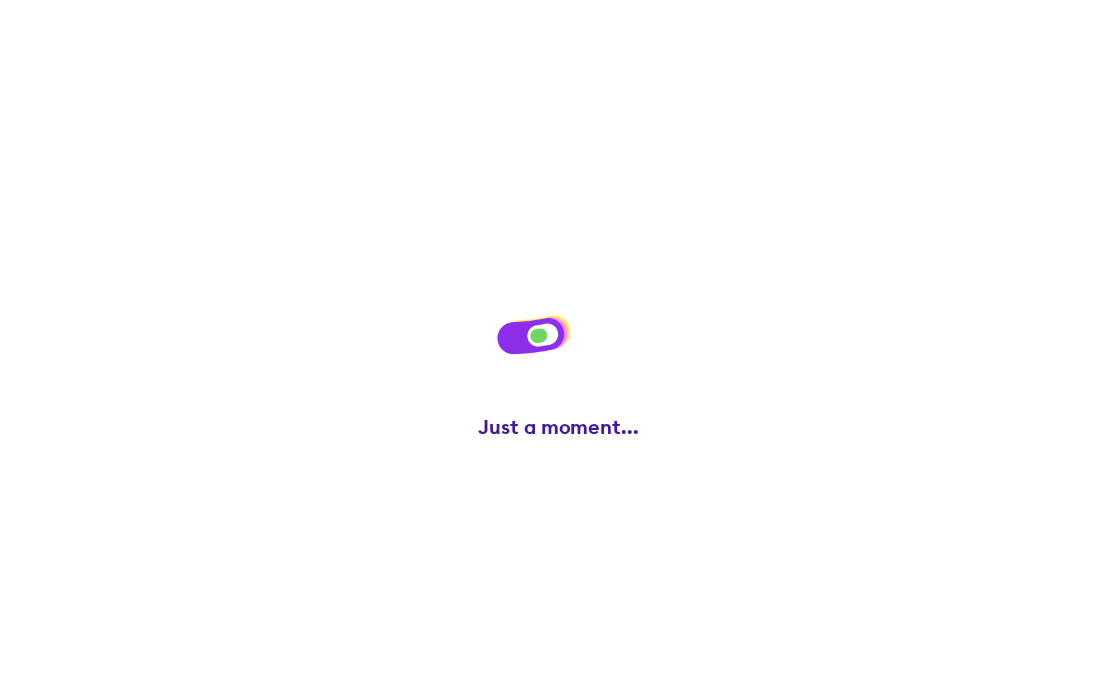 scroll, scrollTop: 0, scrollLeft: 0, axis: both 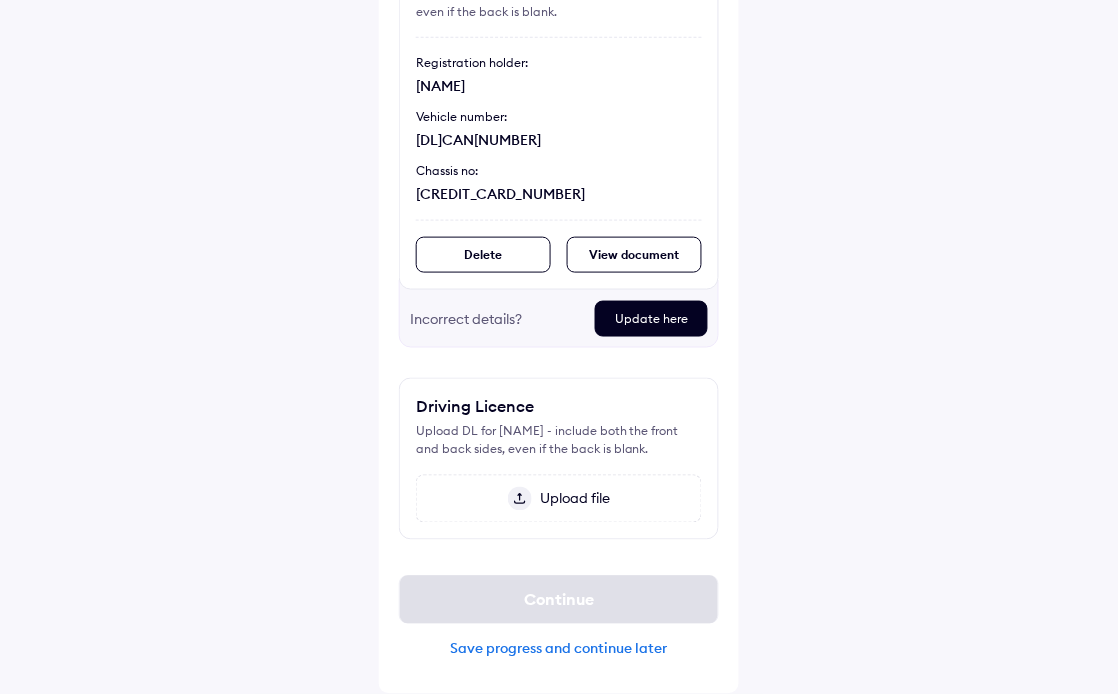 click on "Upload file" at bounding box center [571, 499] 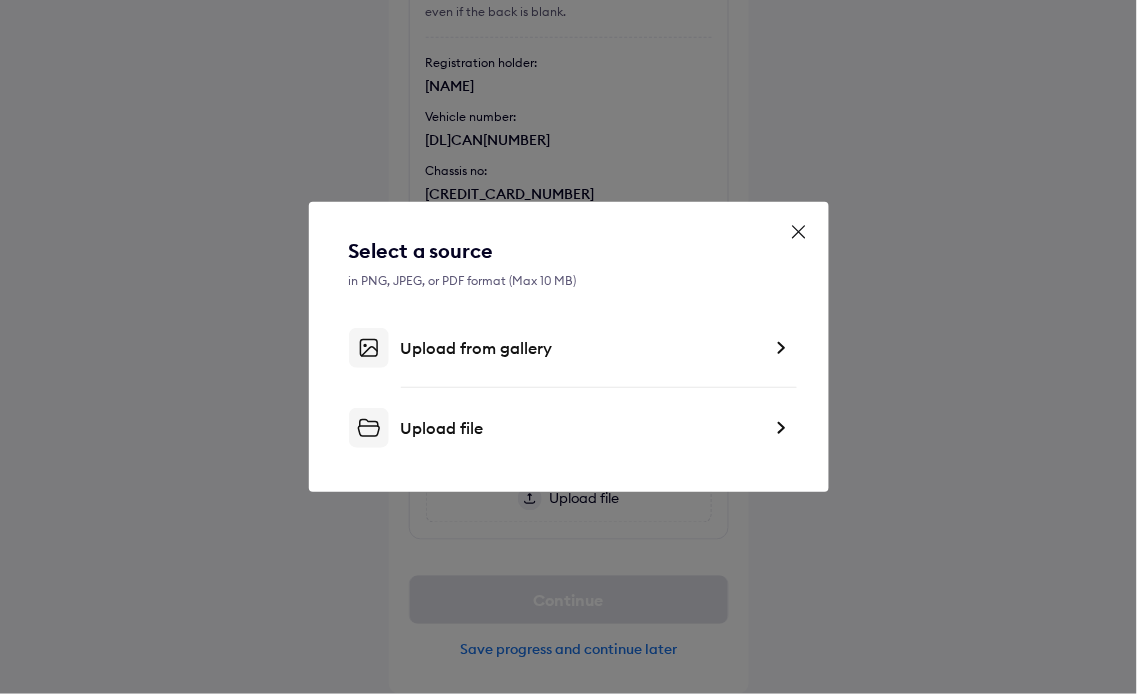 click on "Upload file" at bounding box center [581, 428] 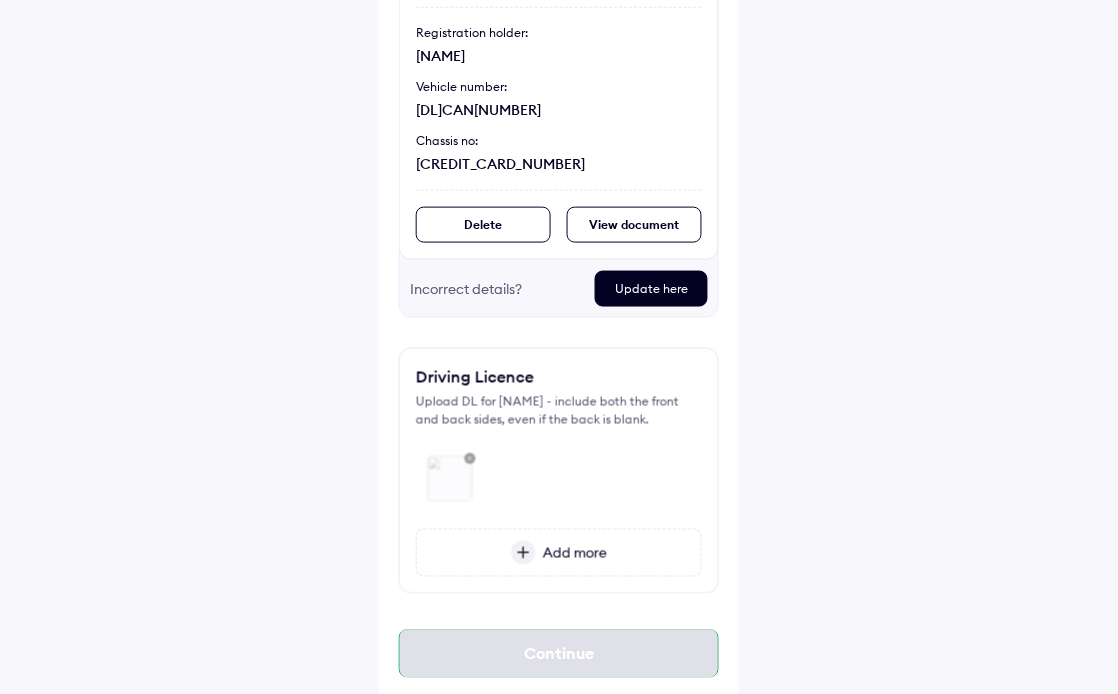 scroll, scrollTop: 335, scrollLeft: 0, axis: vertical 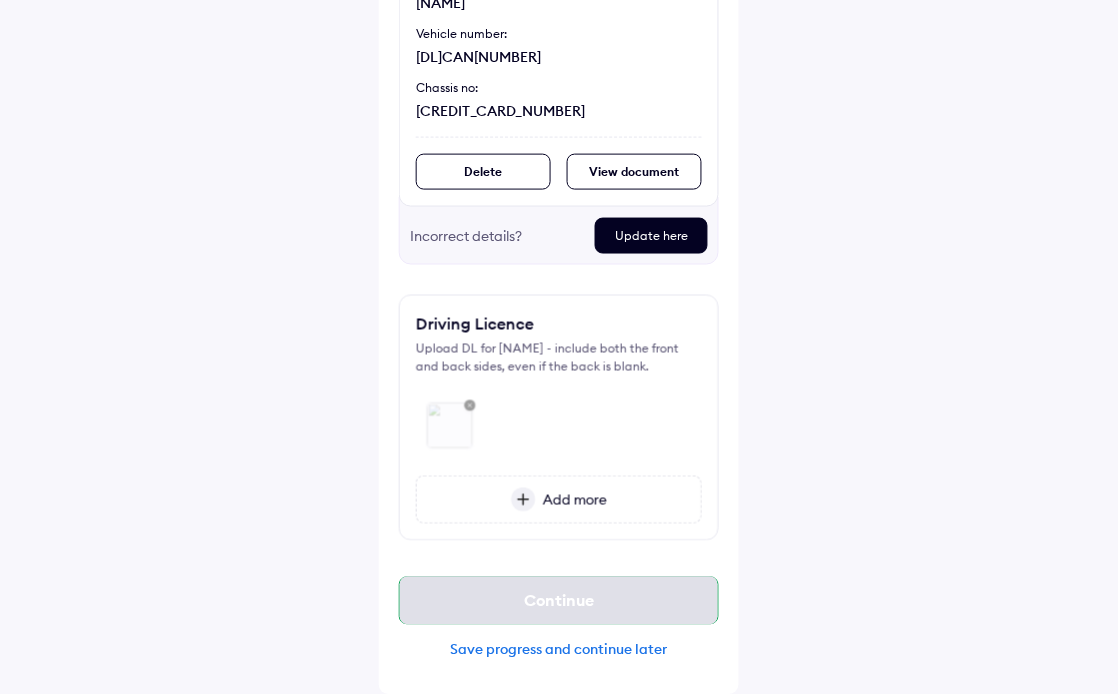 click on "Continue" at bounding box center (559, 601) 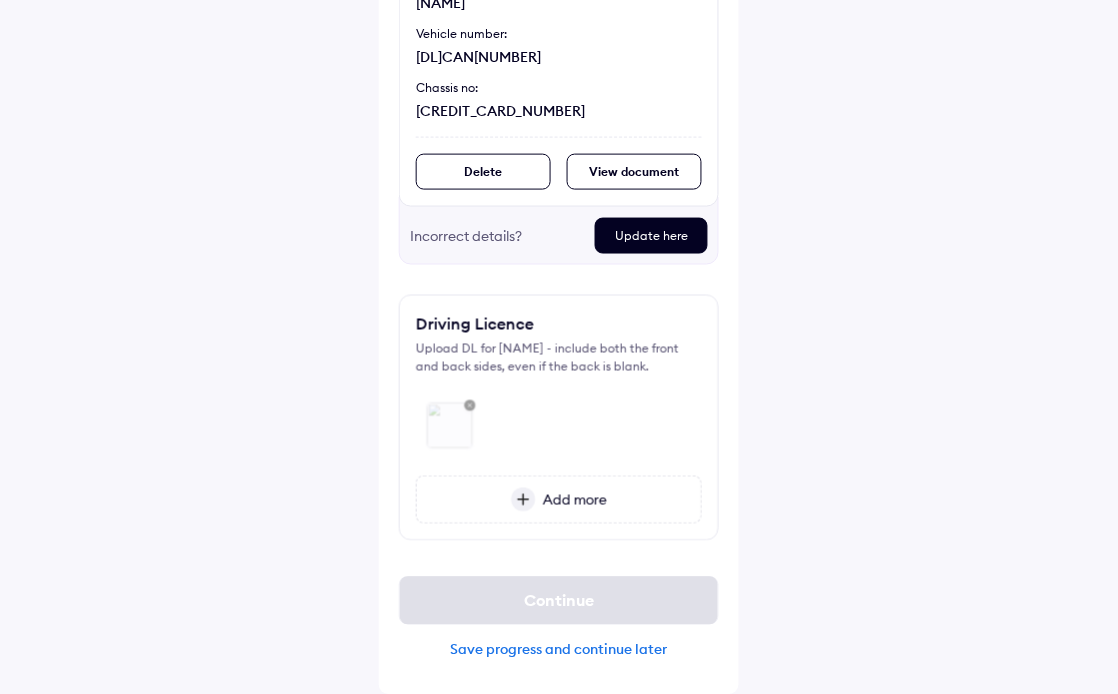 click on "Incorrect details?" at bounding box center [494, 236] 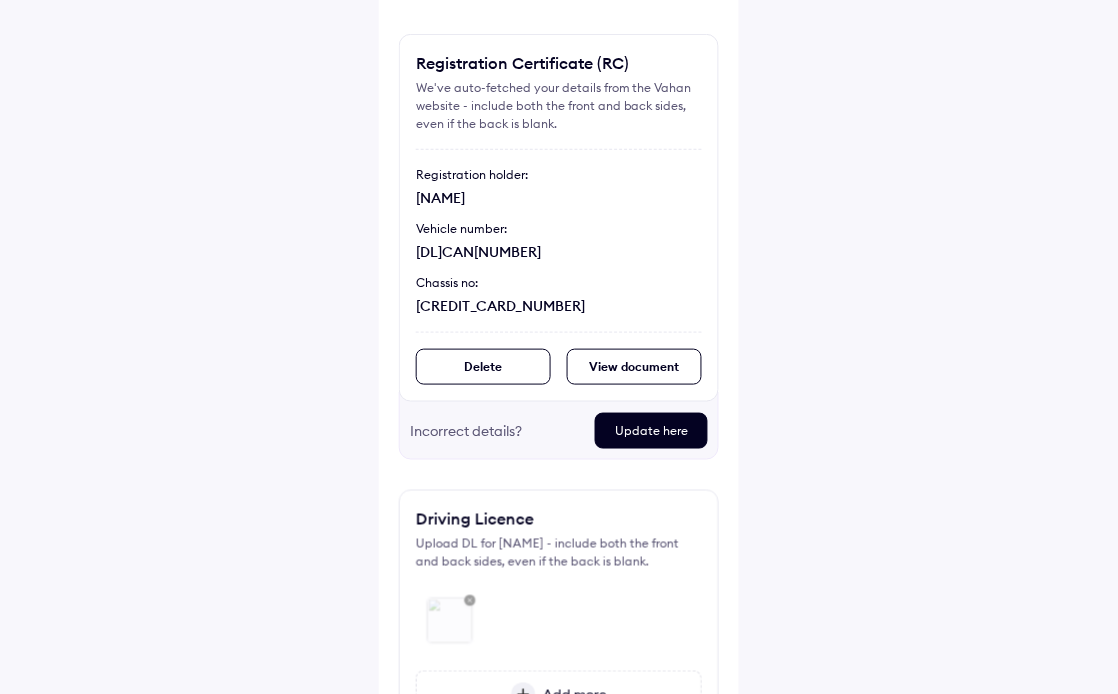 scroll, scrollTop: 113, scrollLeft: 0, axis: vertical 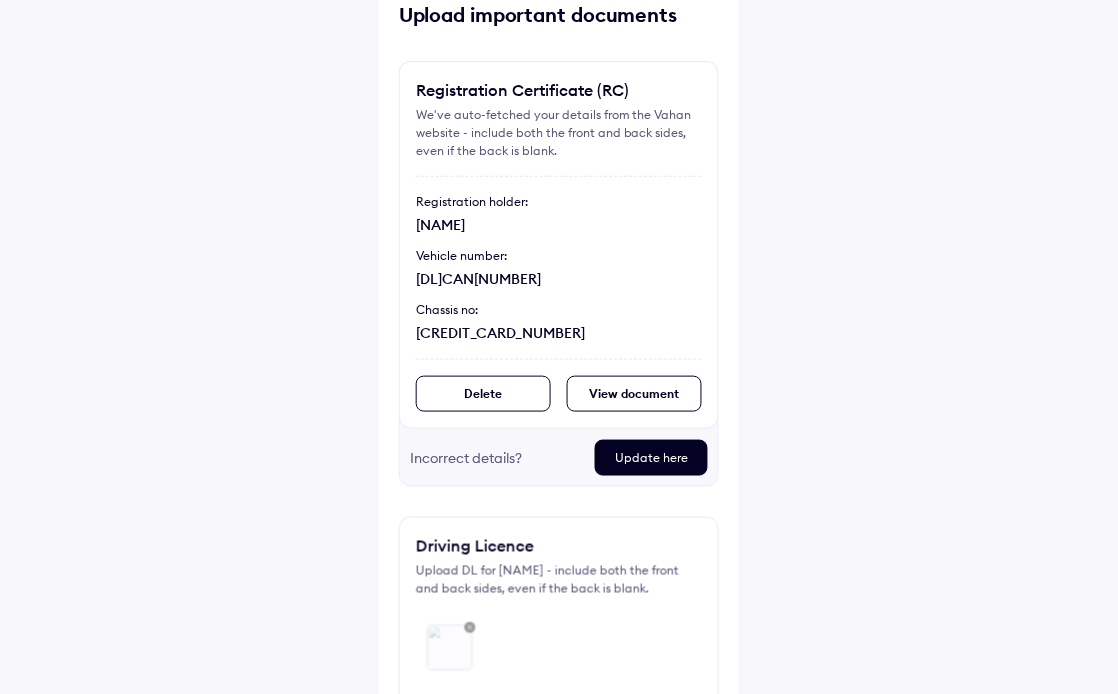 click on "Delete" at bounding box center (483, 394) 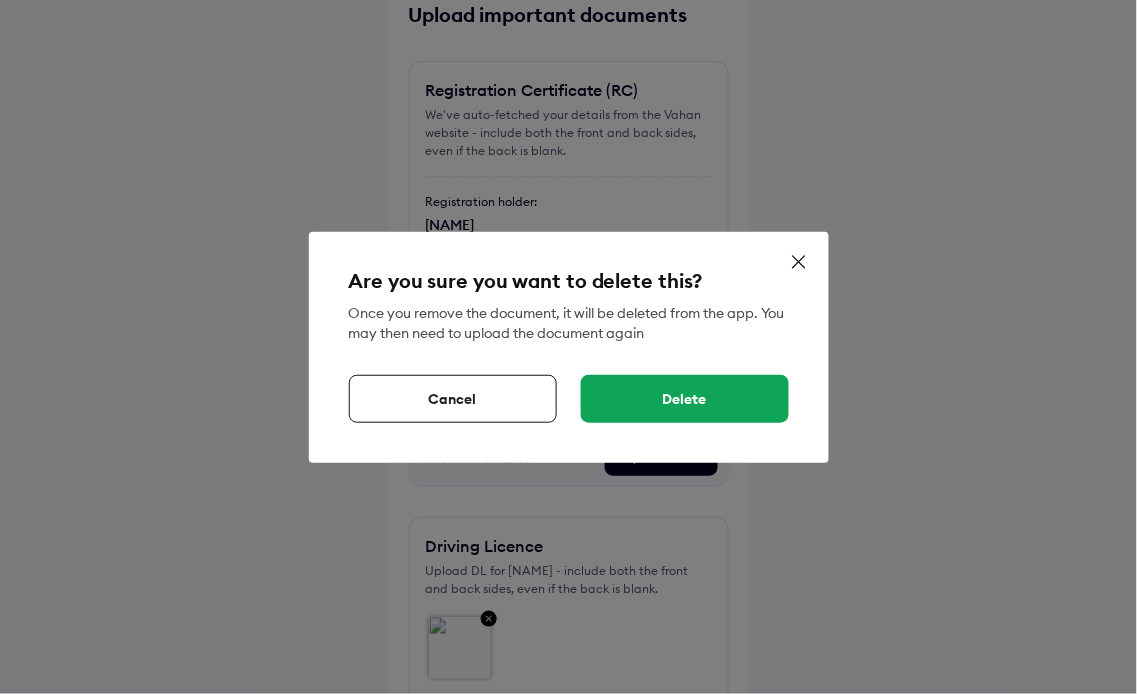 click on "Delete" at bounding box center (685, 399) 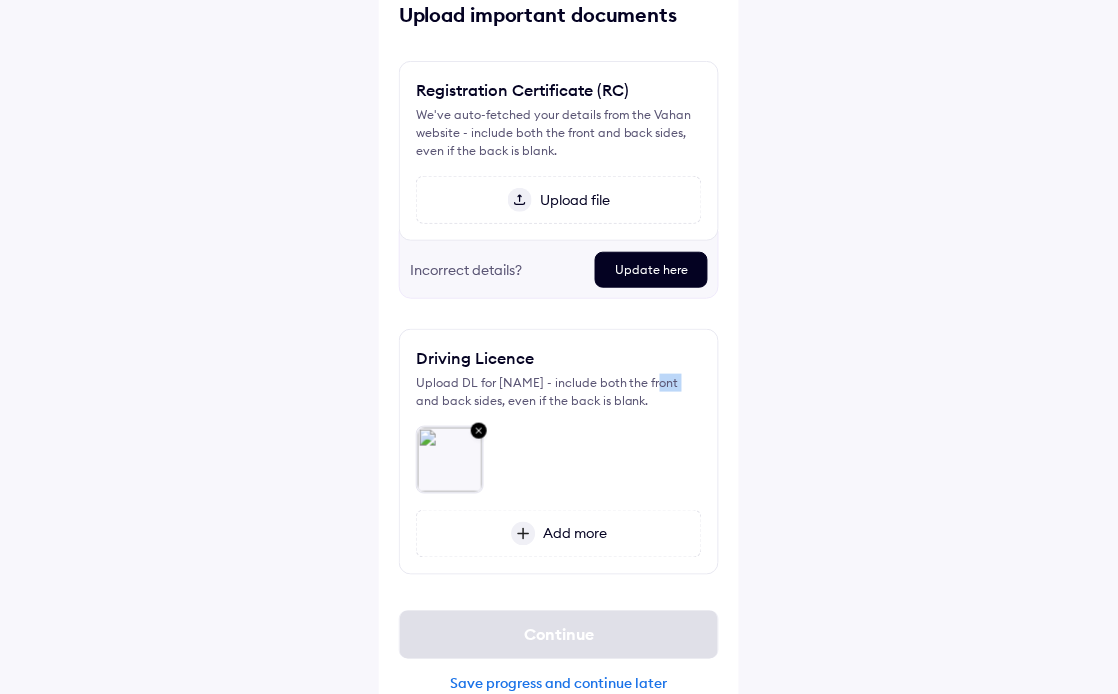 click at bounding box center (520, 200) 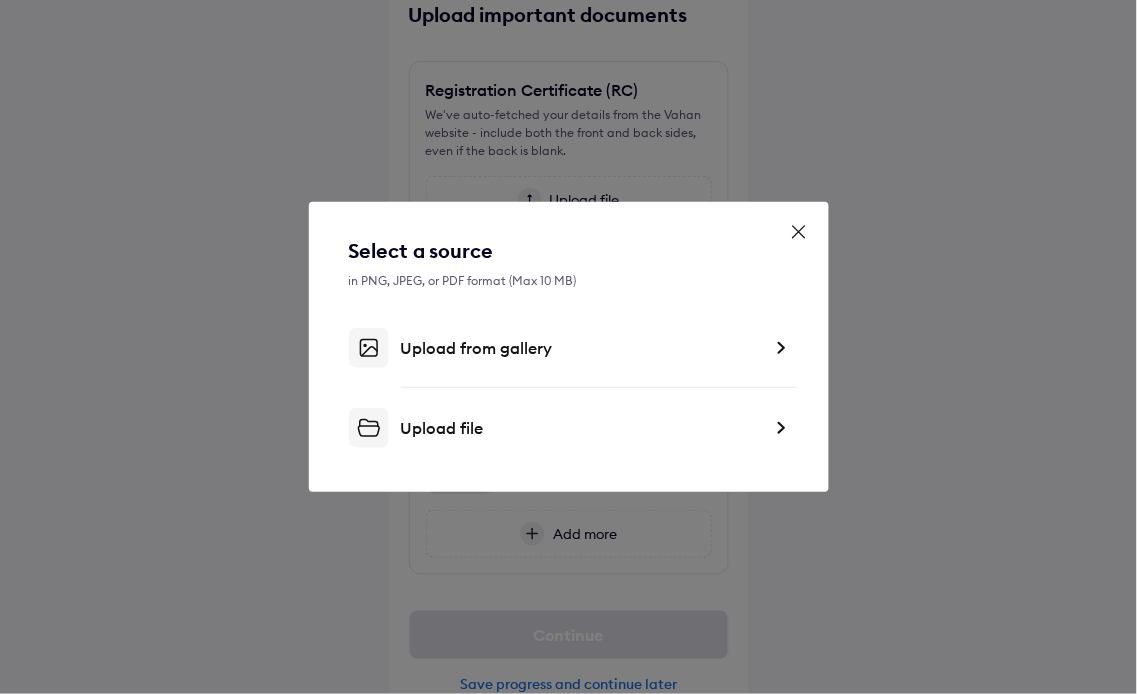 click on "Upload from gallery" at bounding box center (581, 348) 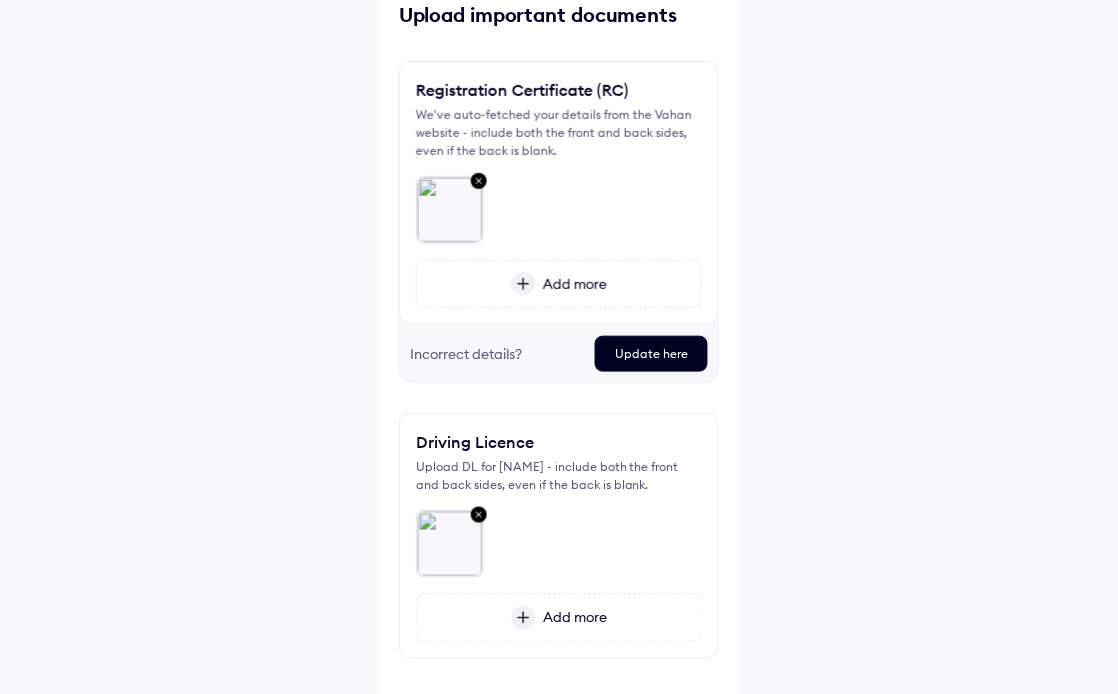 click on "Add more" at bounding box center (572, 284) 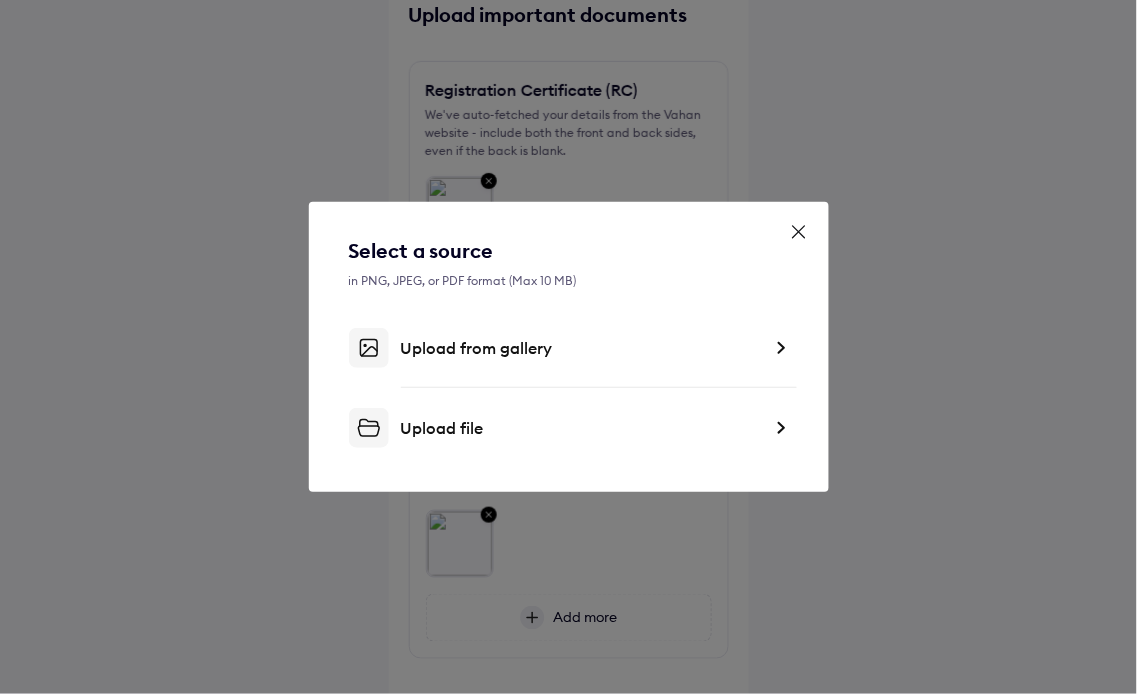click on "Upload file" at bounding box center (569, 428) 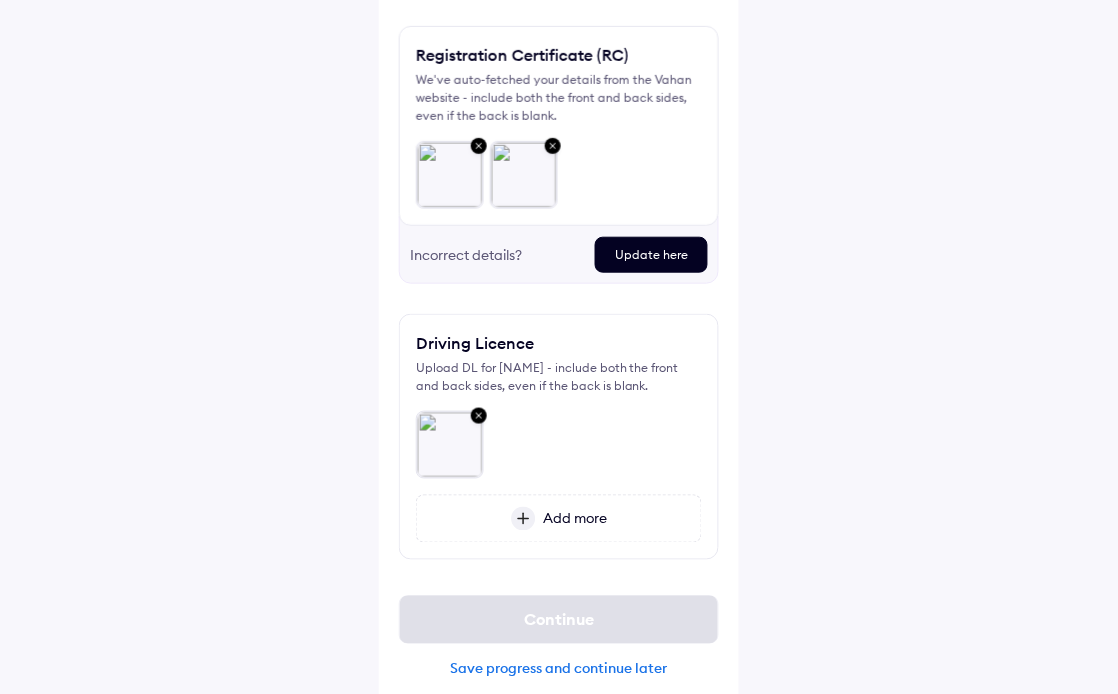 scroll, scrollTop: 167, scrollLeft: 0, axis: vertical 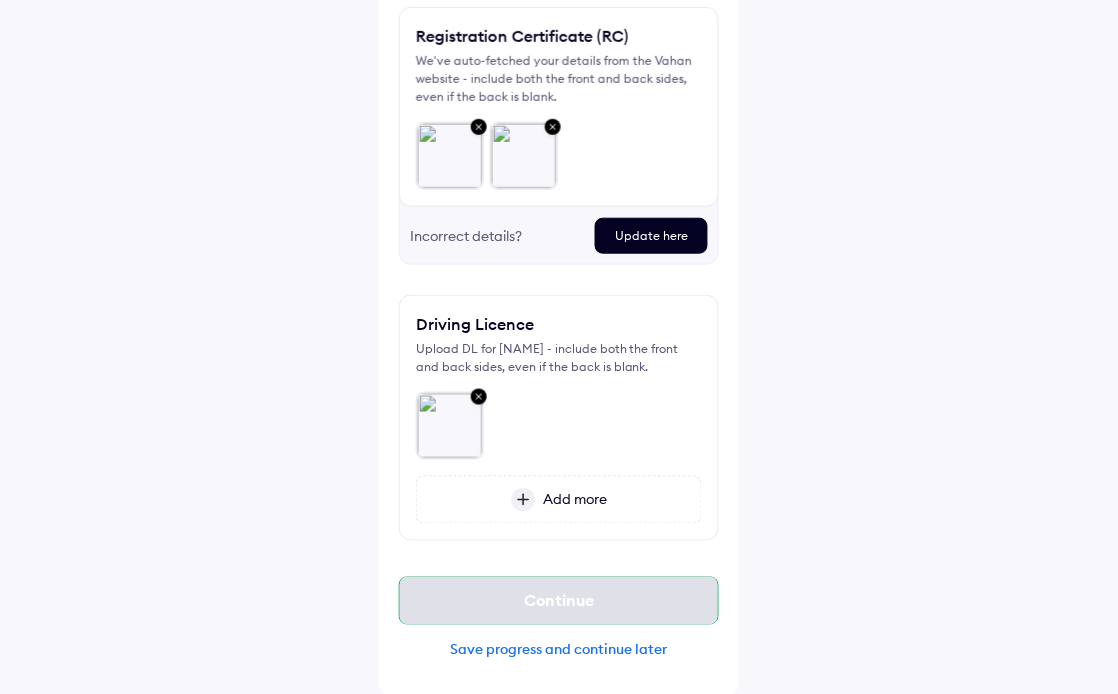 click on "Continue" at bounding box center (559, 601) 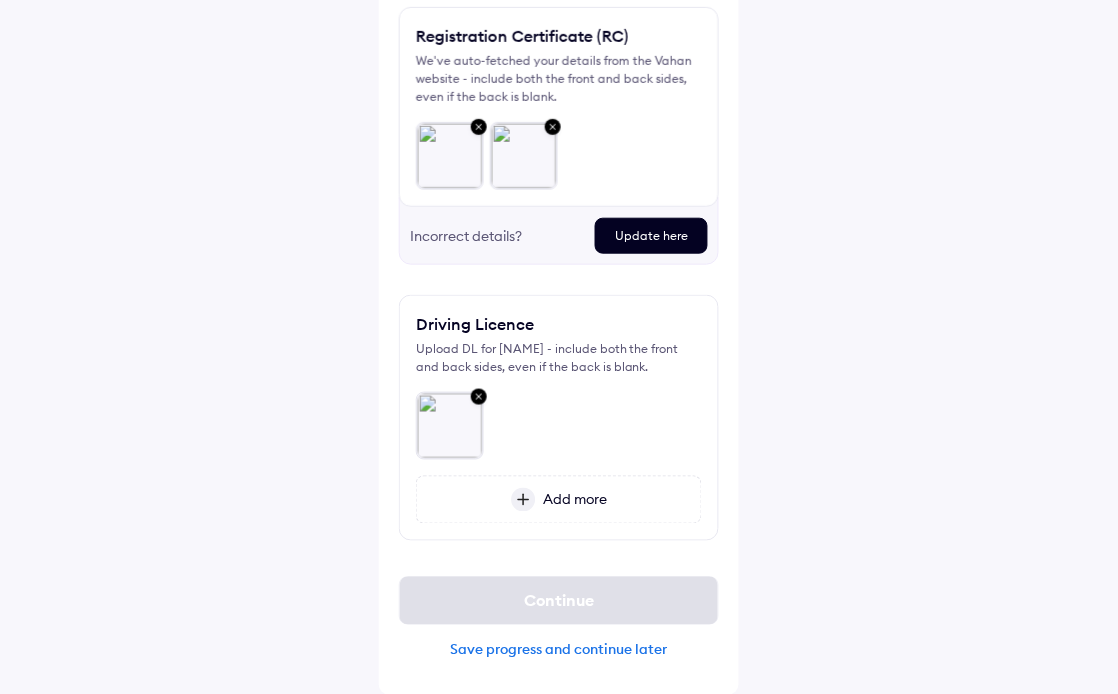 click on "Update here" at bounding box center [651, 236] 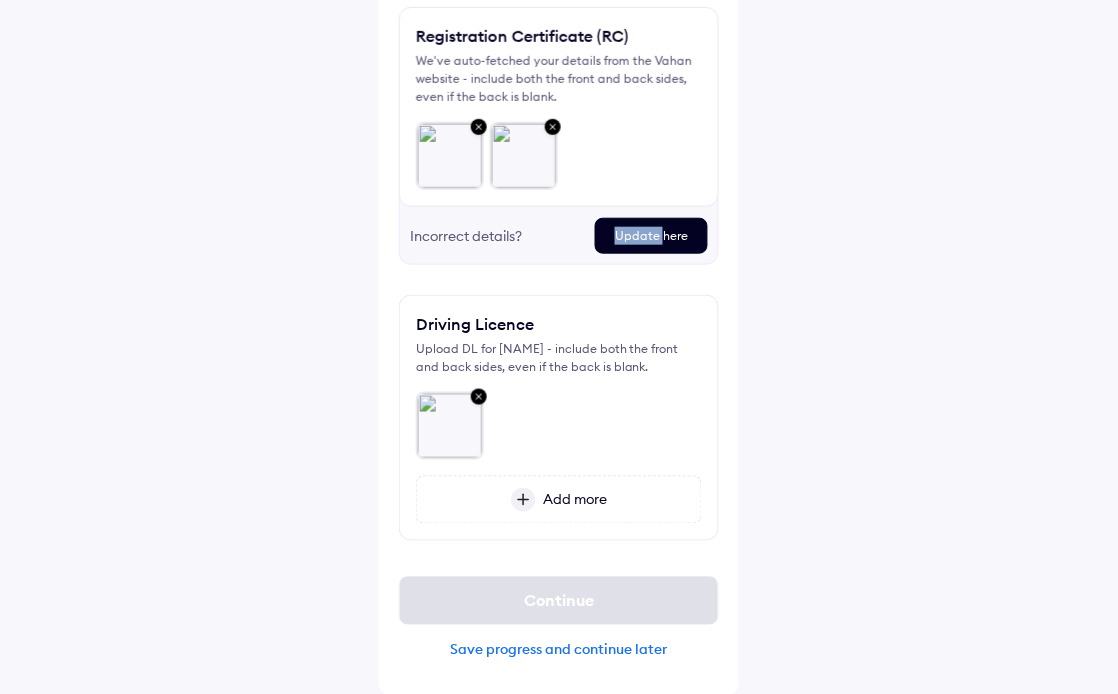 click on "Update here" at bounding box center [651, 236] 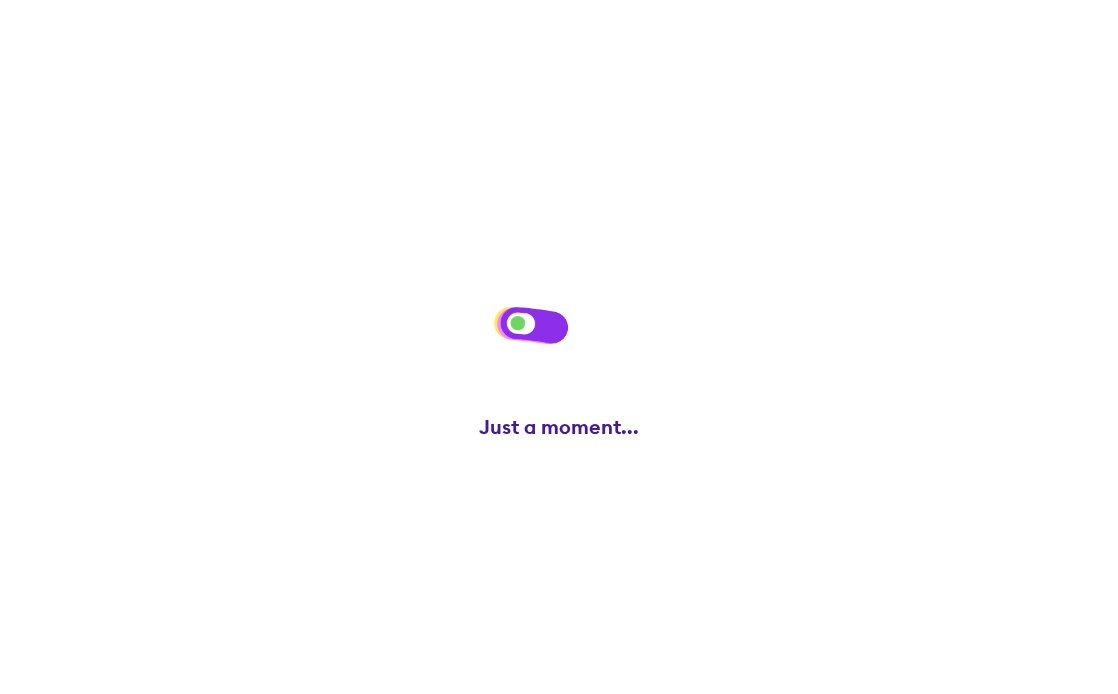 scroll, scrollTop: 0, scrollLeft: 0, axis: both 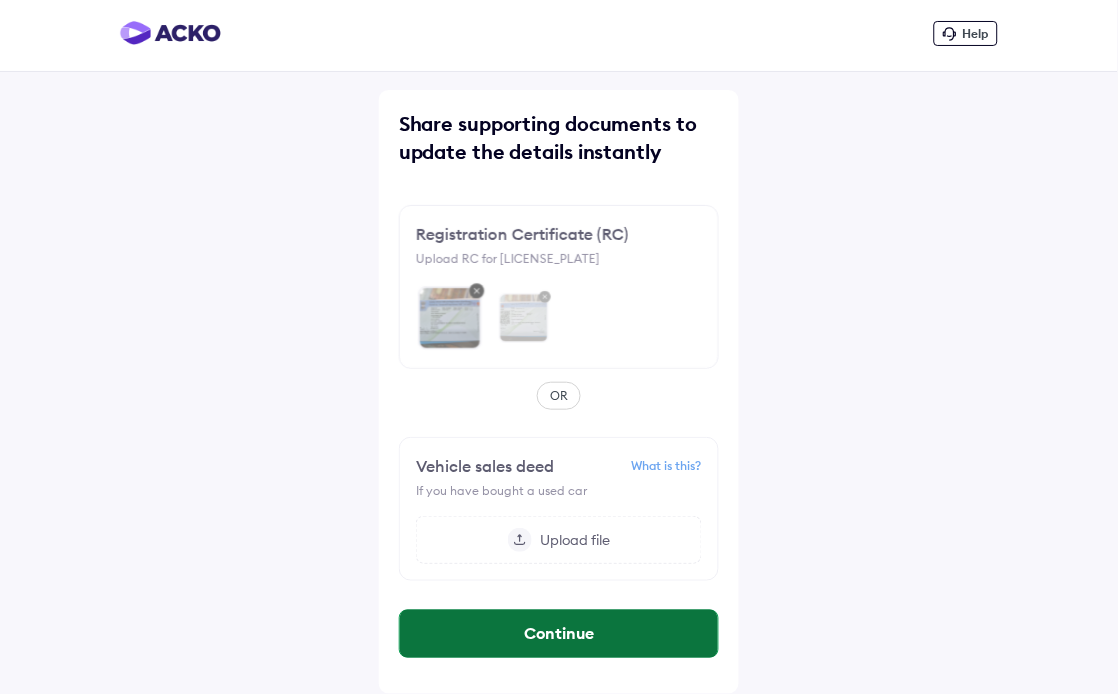click on "Continue" at bounding box center (559, 634) 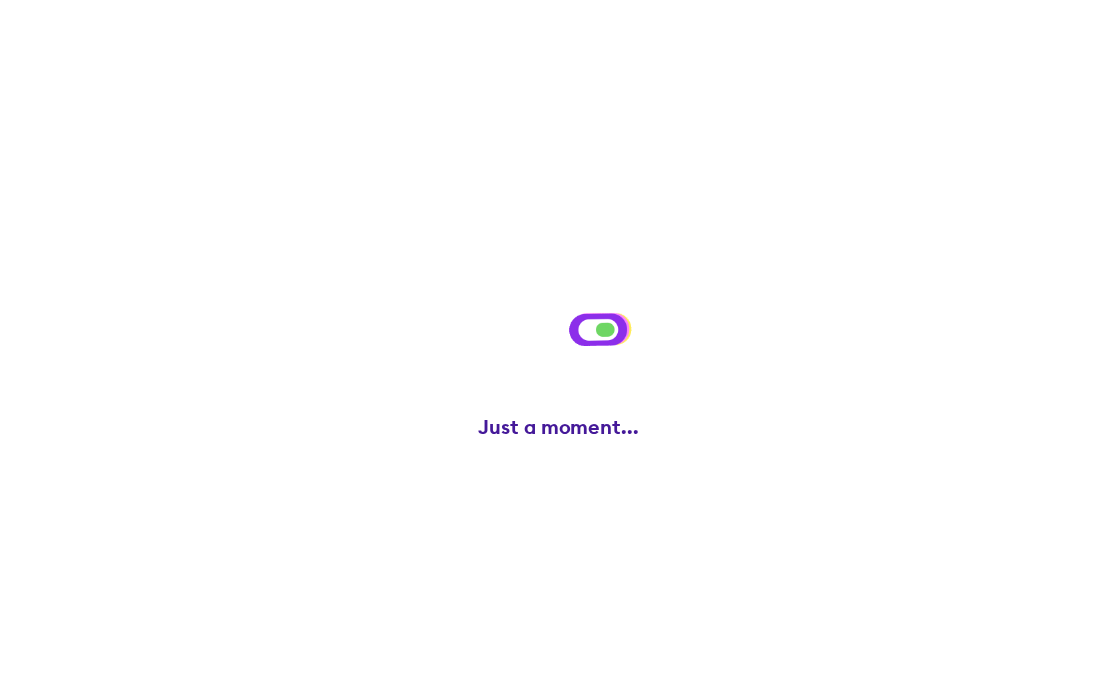 scroll, scrollTop: 0, scrollLeft: 0, axis: both 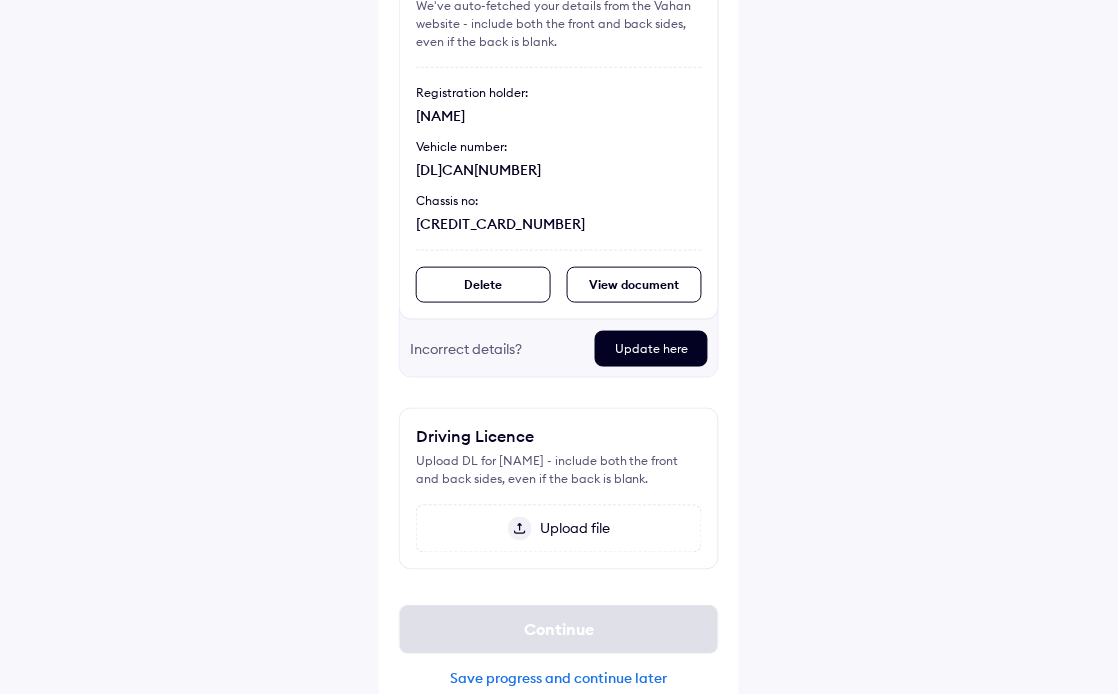 click on "Upload file" at bounding box center (571, 529) 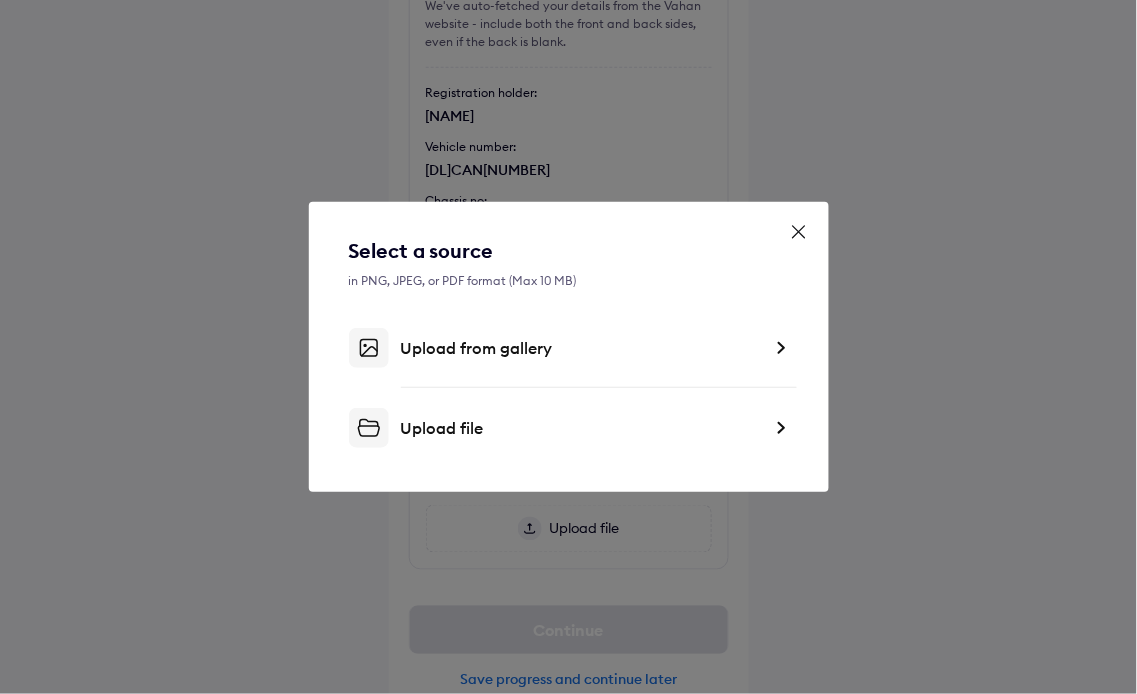 click on "Upload from gallery" at bounding box center [581, 348] 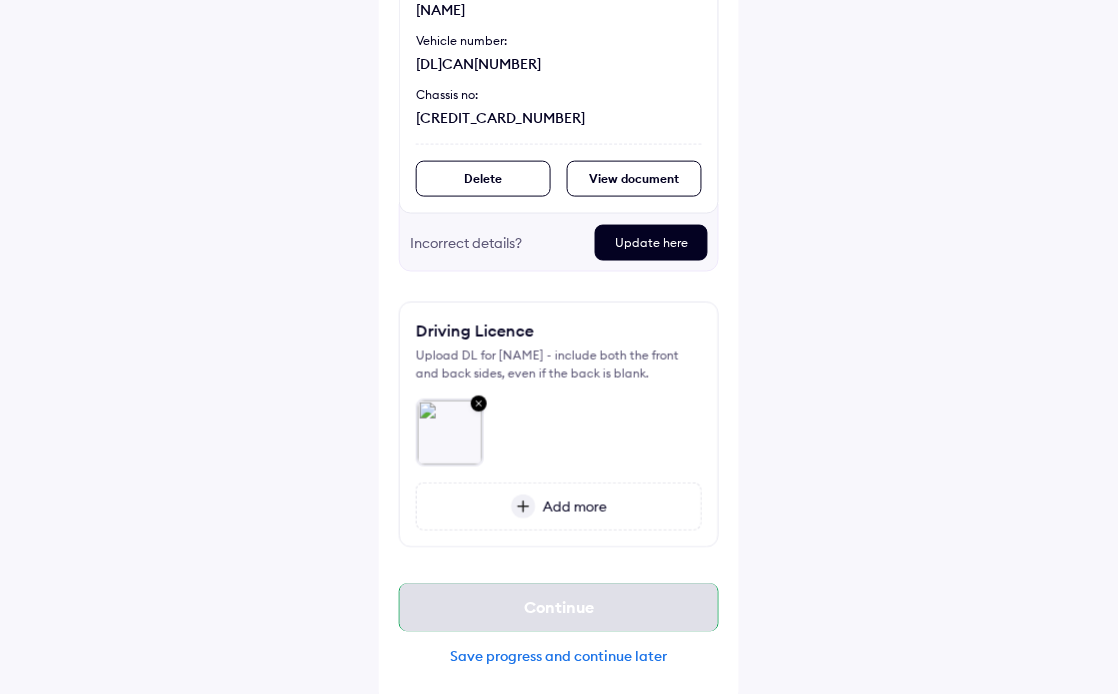 scroll, scrollTop: 335, scrollLeft: 0, axis: vertical 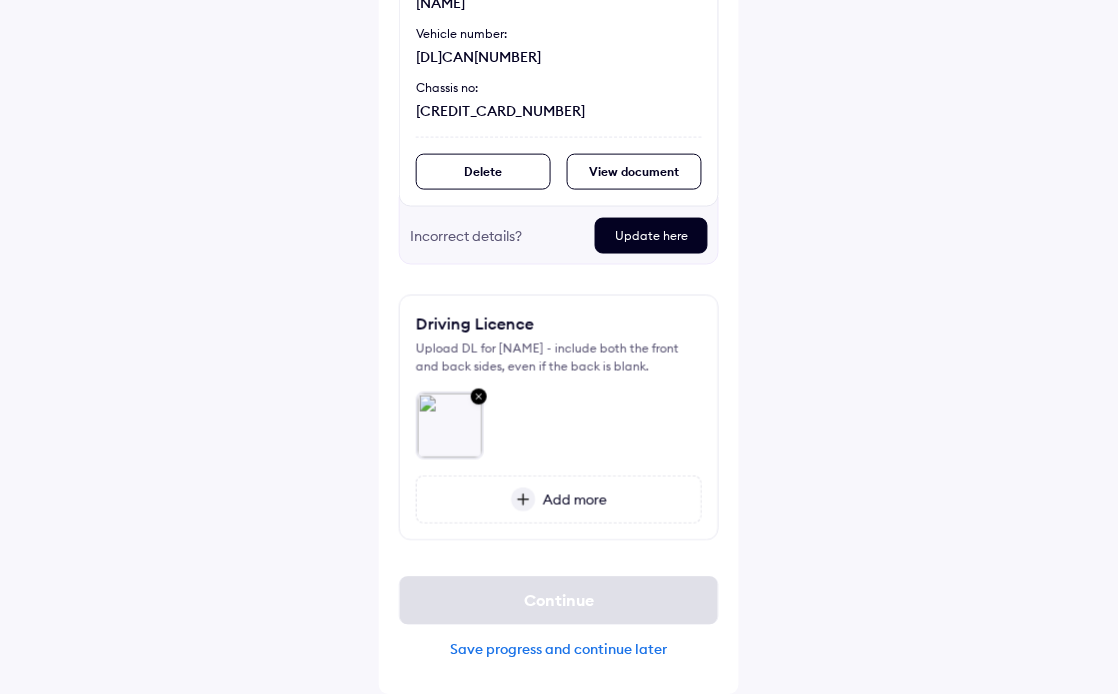 click on "Add more" at bounding box center [572, 500] 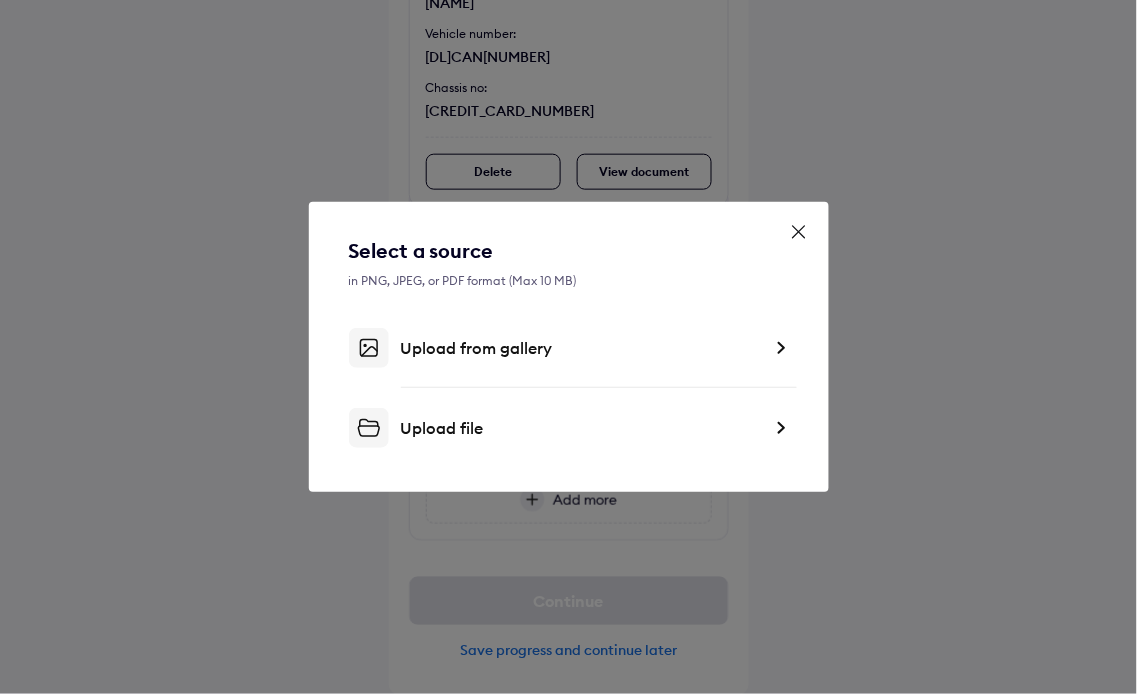 click on "Upload from gallery" at bounding box center [581, 348] 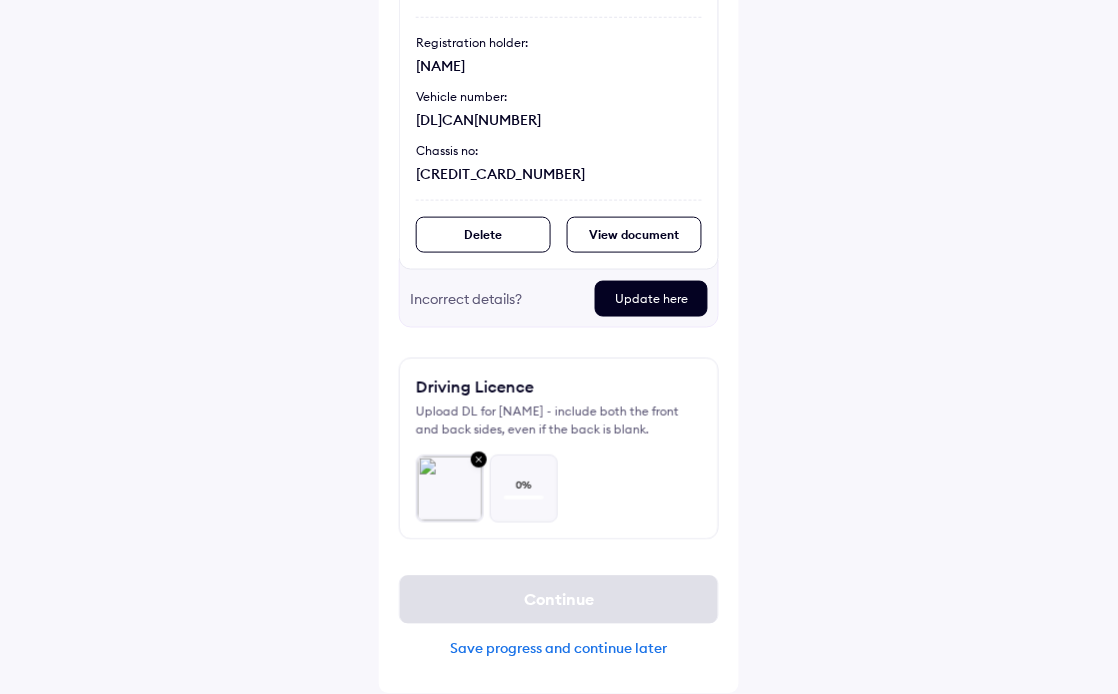 scroll, scrollTop: 272, scrollLeft: 0, axis: vertical 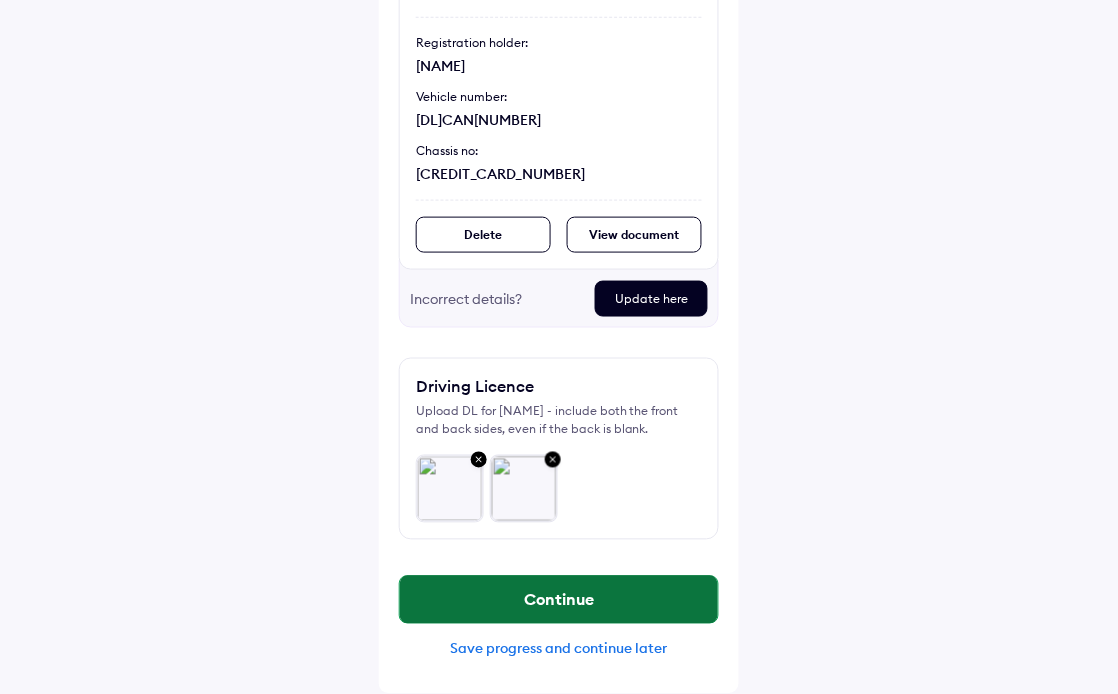 click on "Continue" at bounding box center (559, 600) 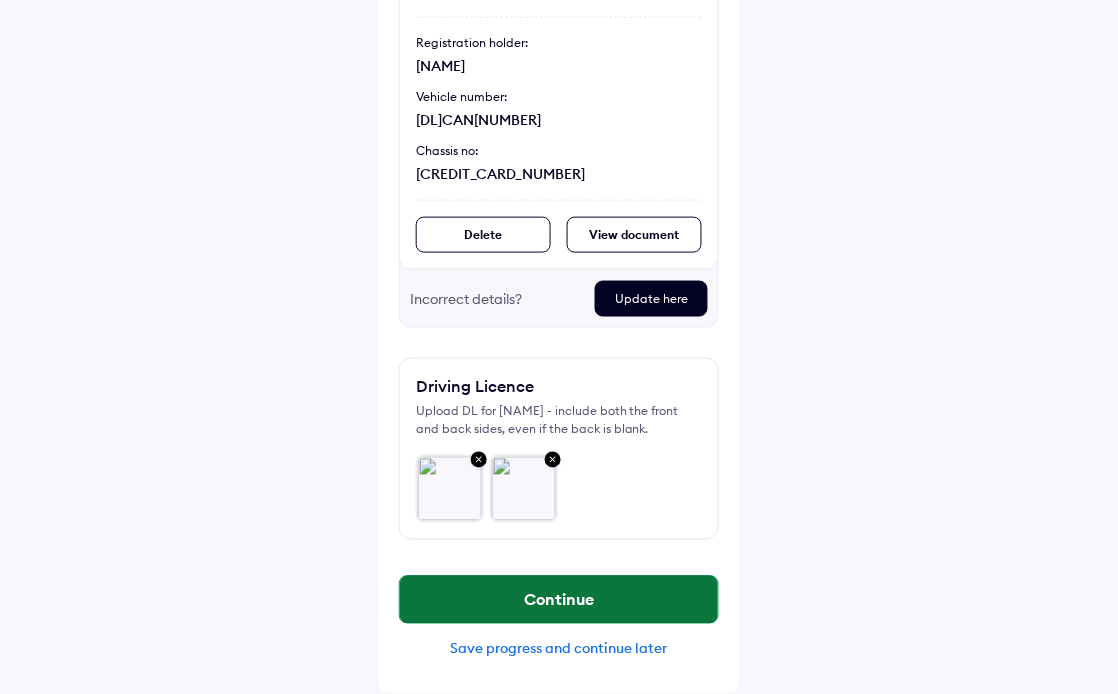 click on "Continue" at bounding box center (559, 600) 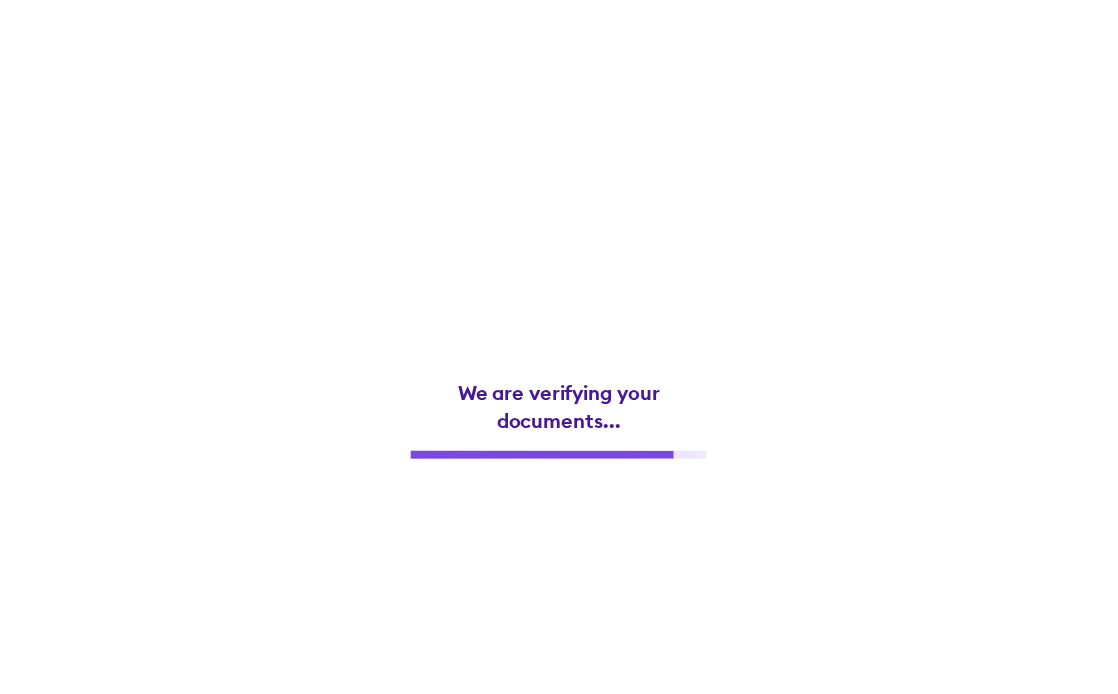 scroll, scrollTop: 0, scrollLeft: 0, axis: both 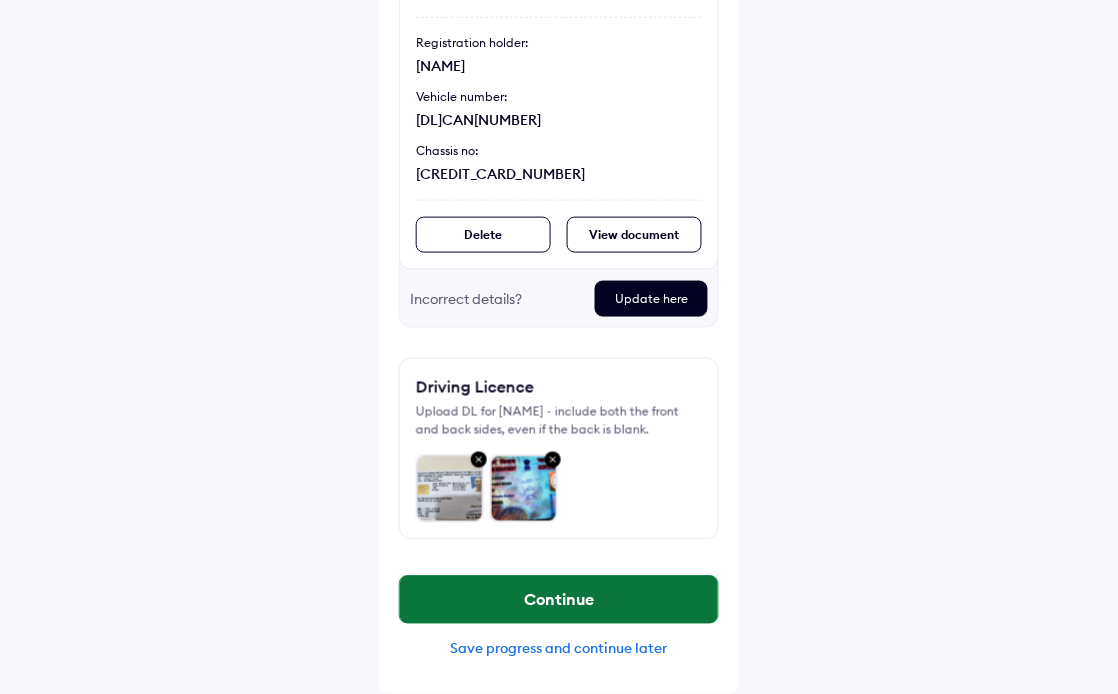 click on "Continue" at bounding box center (559, 600) 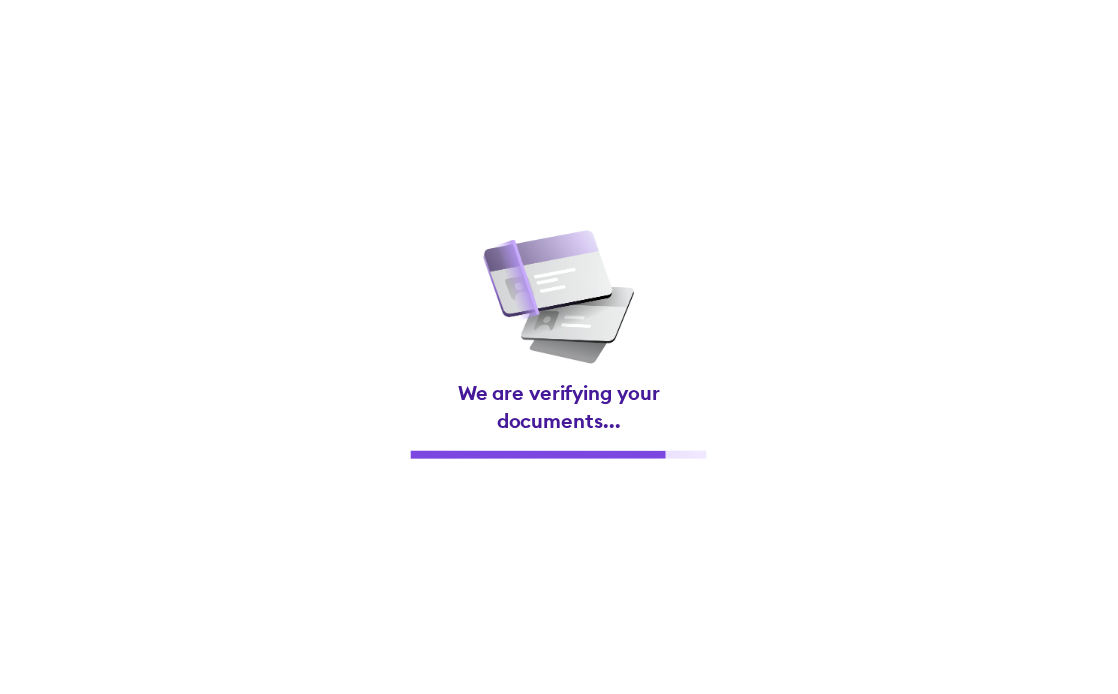 scroll, scrollTop: 0, scrollLeft: 0, axis: both 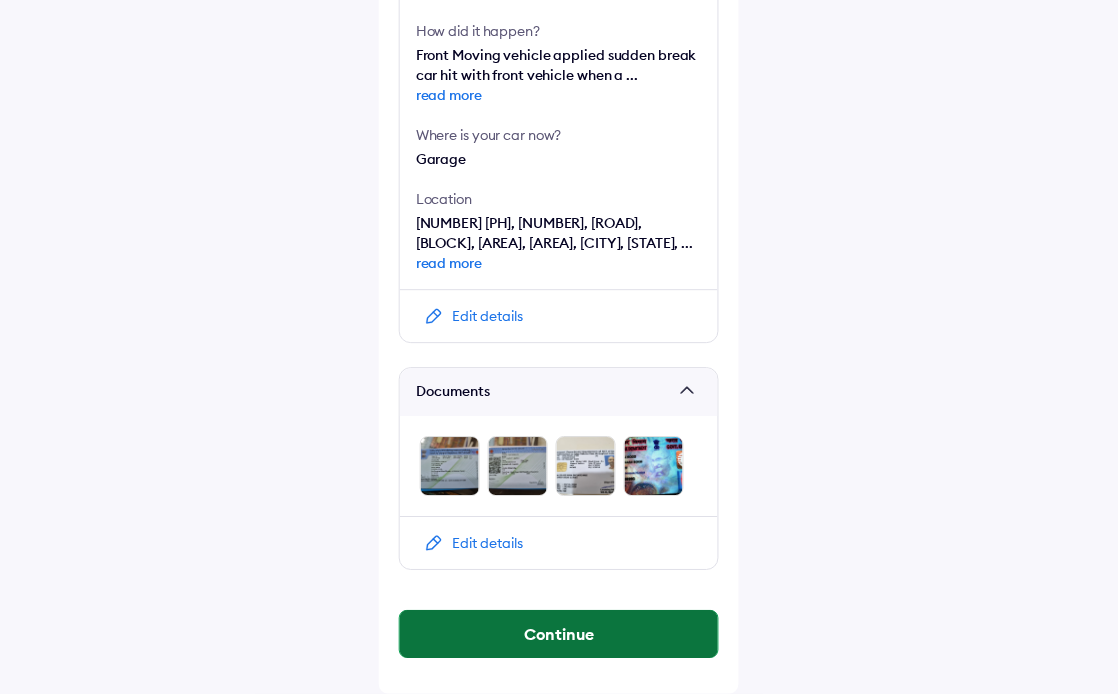 click on "Continue" at bounding box center [559, 634] 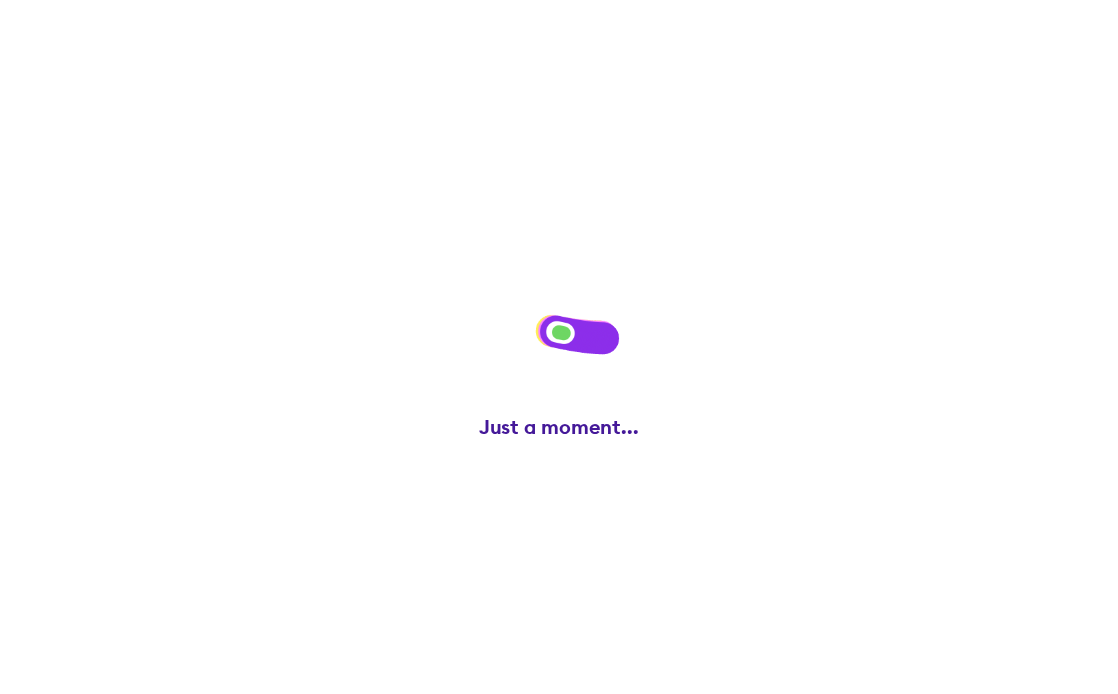 scroll, scrollTop: 0, scrollLeft: 0, axis: both 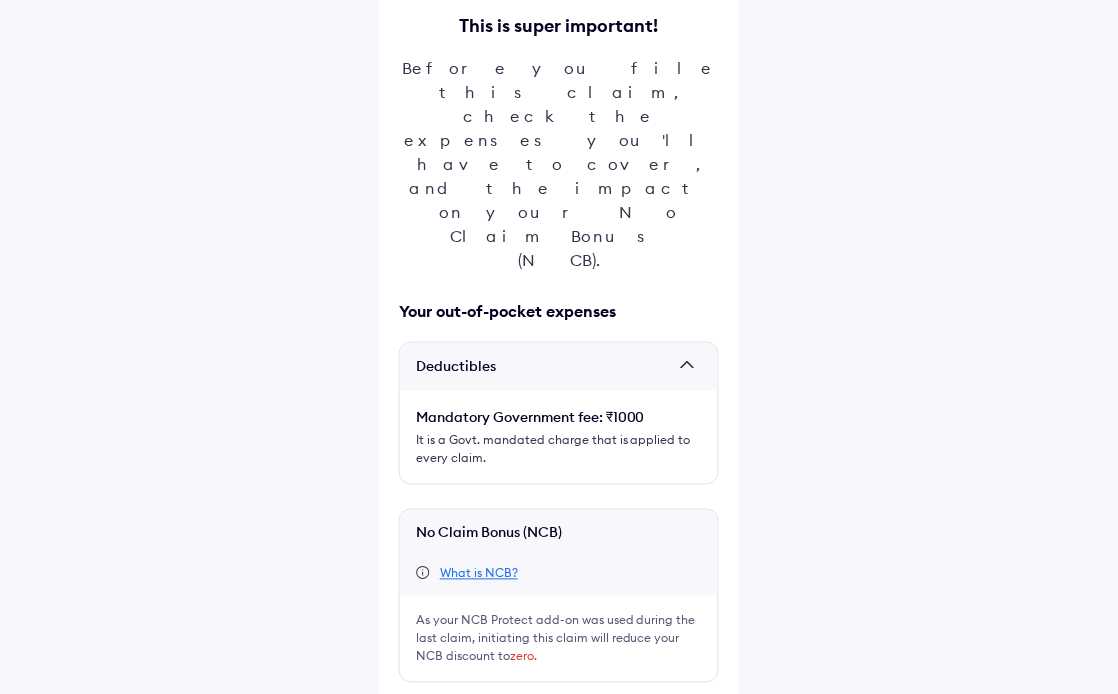 click at bounding box center (407, 715) 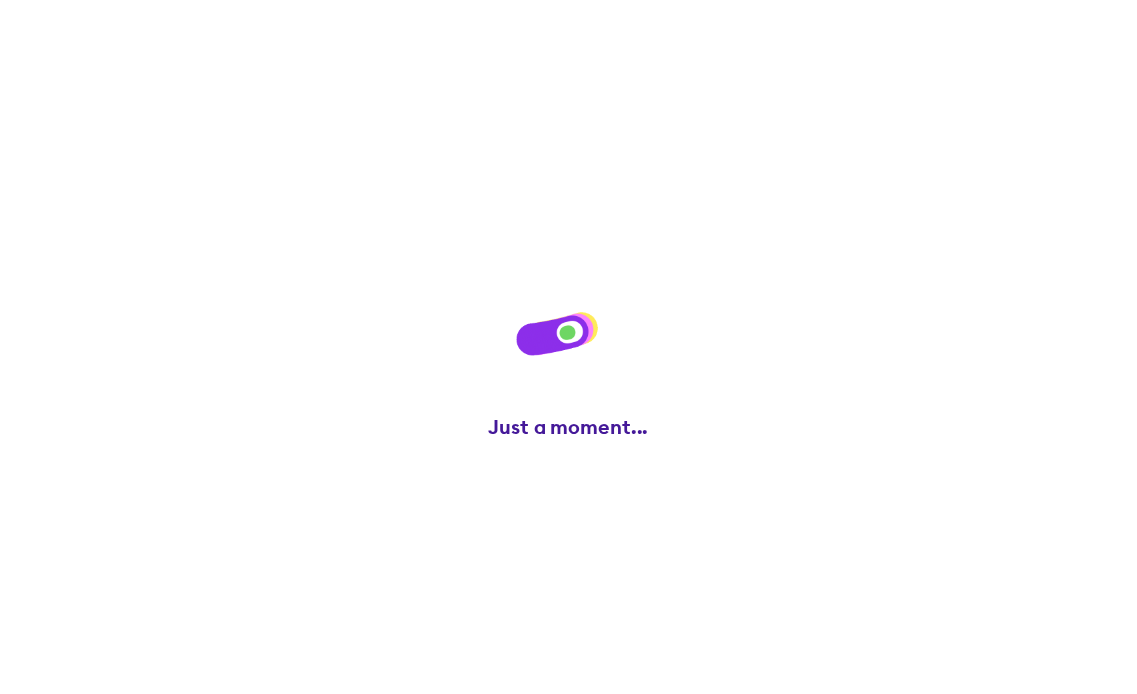 scroll, scrollTop: 0, scrollLeft: 0, axis: both 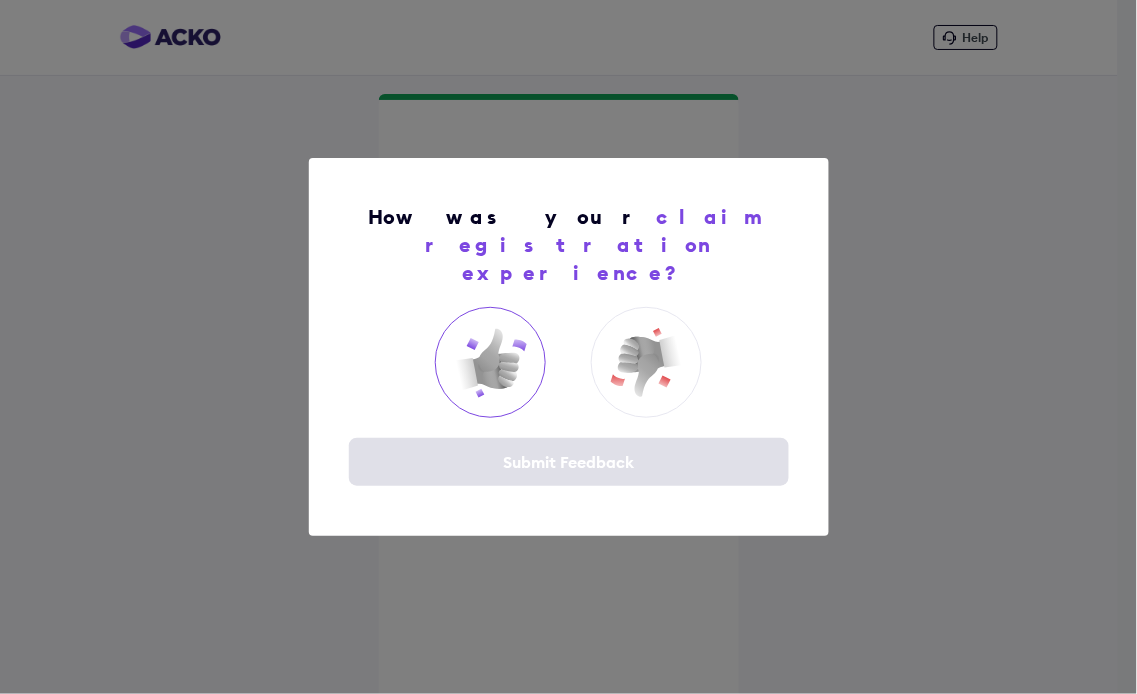 click at bounding box center [491, 363] 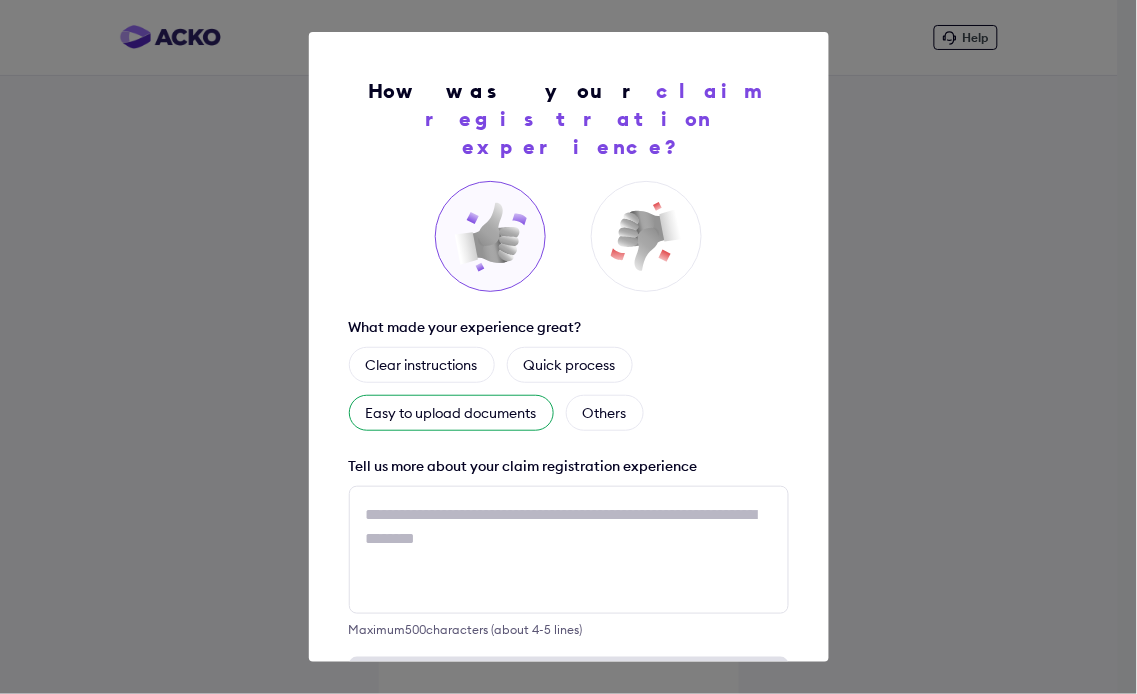 scroll, scrollTop: 65, scrollLeft: 0, axis: vertical 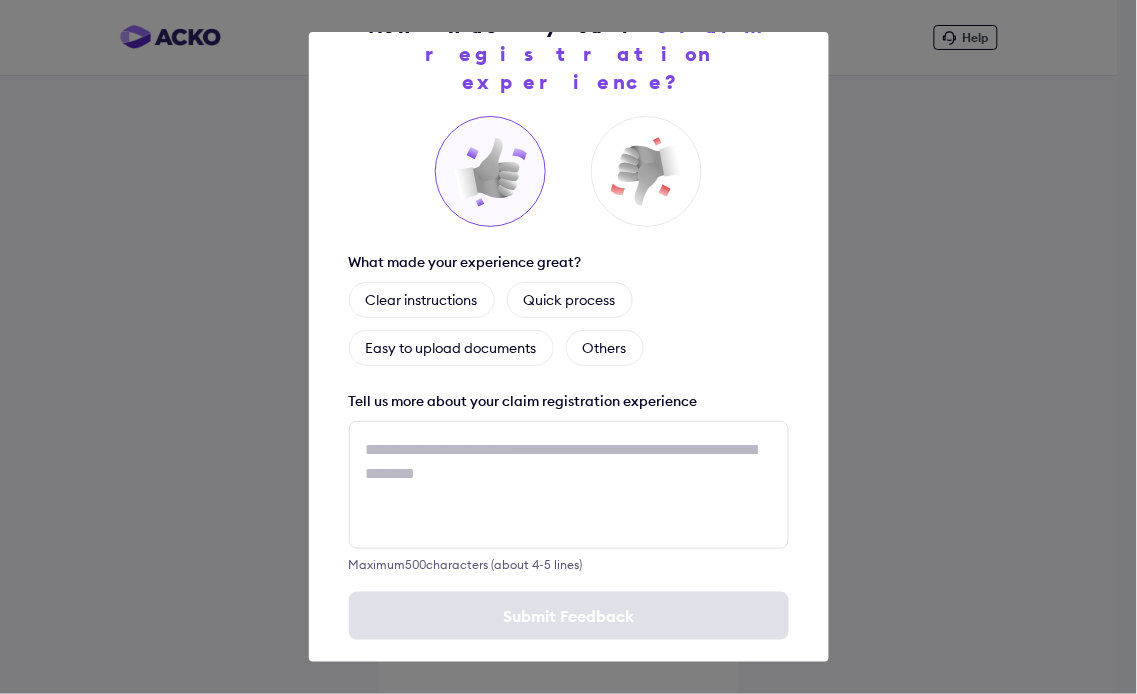 click on "Submit Feedback" at bounding box center [569, 616] 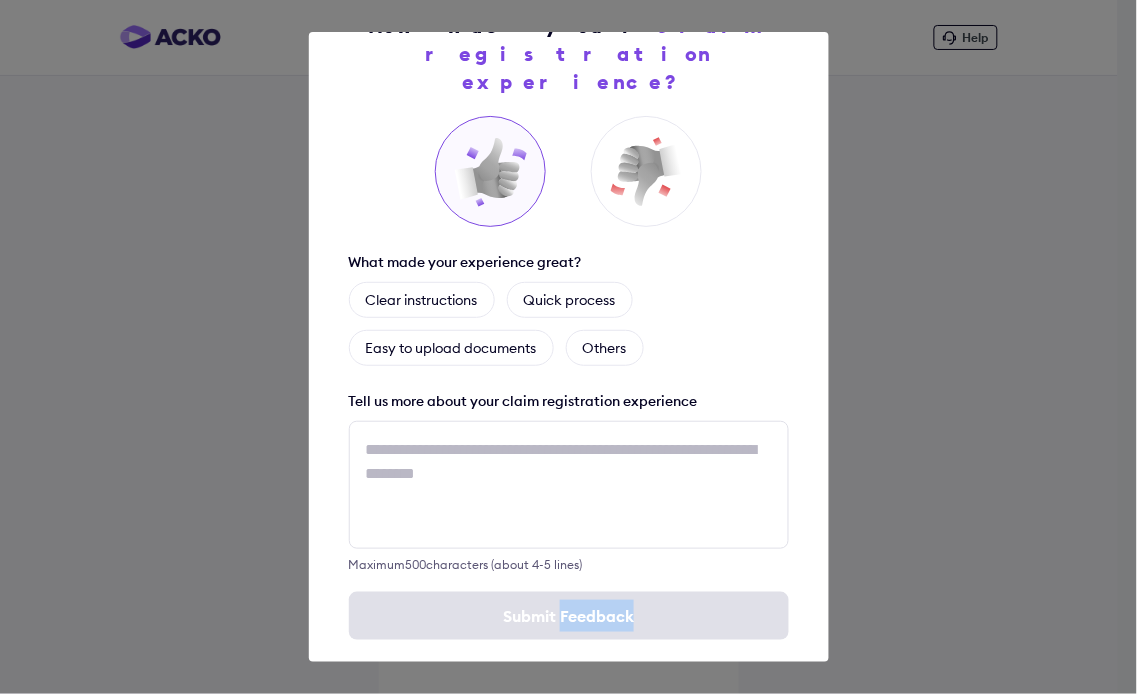 click on "Submit Feedback" at bounding box center (569, 616) 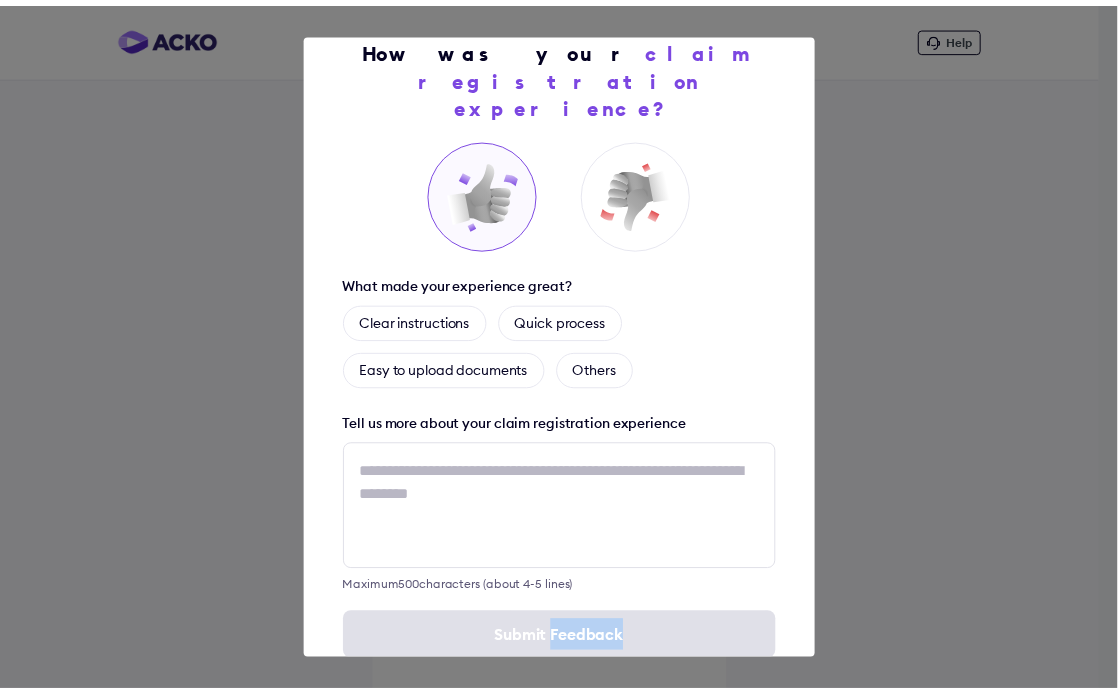 scroll, scrollTop: 65, scrollLeft: 0, axis: vertical 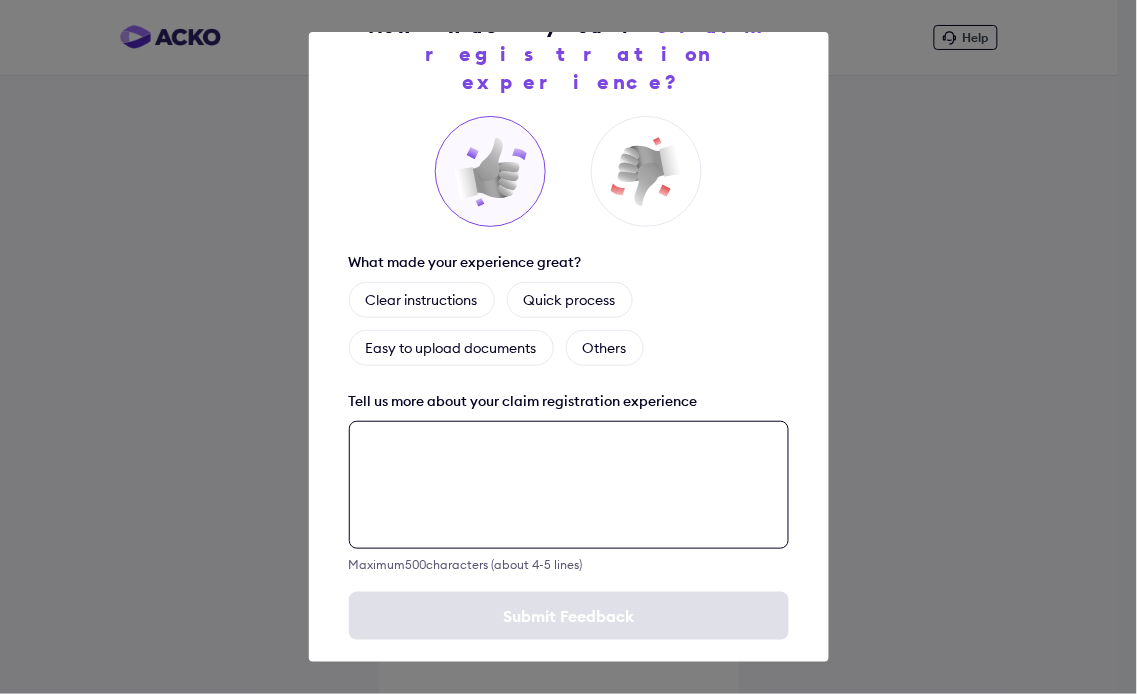 click at bounding box center (569, 485) 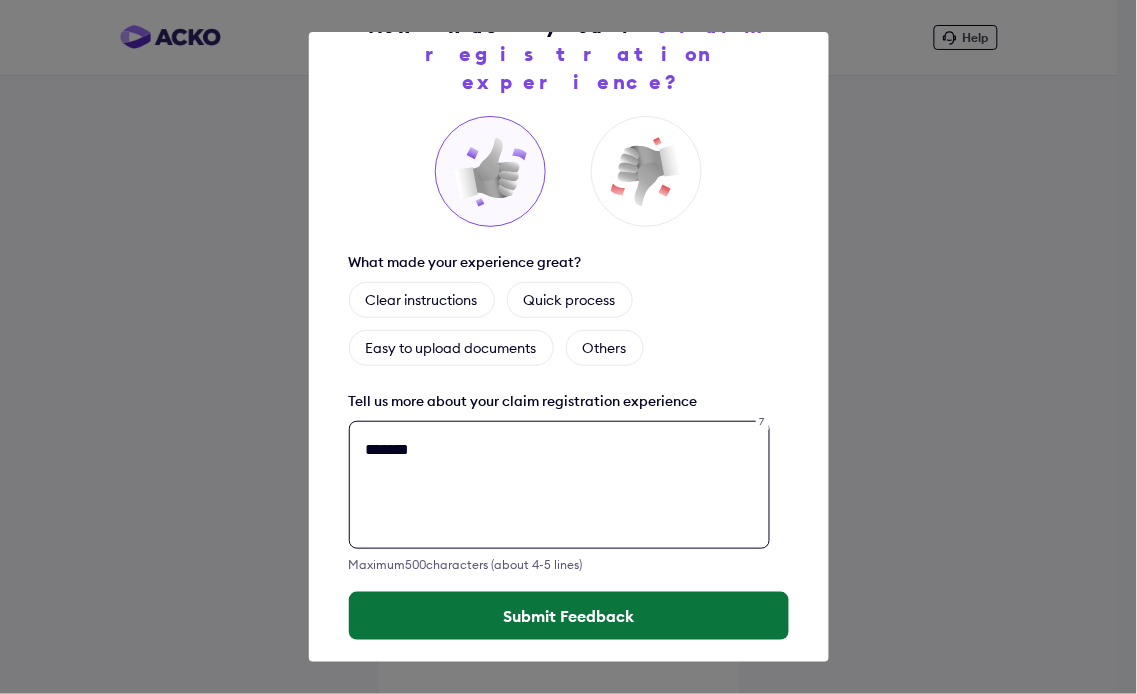 type on "*******" 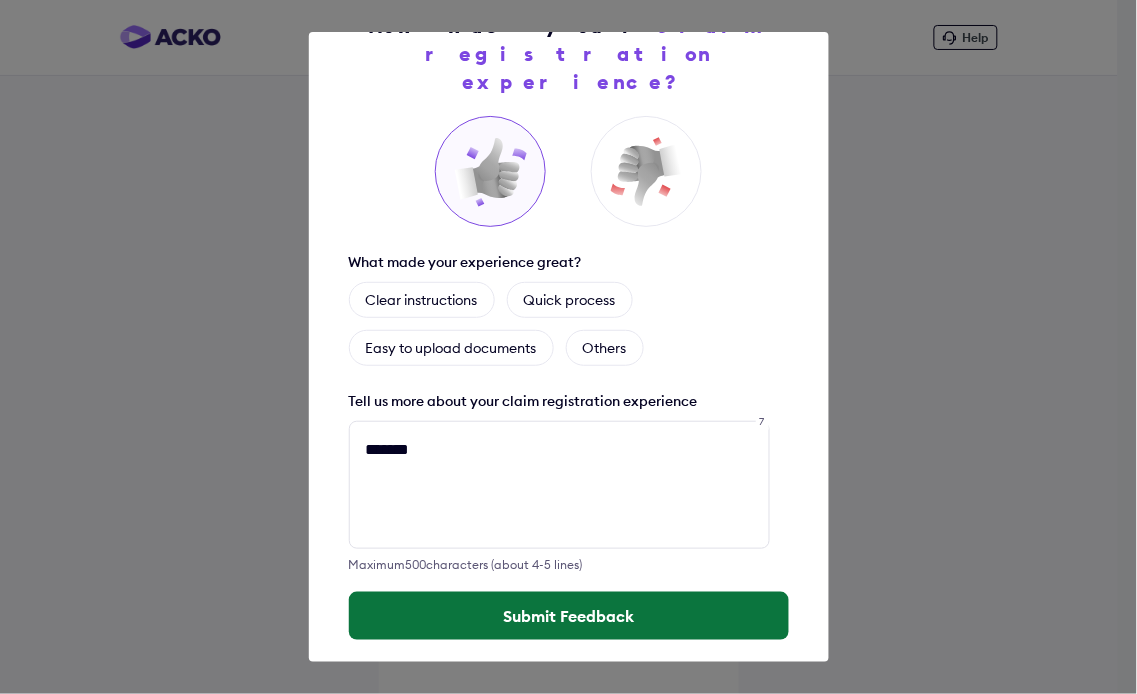 click on "Submit Feedback" at bounding box center (569, 616) 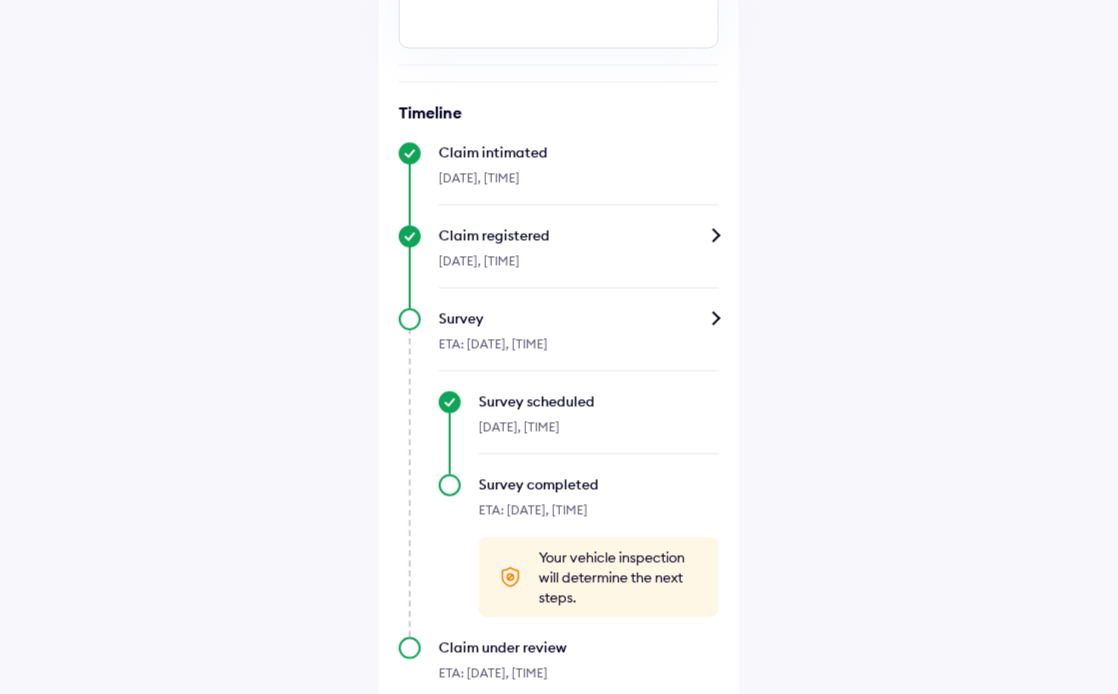 scroll, scrollTop: 646, scrollLeft: 0, axis: vertical 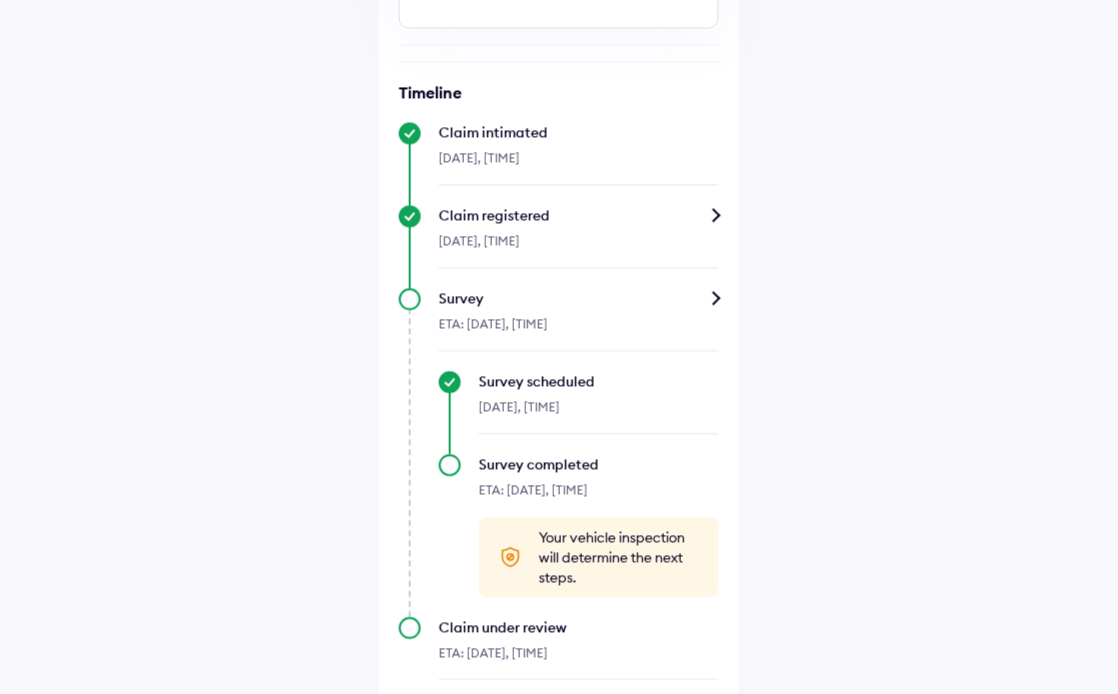click on "Claim under review ETA: 16-Jul-2025, 4:00 PM" at bounding box center [559, 648] 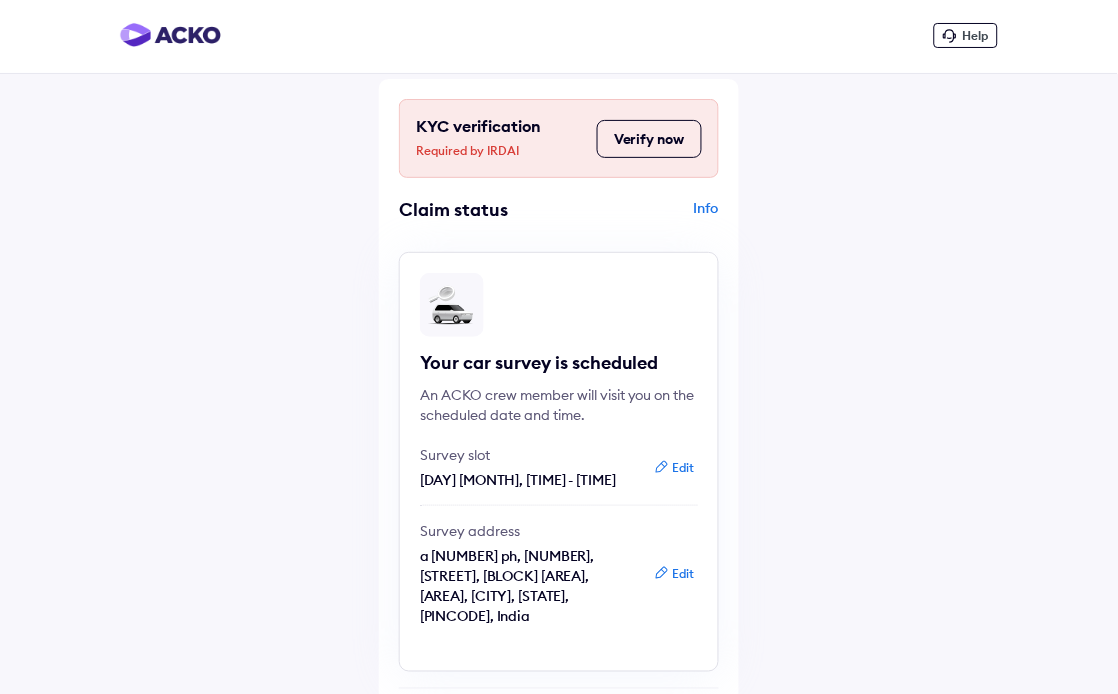 scroll, scrollTop: 0, scrollLeft: 0, axis: both 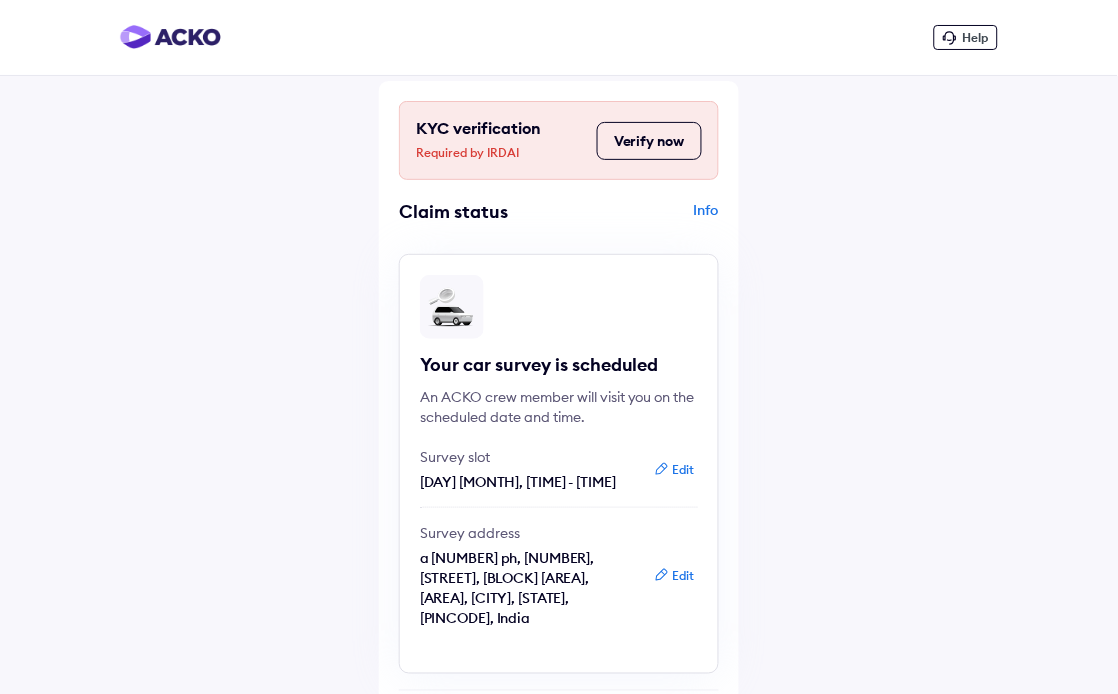 click on "Verify now" at bounding box center [649, 141] 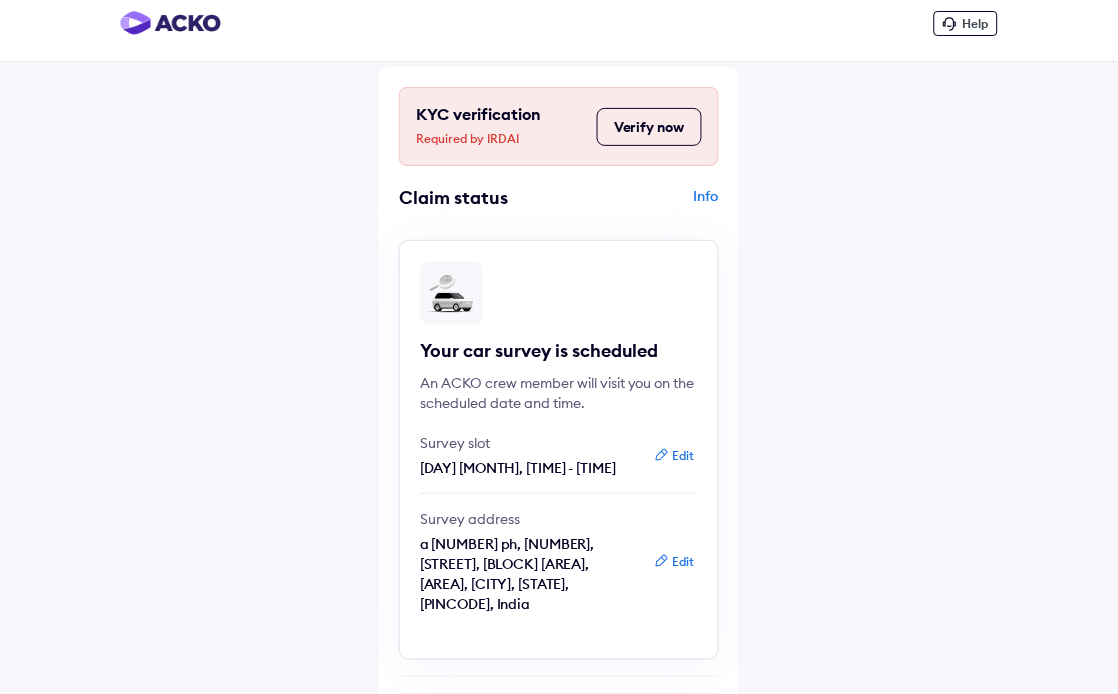 scroll, scrollTop: 111, scrollLeft: 0, axis: vertical 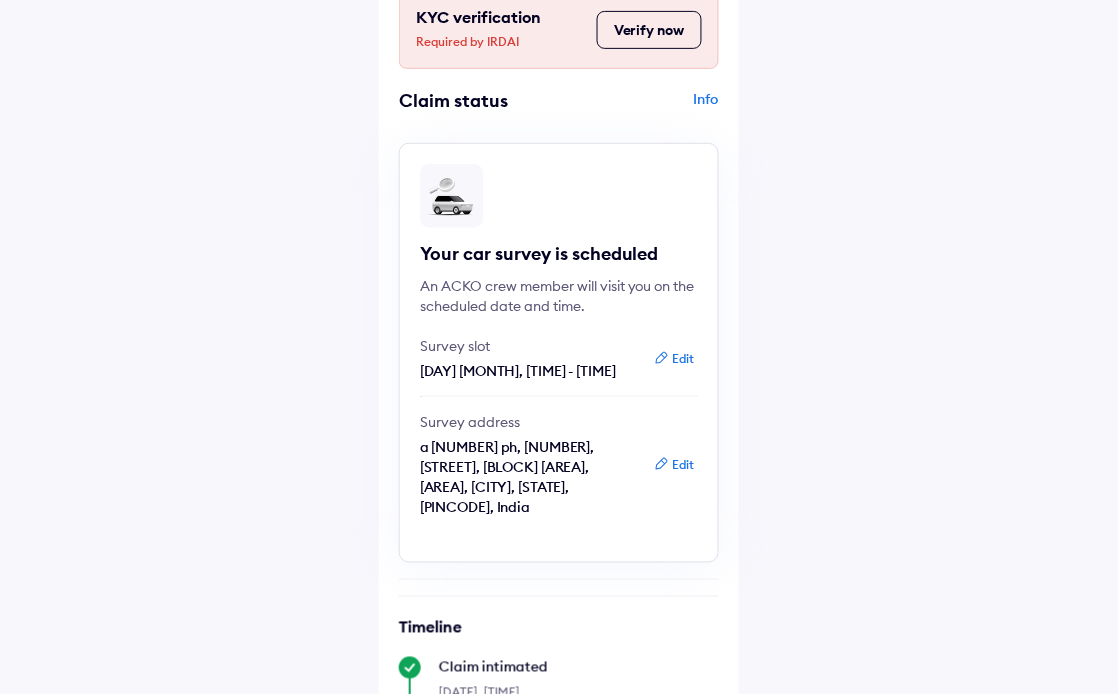 click on "Info" at bounding box center [641, 108] 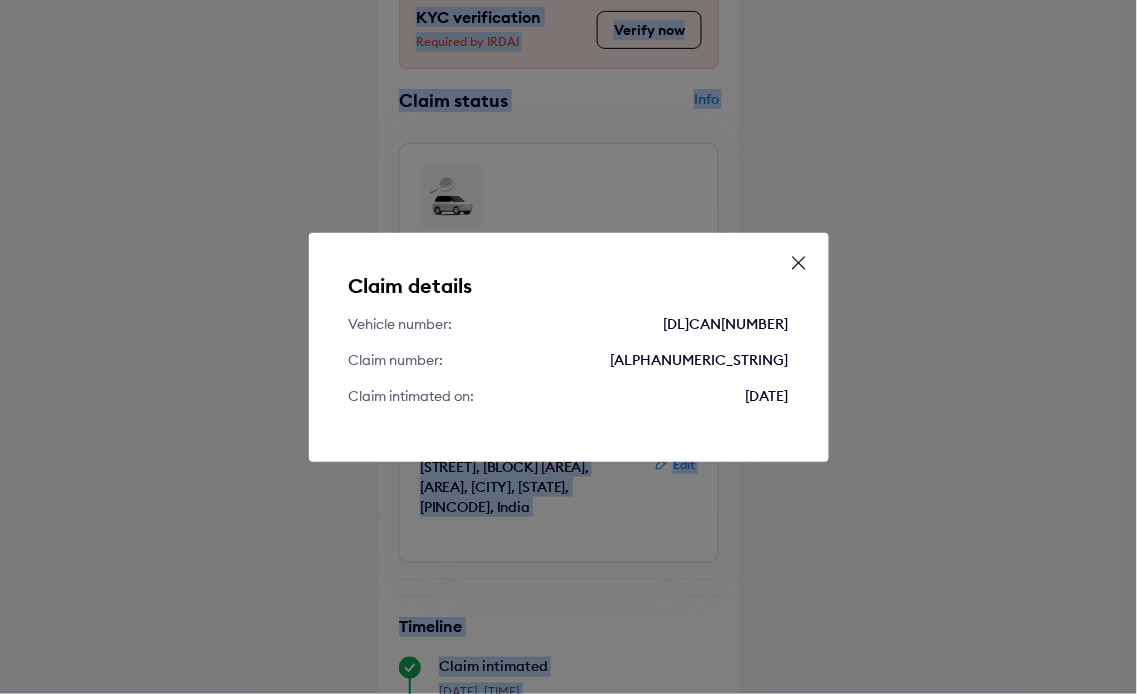 click on "Claim details Vehicle number: DL9CAN4424 Claim number: MTNDCR694987 Claim intimated on: 15th Jul 2025" at bounding box center (569, 347) 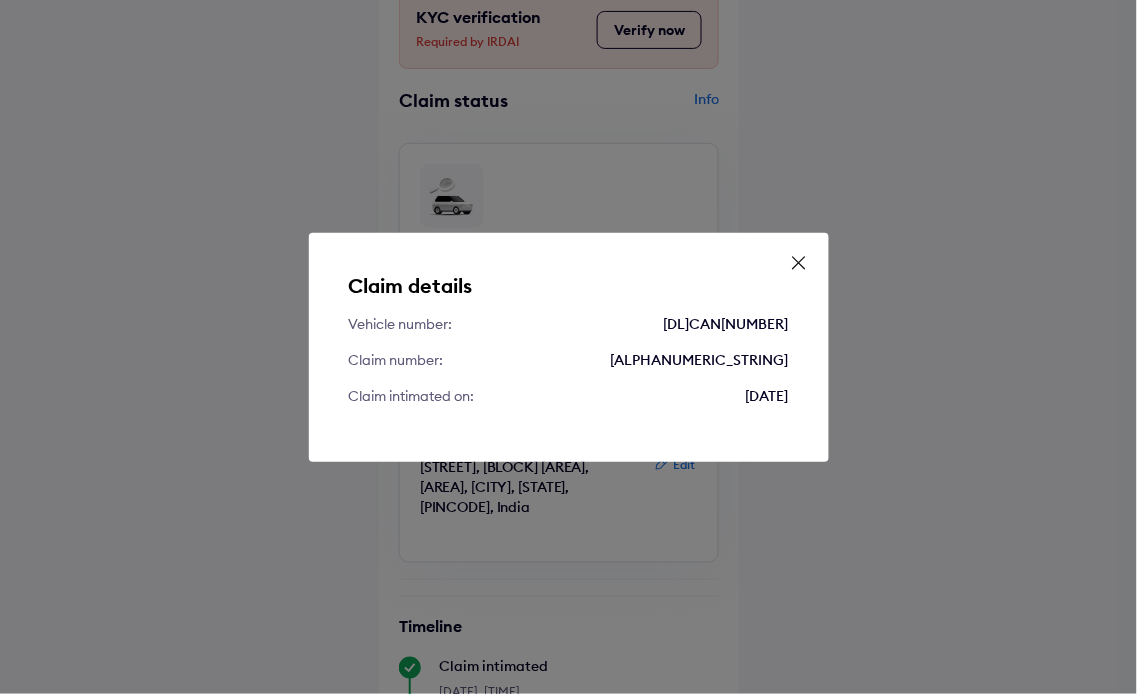 click 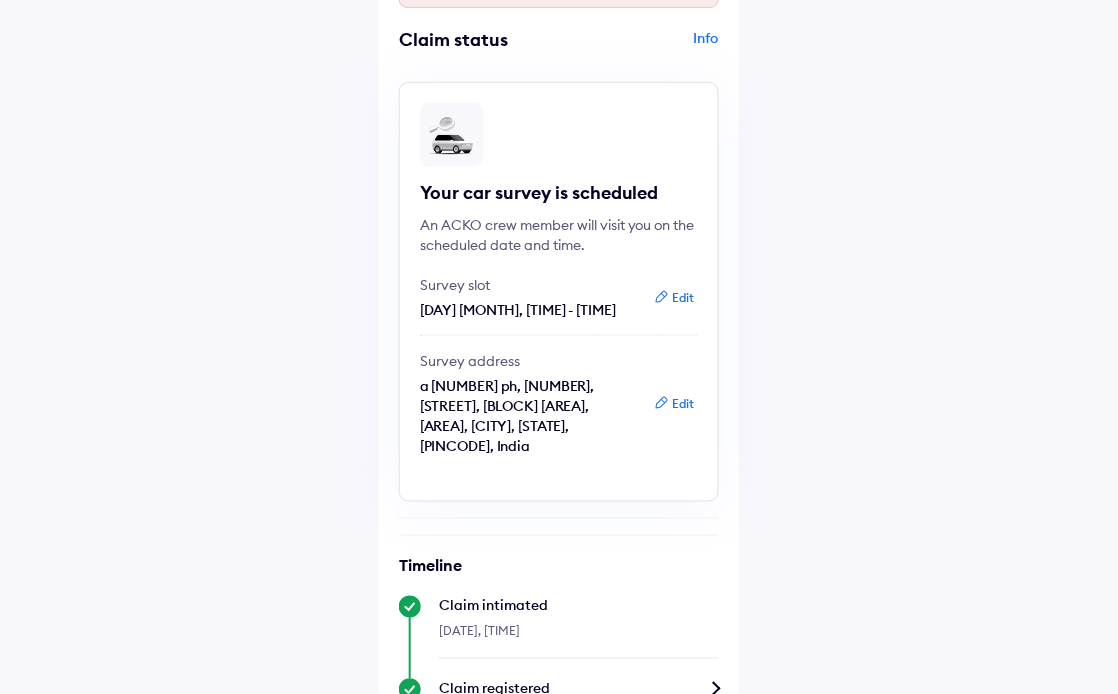 scroll, scrollTop: 0, scrollLeft: 0, axis: both 